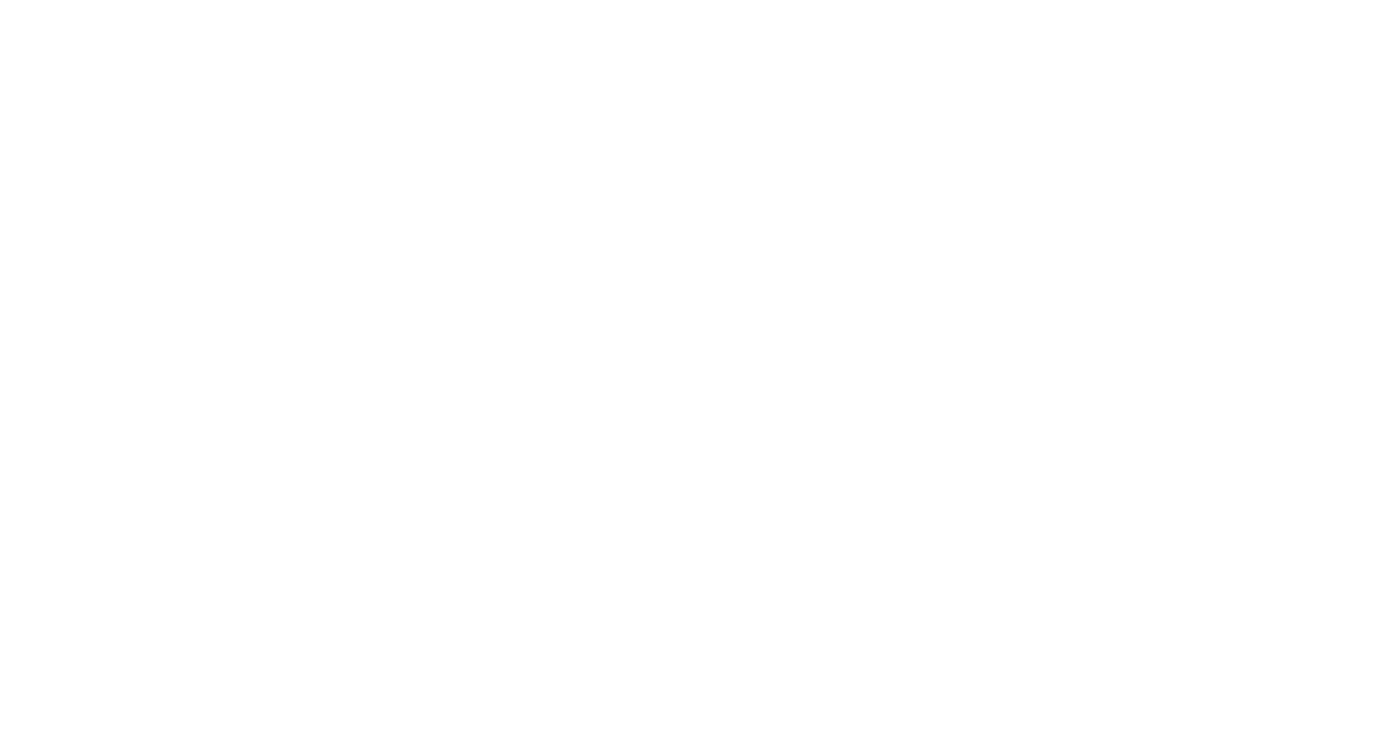 scroll, scrollTop: 0, scrollLeft: 0, axis: both 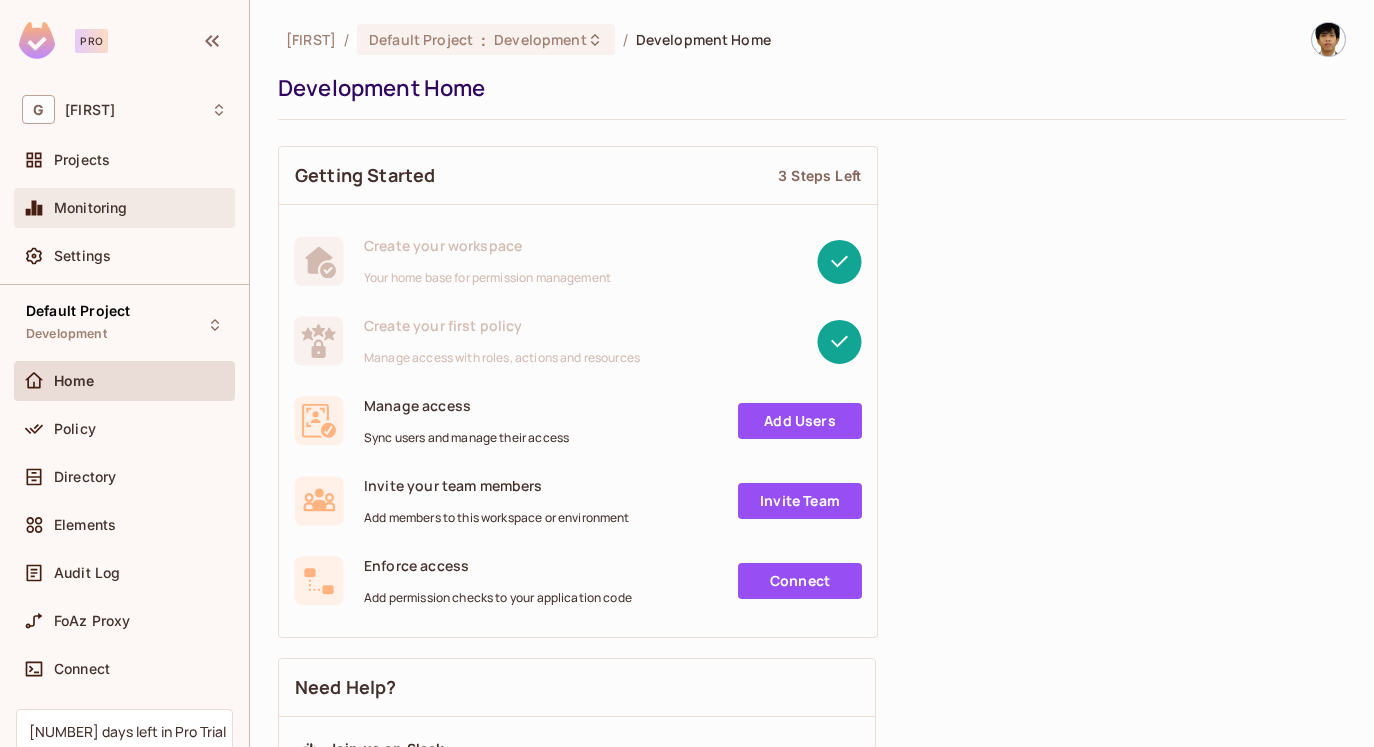 click on "Monitoring" at bounding box center (124, 208) 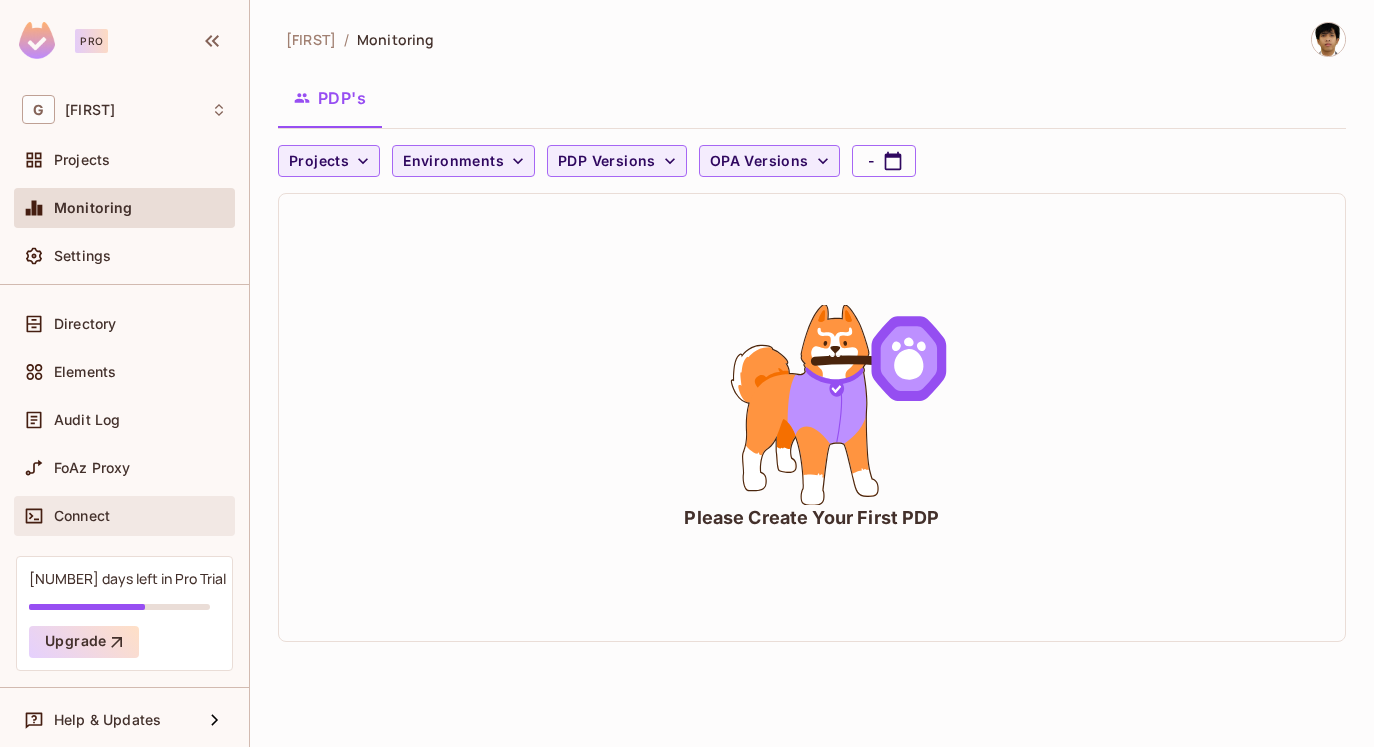scroll, scrollTop: 157, scrollLeft: 0, axis: vertical 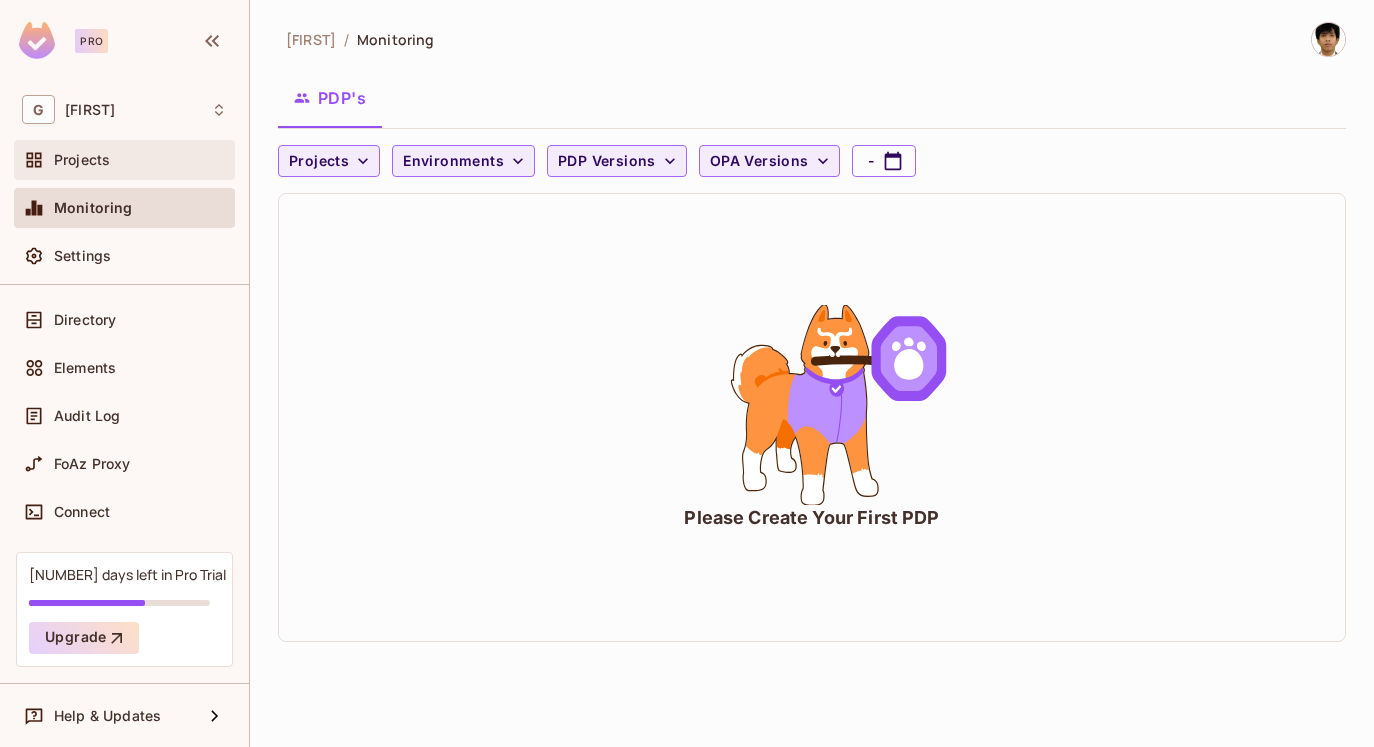 click on "Projects" at bounding box center (82, 160) 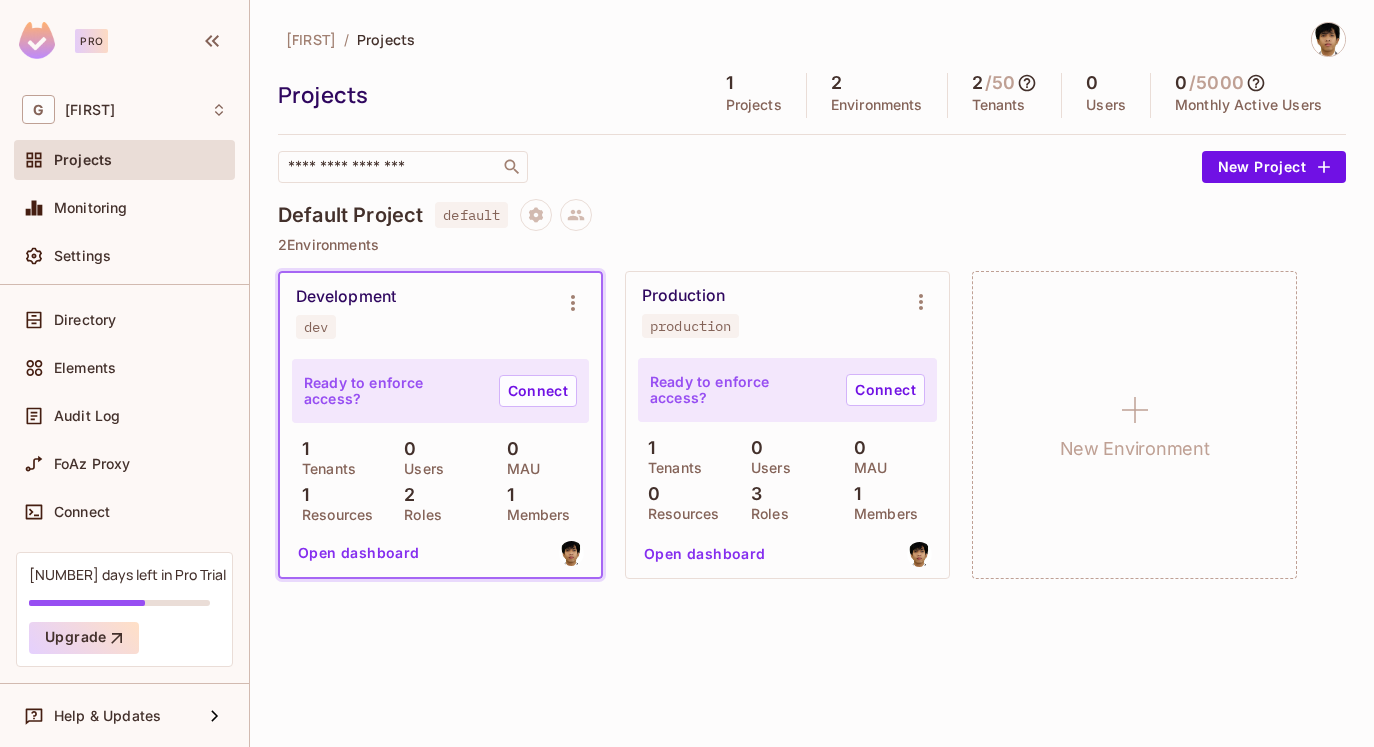 click 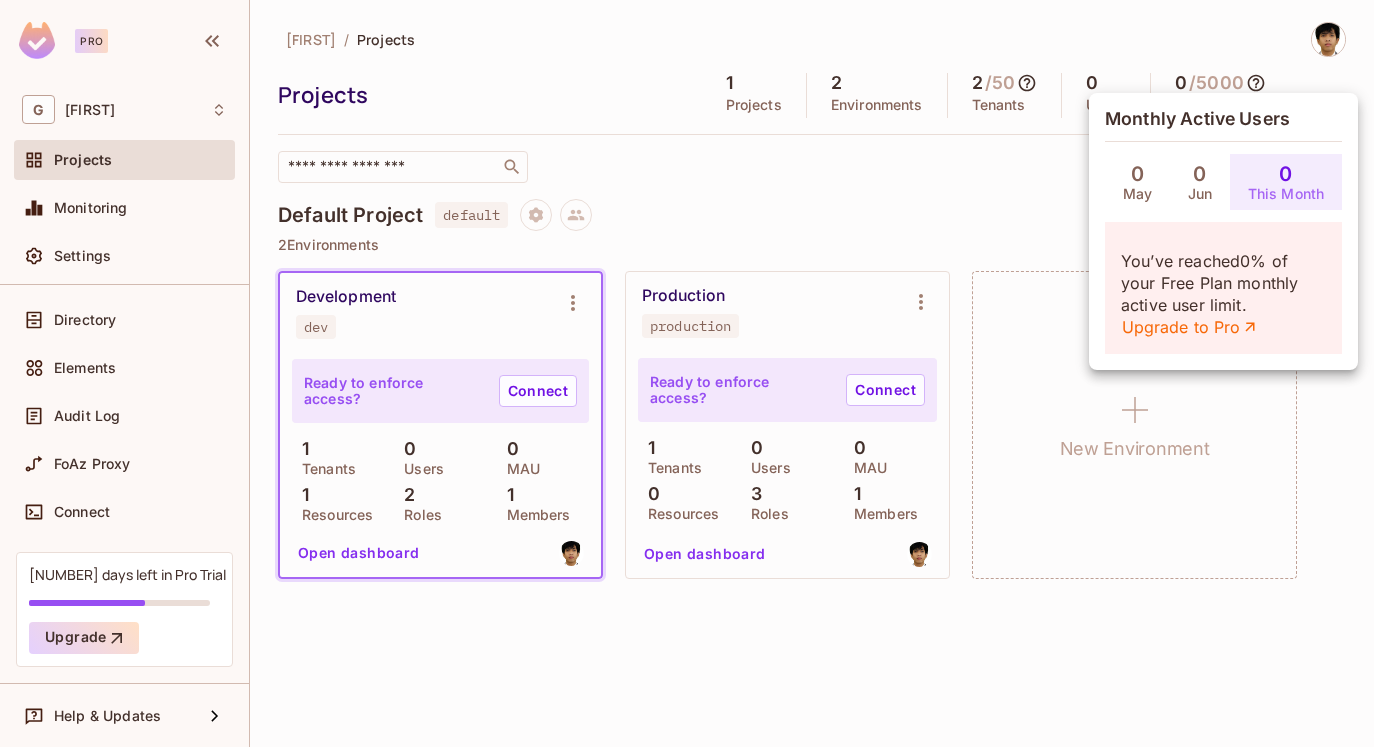 click at bounding box center (687, 373) 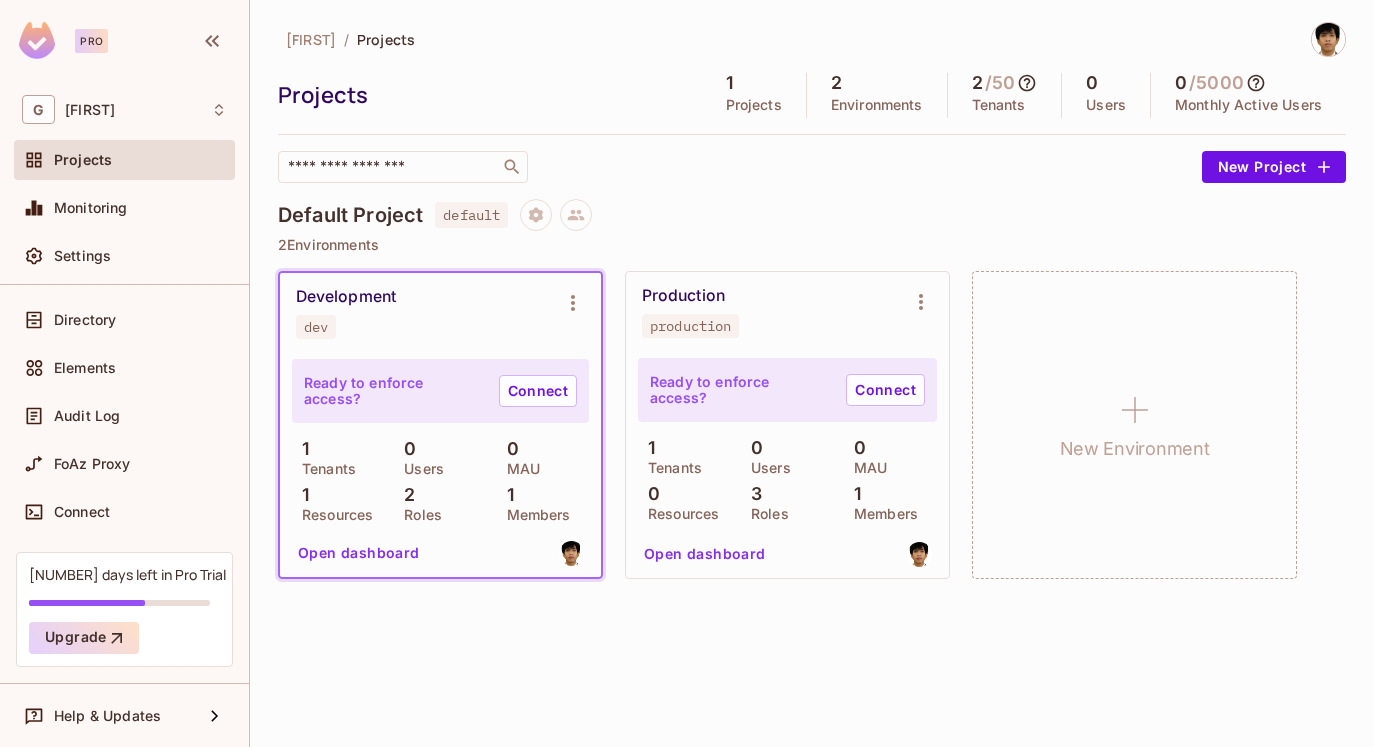 click 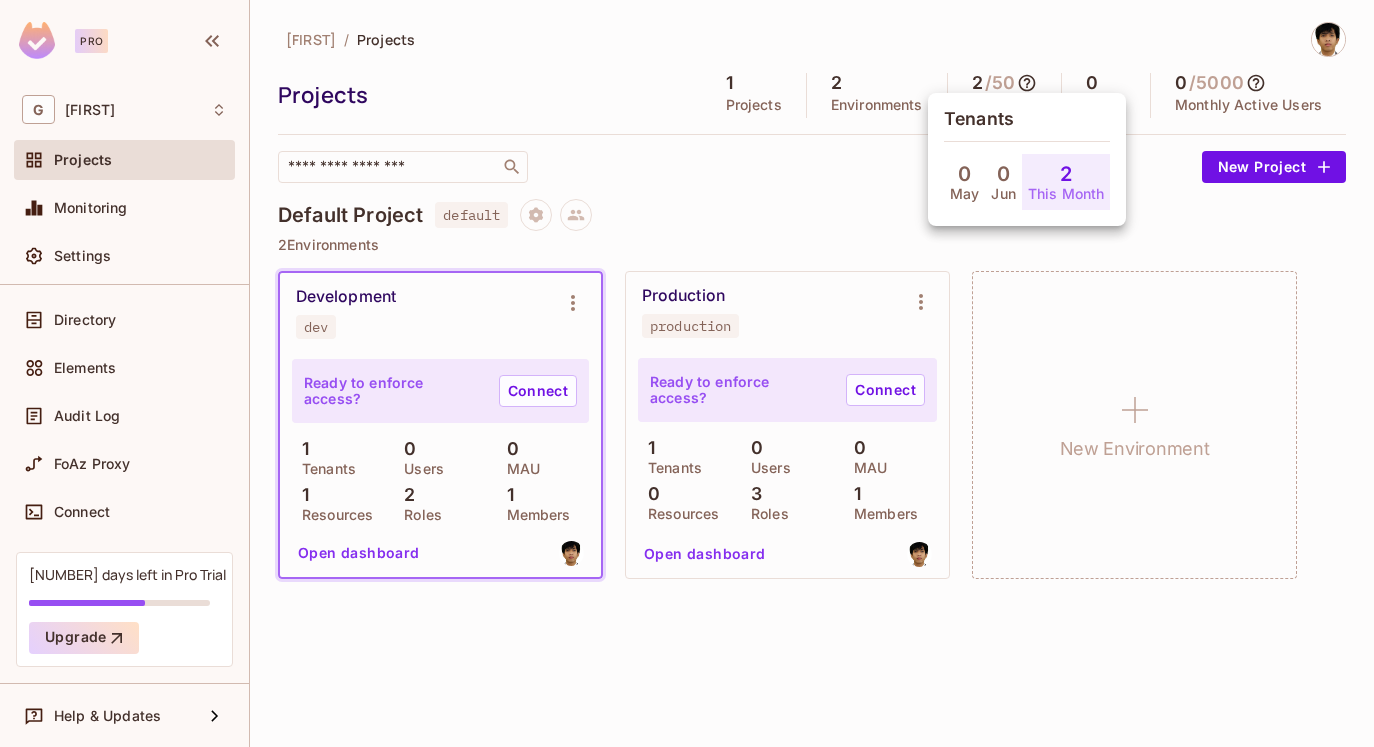 click at bounding box center (687, 373) 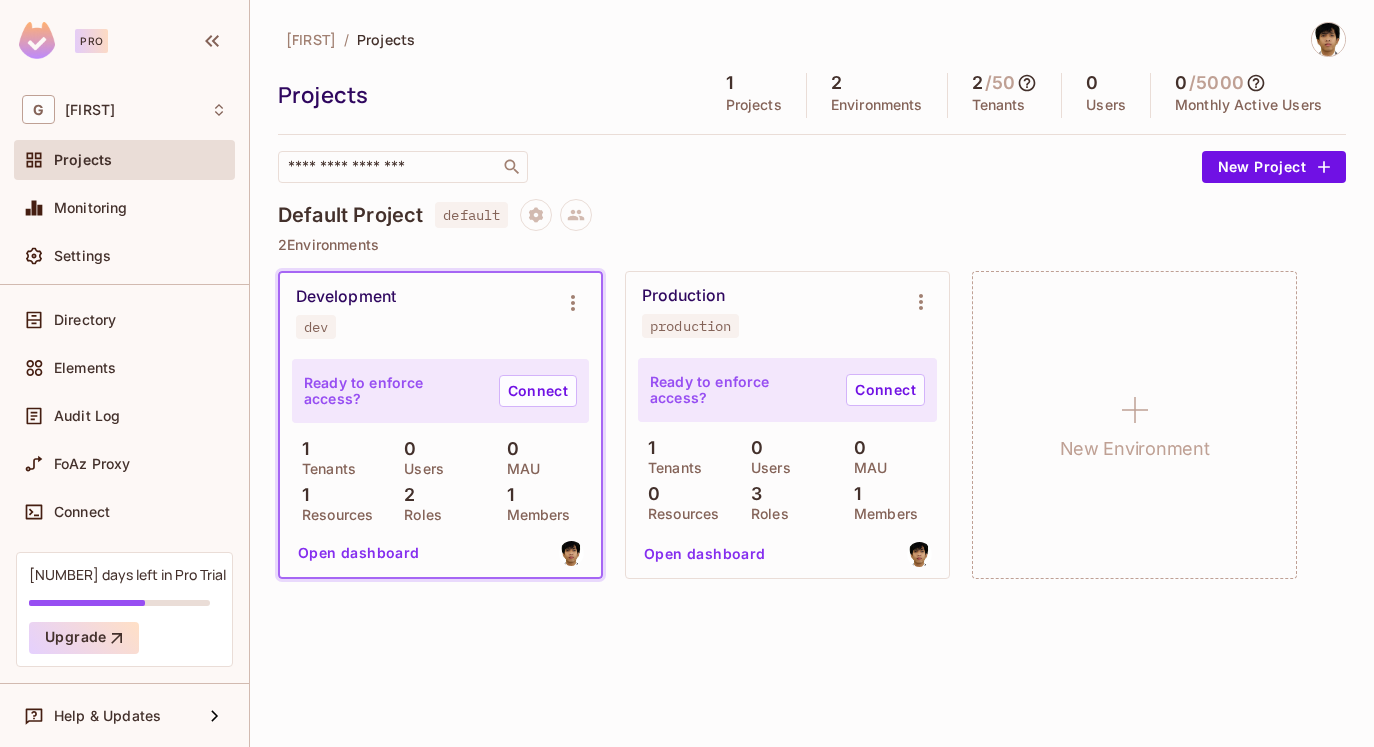 click on "0 Users" at bounding box center (1106, 95) 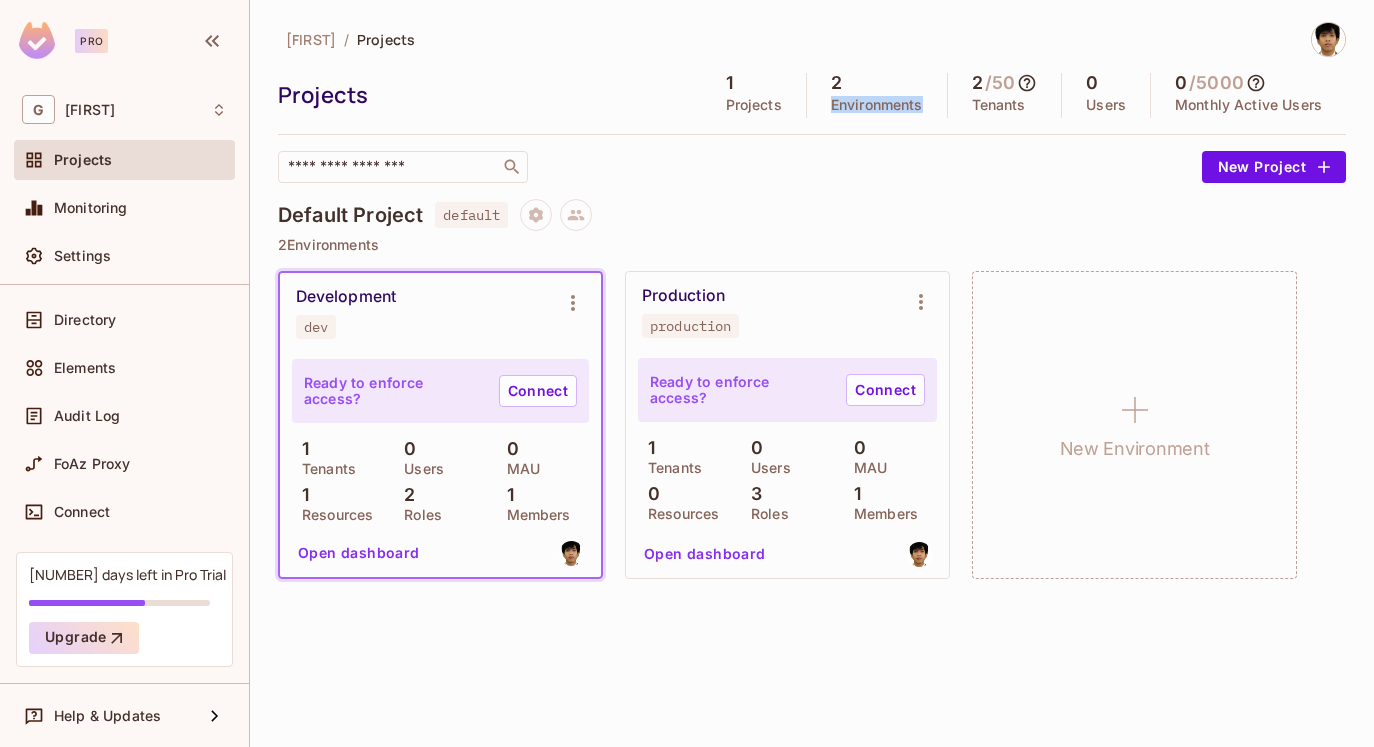 click on "Environments" at bounding box center (877, 105) 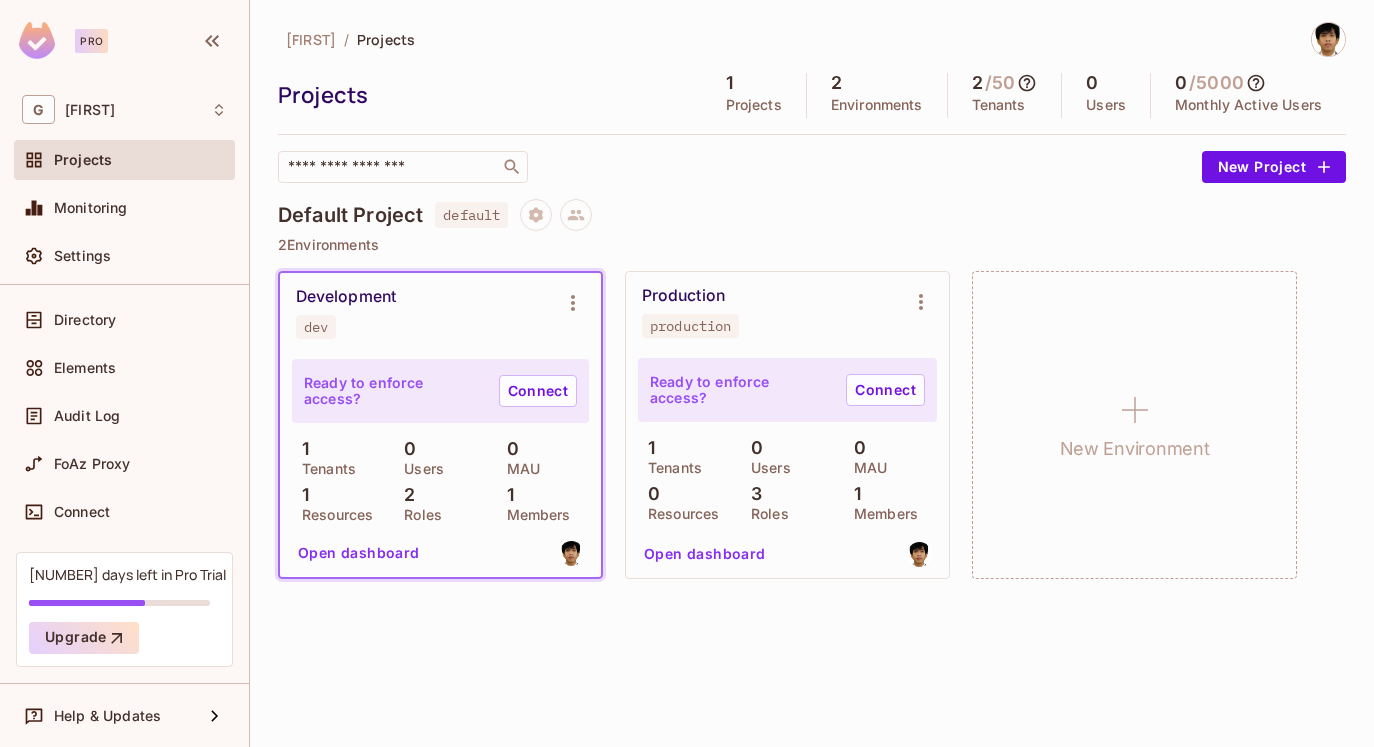 click on "dev" at bounding box center [316, 327] 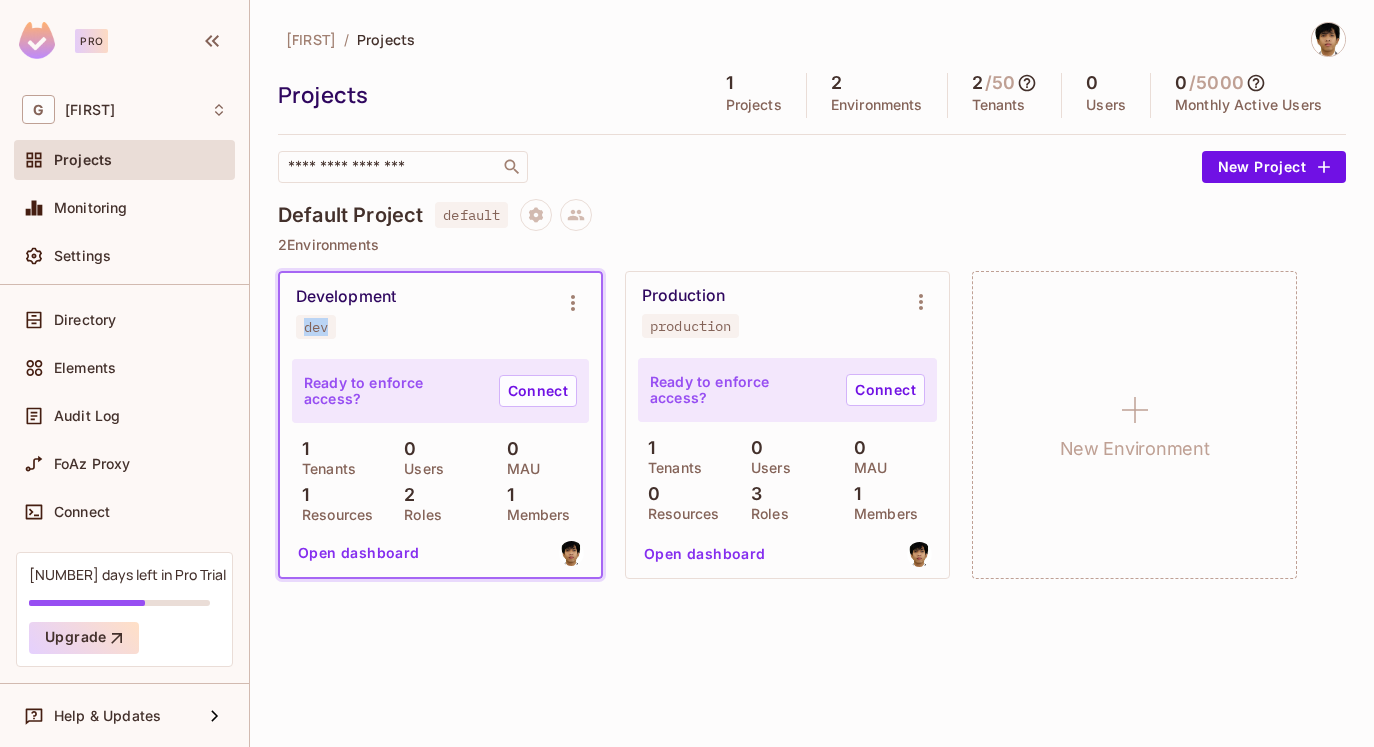 click on "dev" at bounding box center (316, 327) 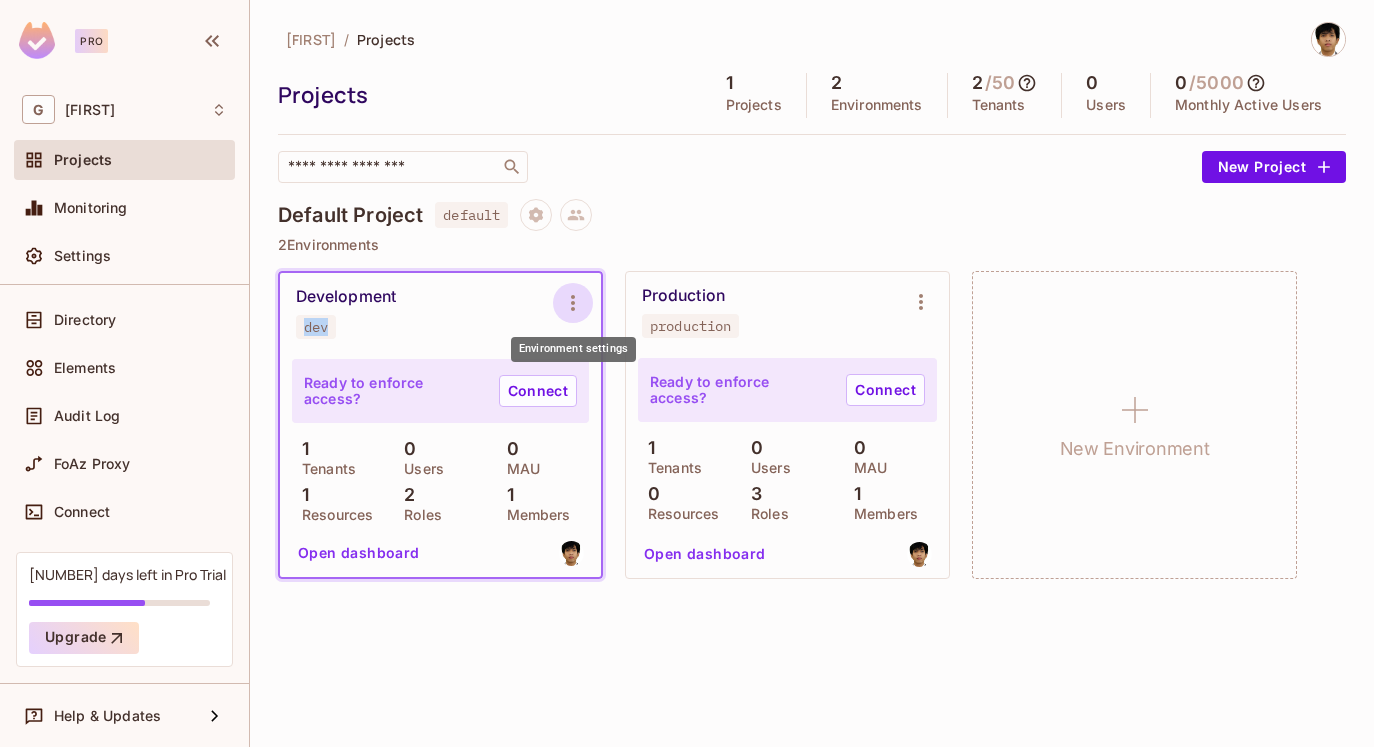 click 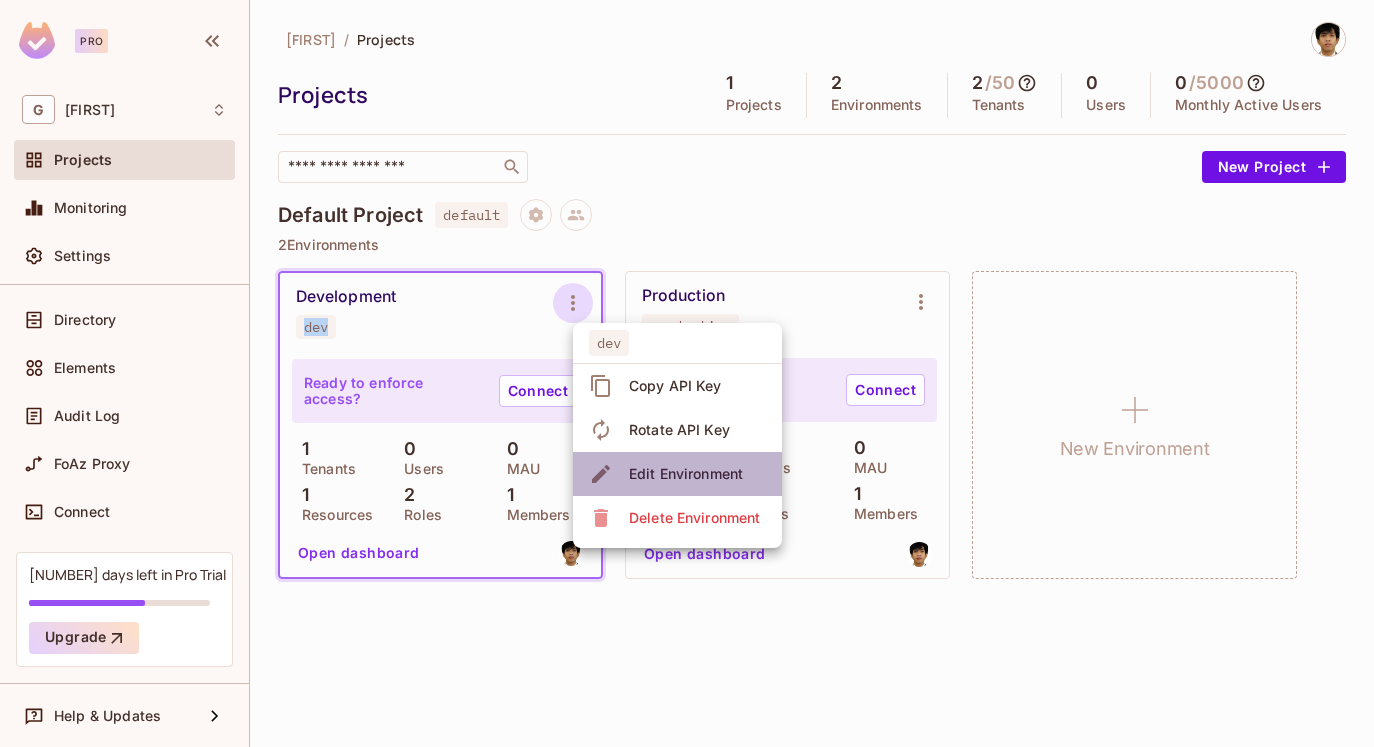 click on "Edit Environment" at bounding box center [686, 474] 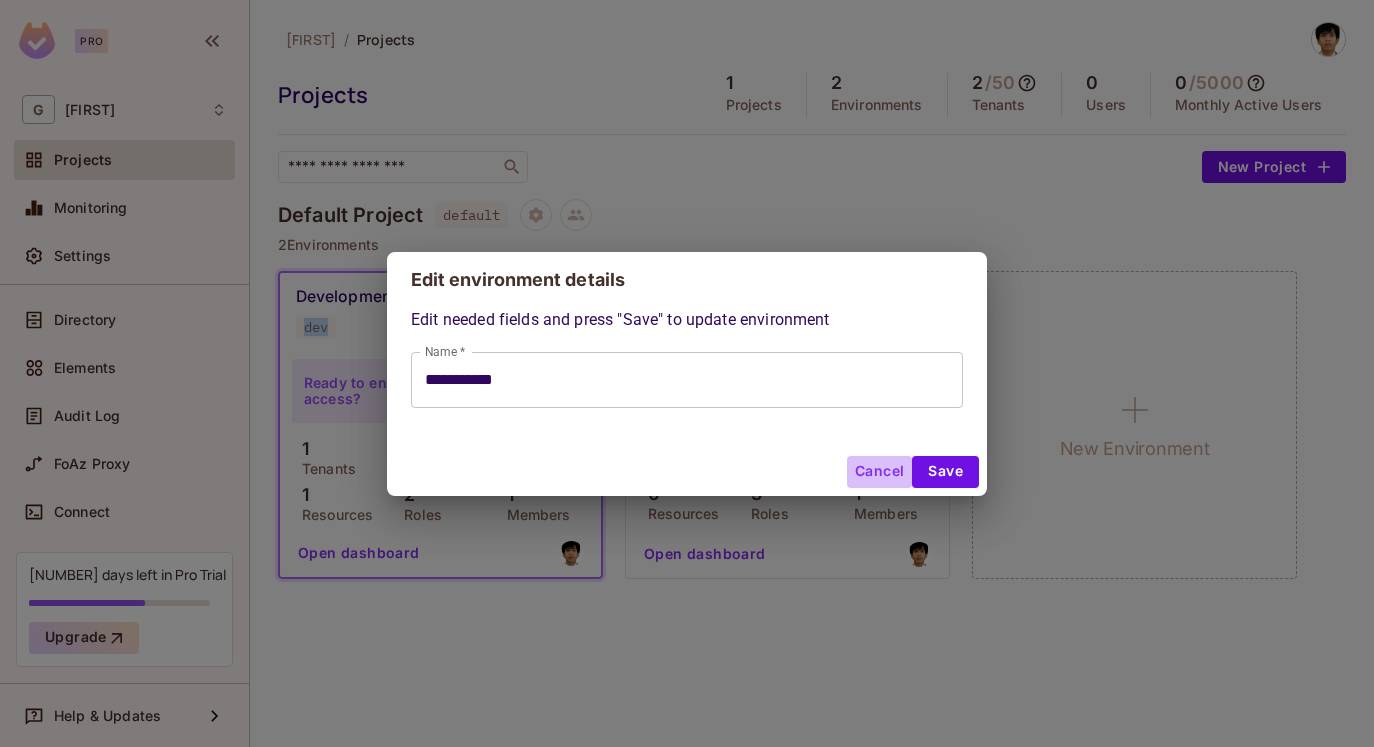 click on "Cancel" at bounding box center [879, 472] 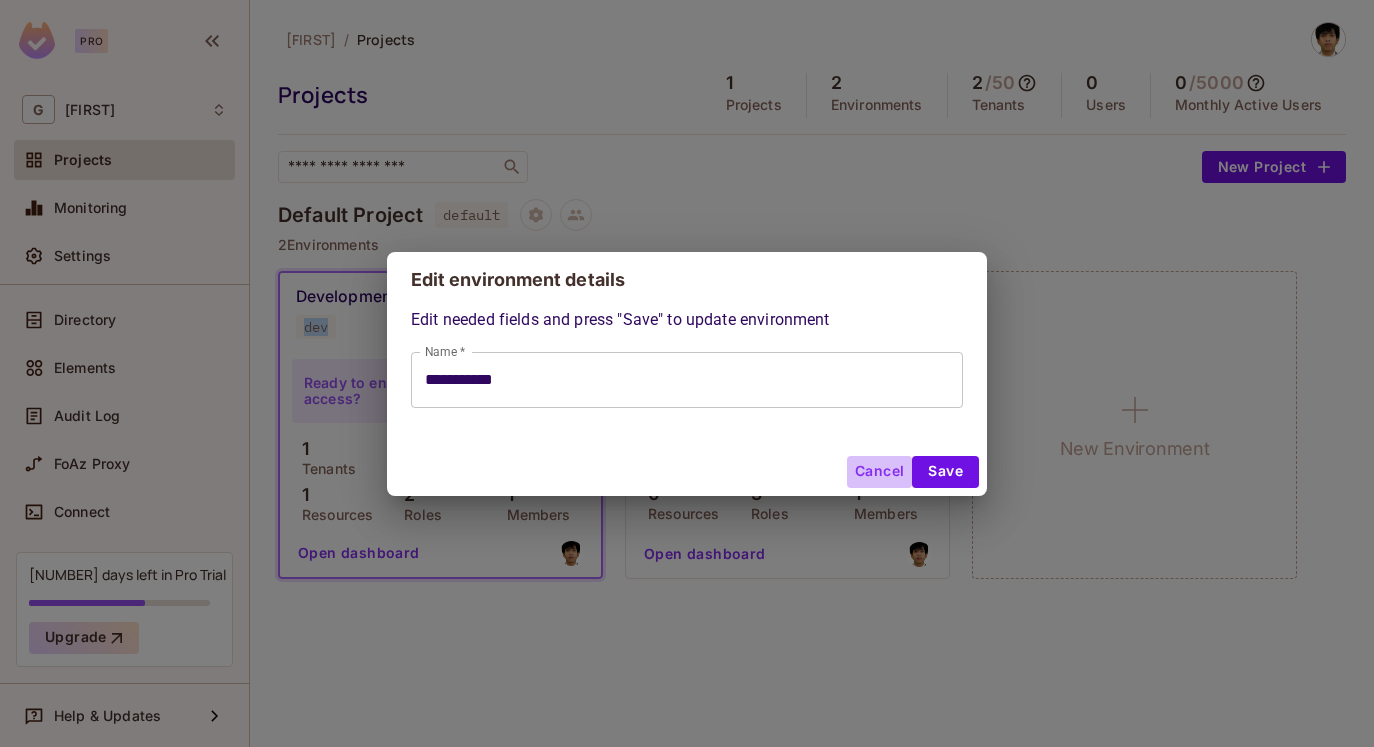 type on "**********" 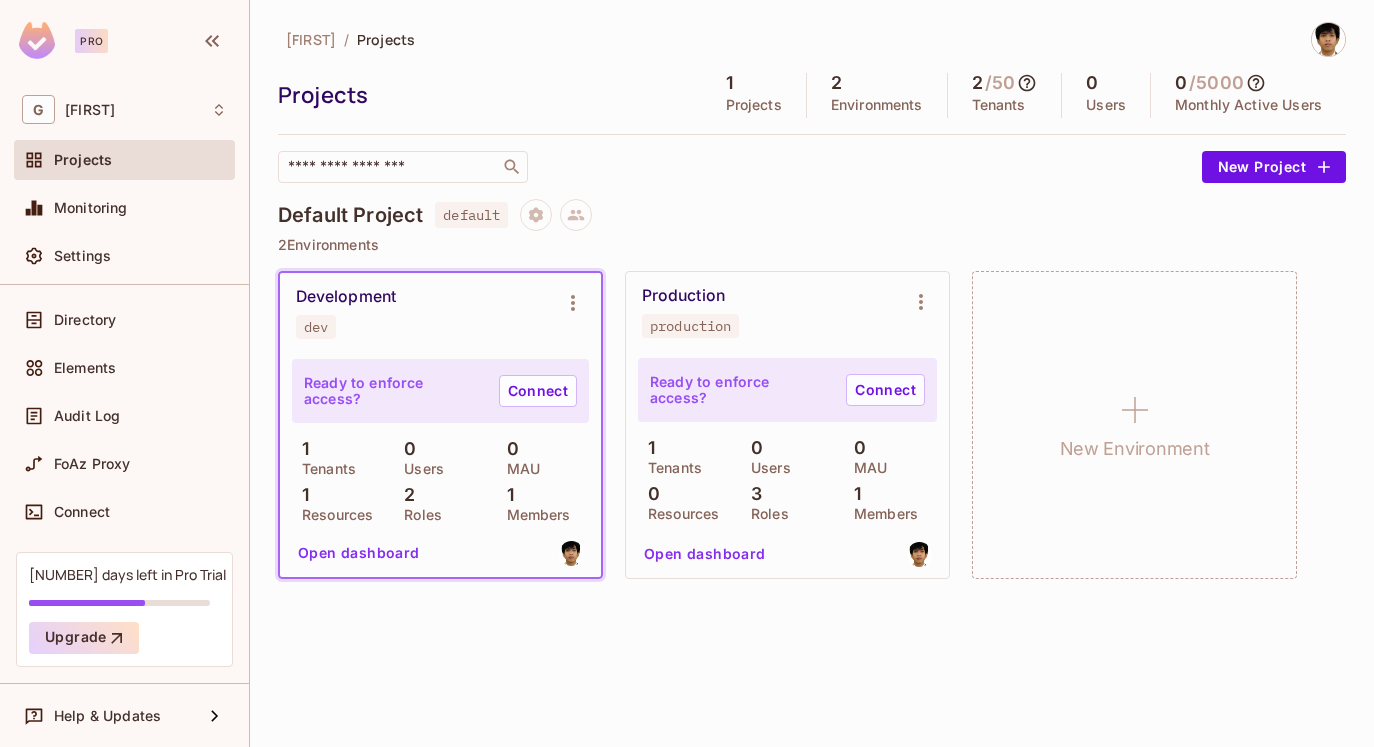 click on "Development dev" at bounding box center (424, 313) 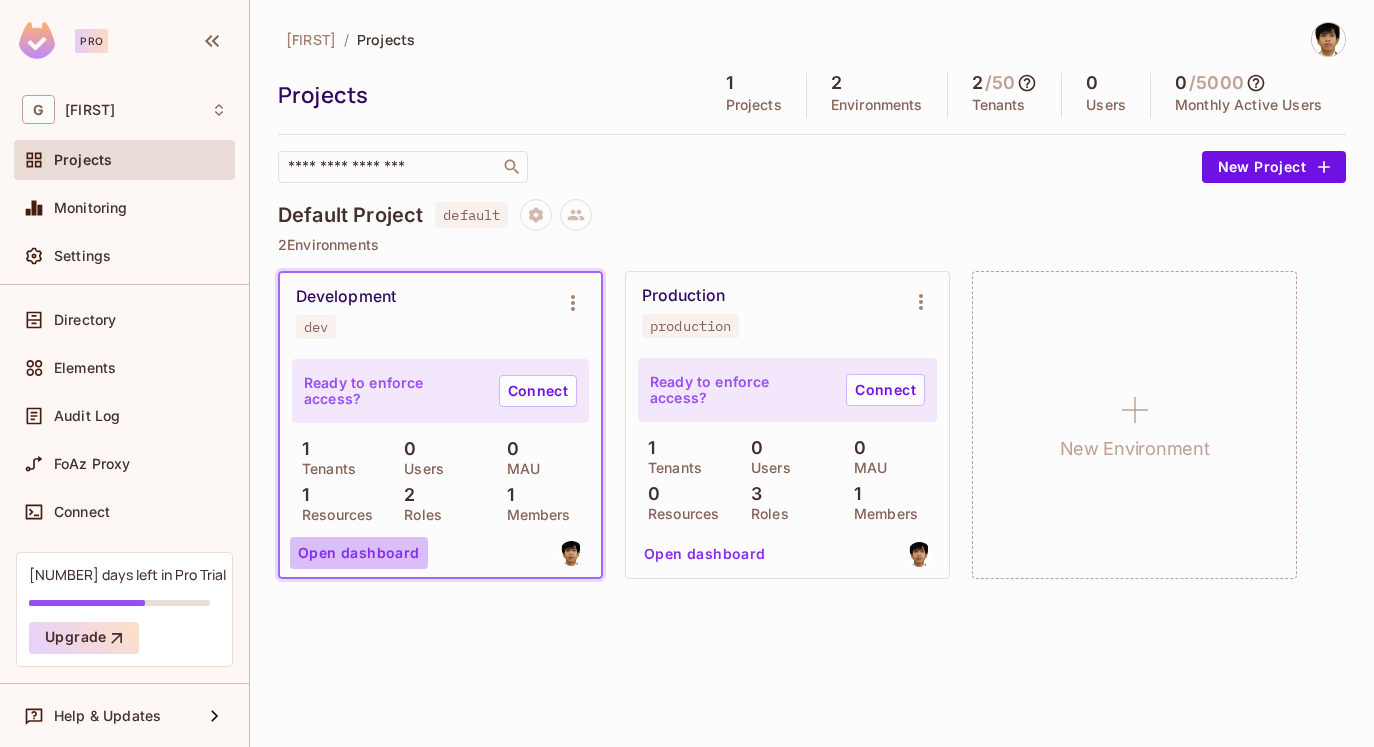click on "Open dashboard" at bounding box center (359, 553) 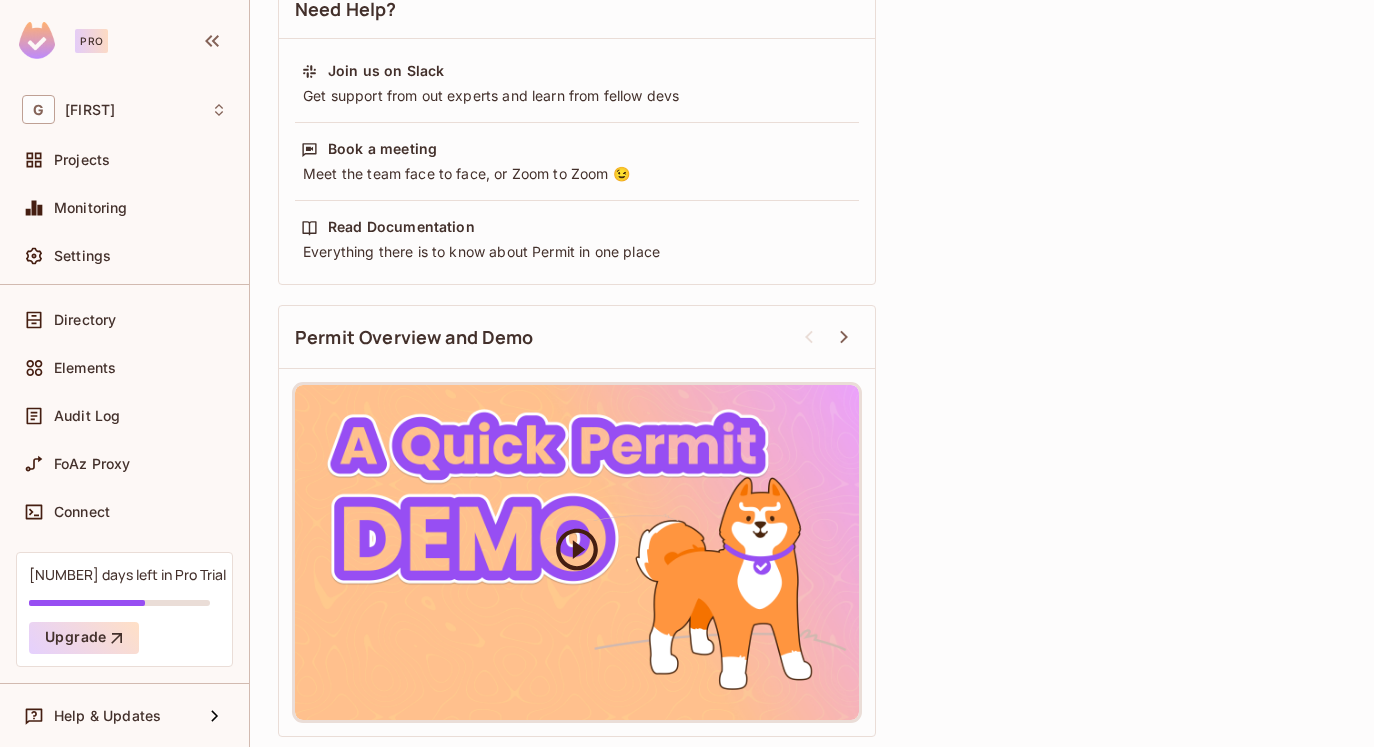 scroll, scrollTop: 678, scrollLeft: 0, axis: vertical 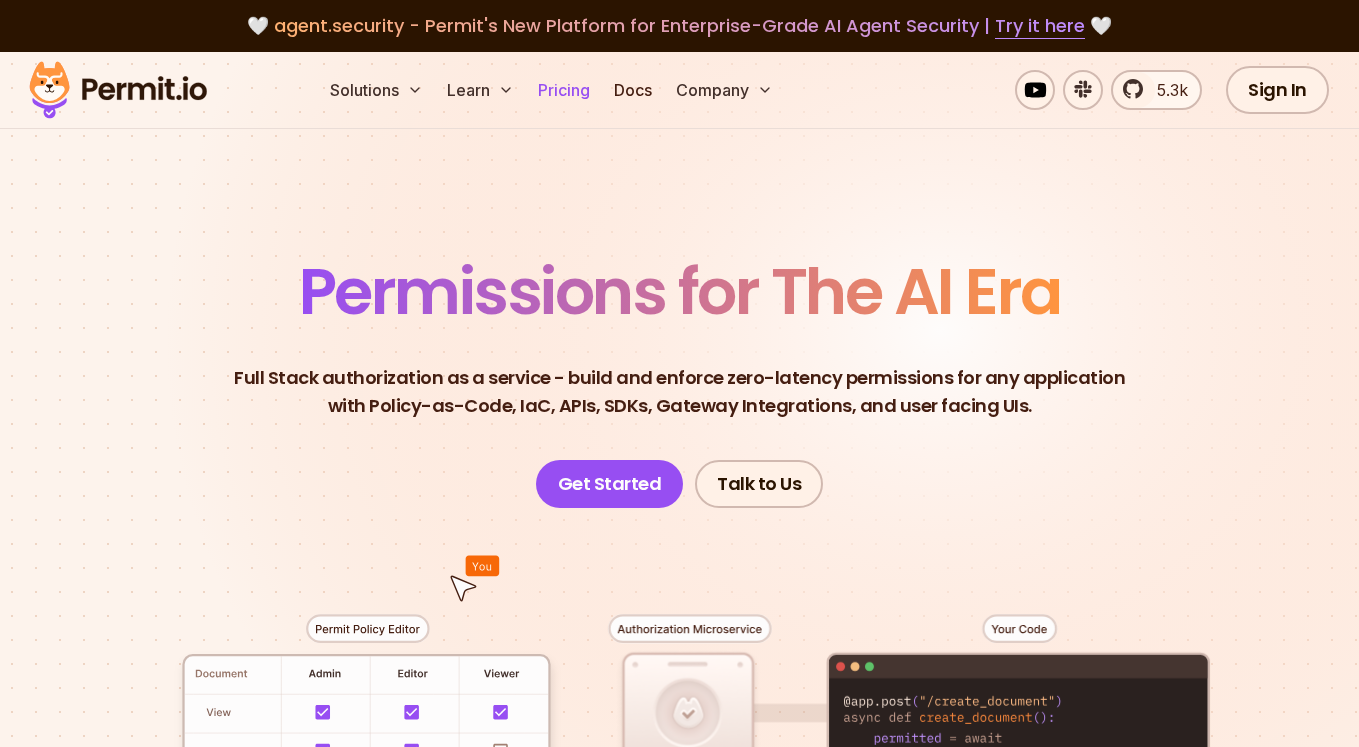 click on "Pricing" at bounding box center [564, 90] 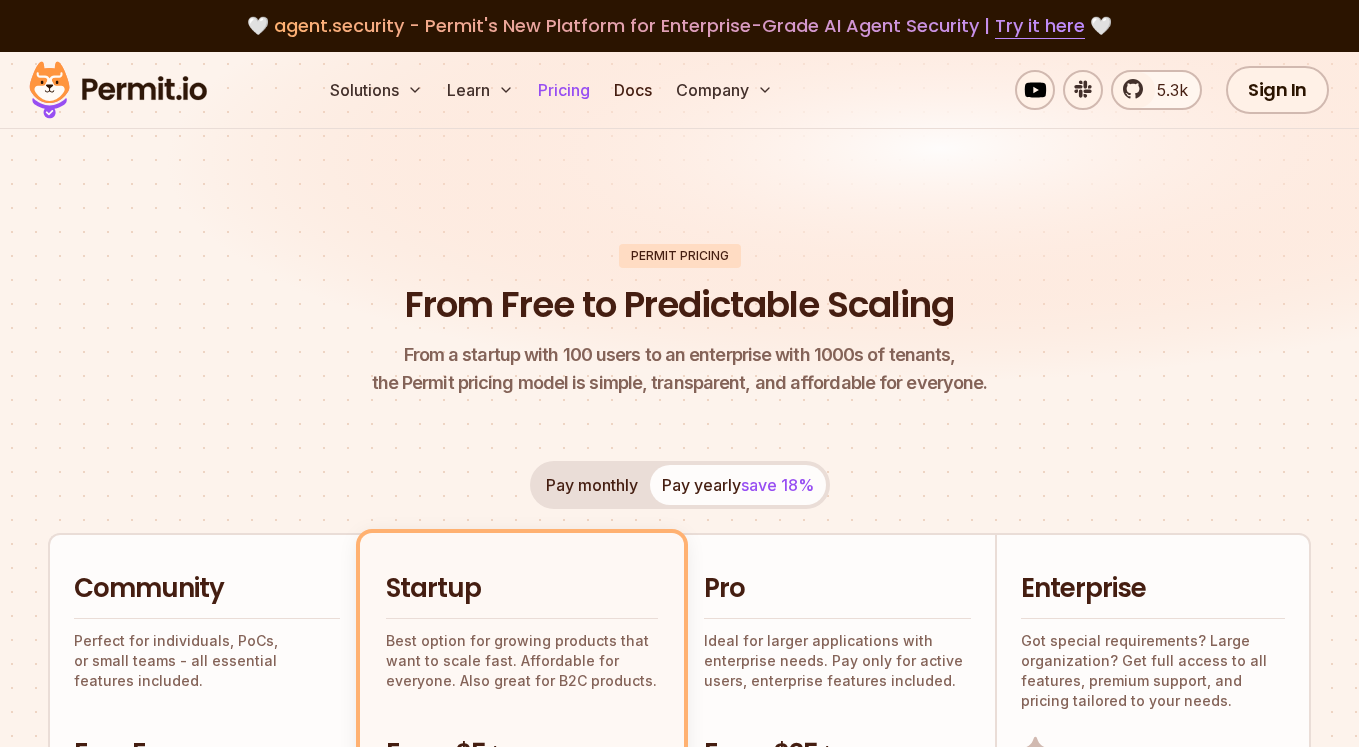 click on "Pricing" at bounding box center [564, 90] 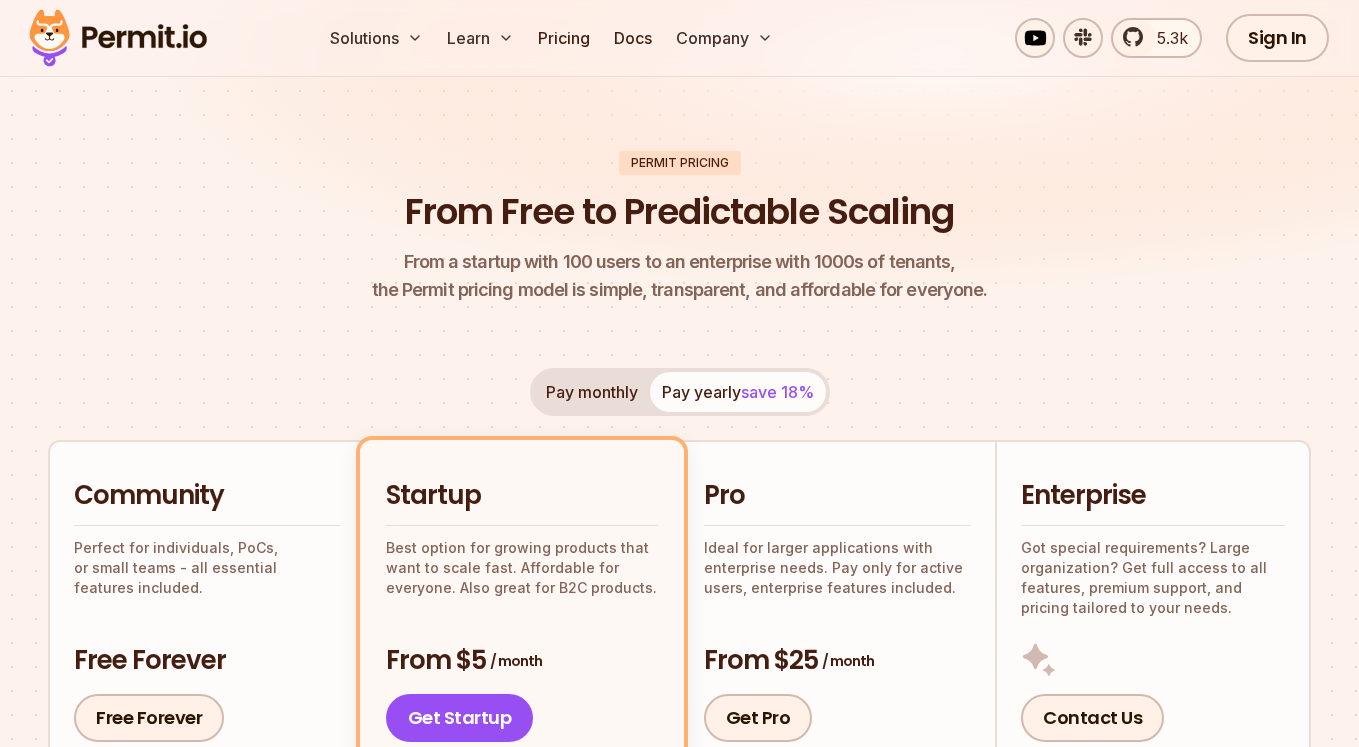 scroll, scrollTop: 360, scrollLeft: 0, axis: vertical 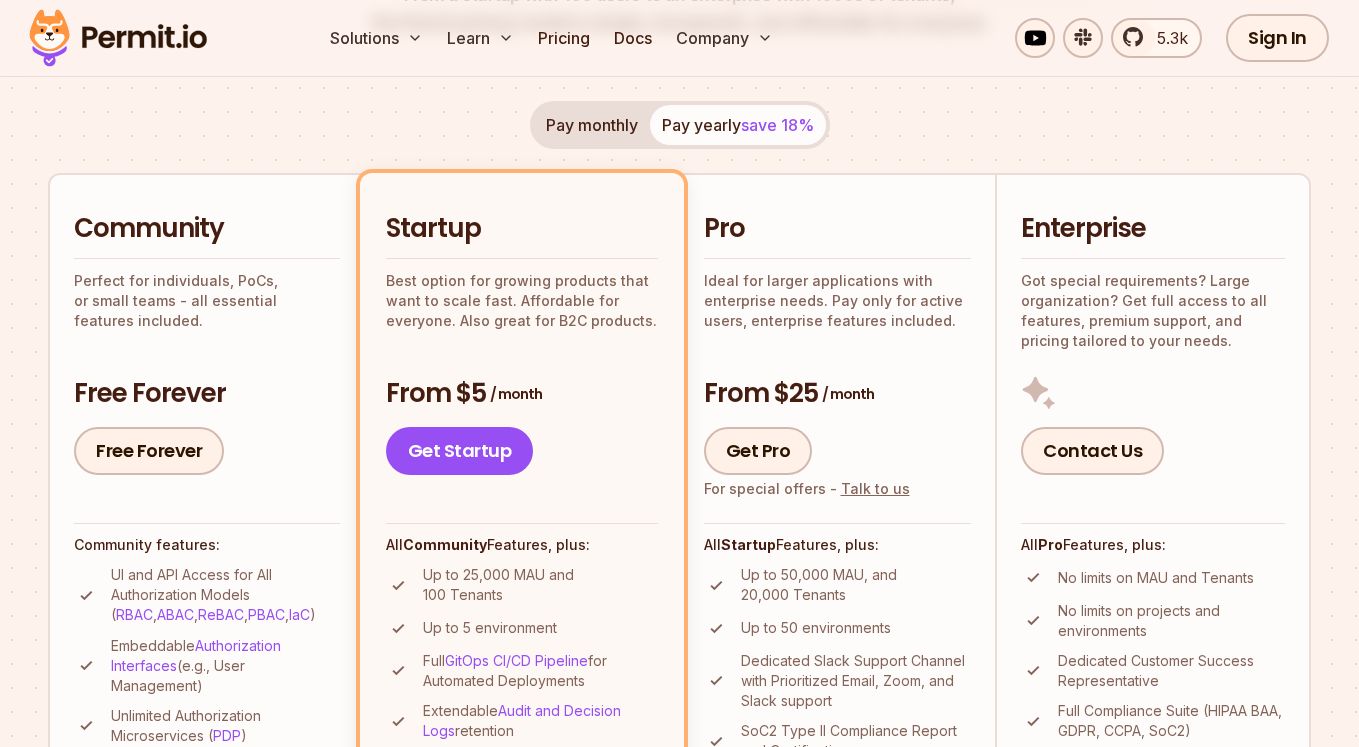 click on "Best option for growing products that want to scale fast. Affordable for everyone. Also great for B2C products." at bounding box center (522, 301) 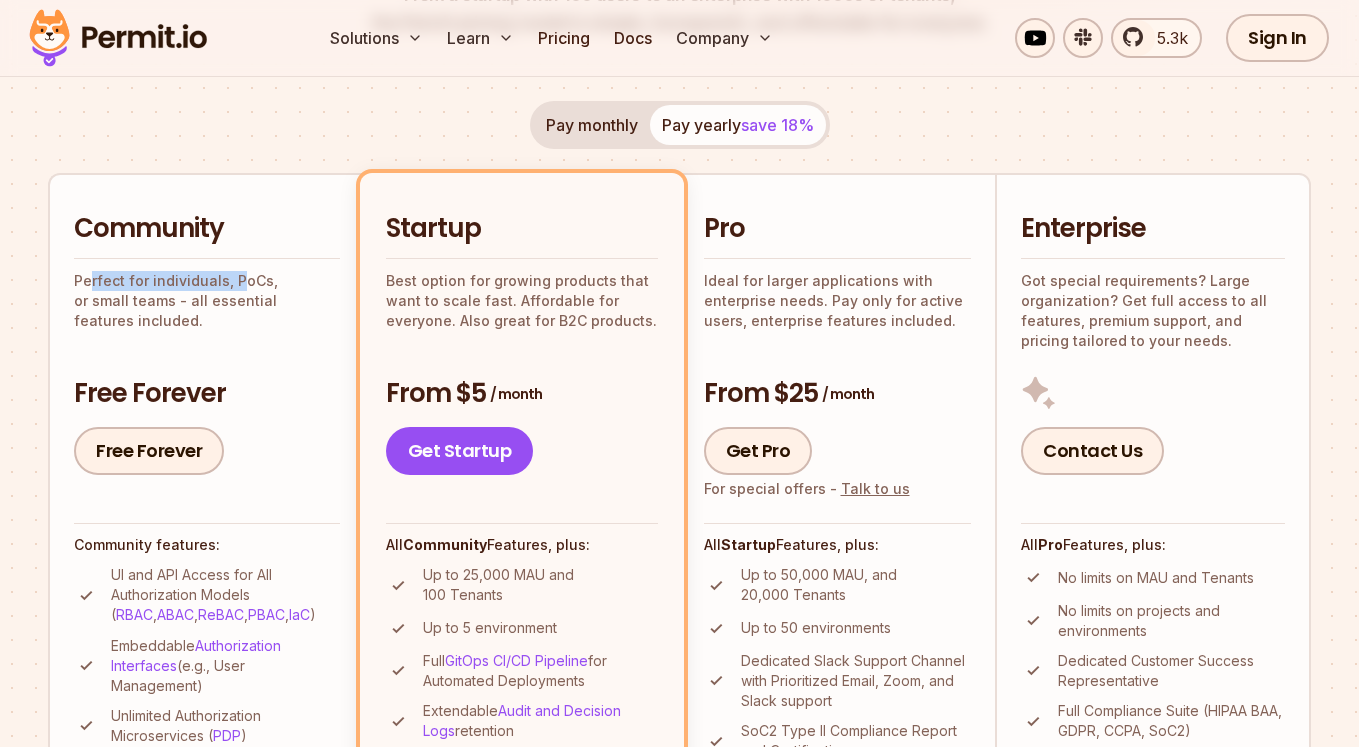 drag, startPoint x: 90, startPoint y: 288, endPoint x: 251, endPoint y: 283, distance: 161.07762 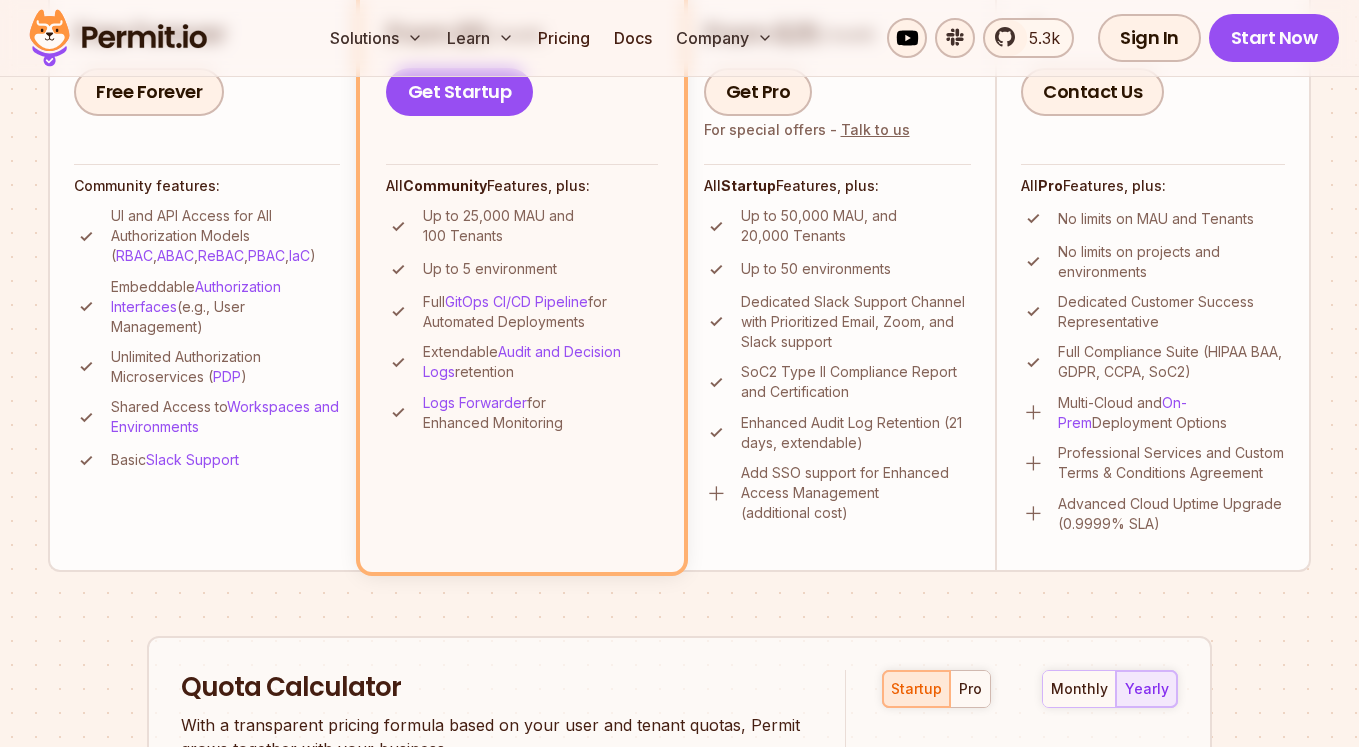 scroll, scrollTop: 720, scrollLeft: 0, axis: vertical 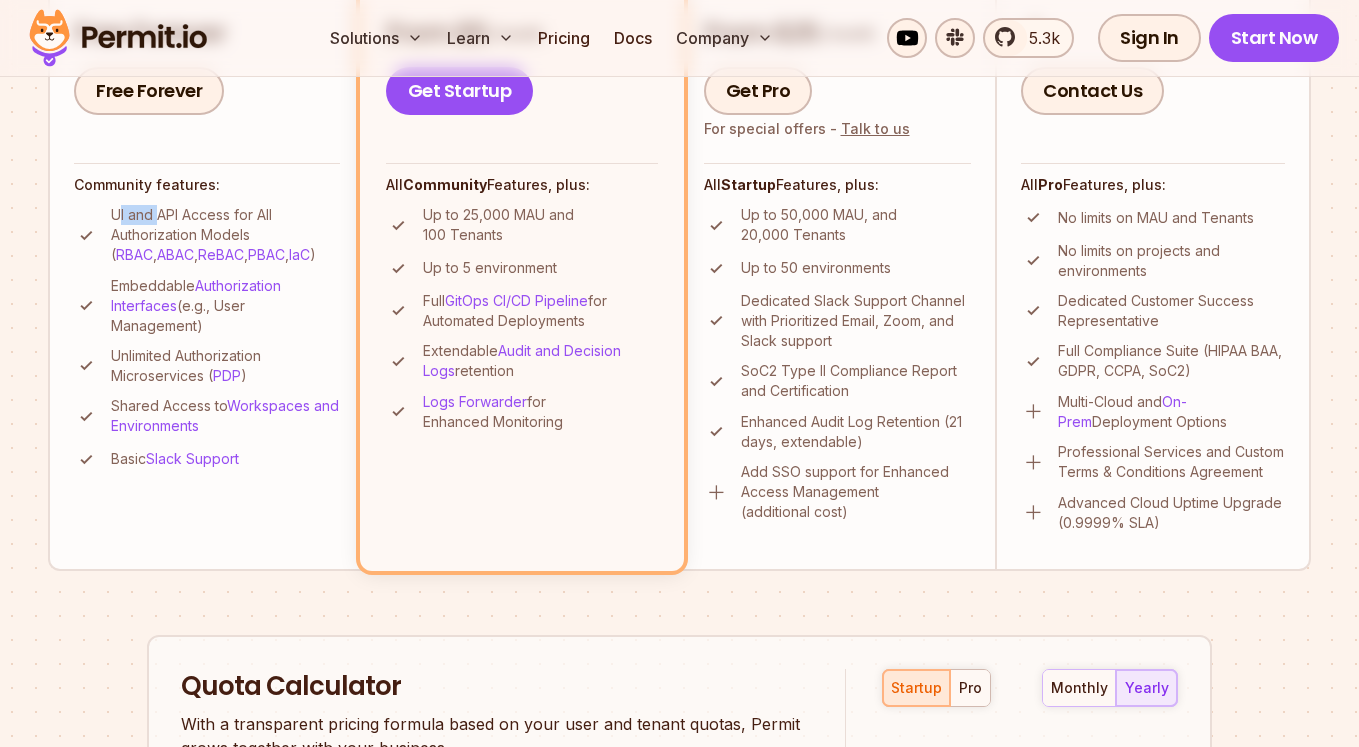 drag, startPoint x: 122, startPoint y: 219, endPoint x: 158, endPoint y: 219, distance: 36 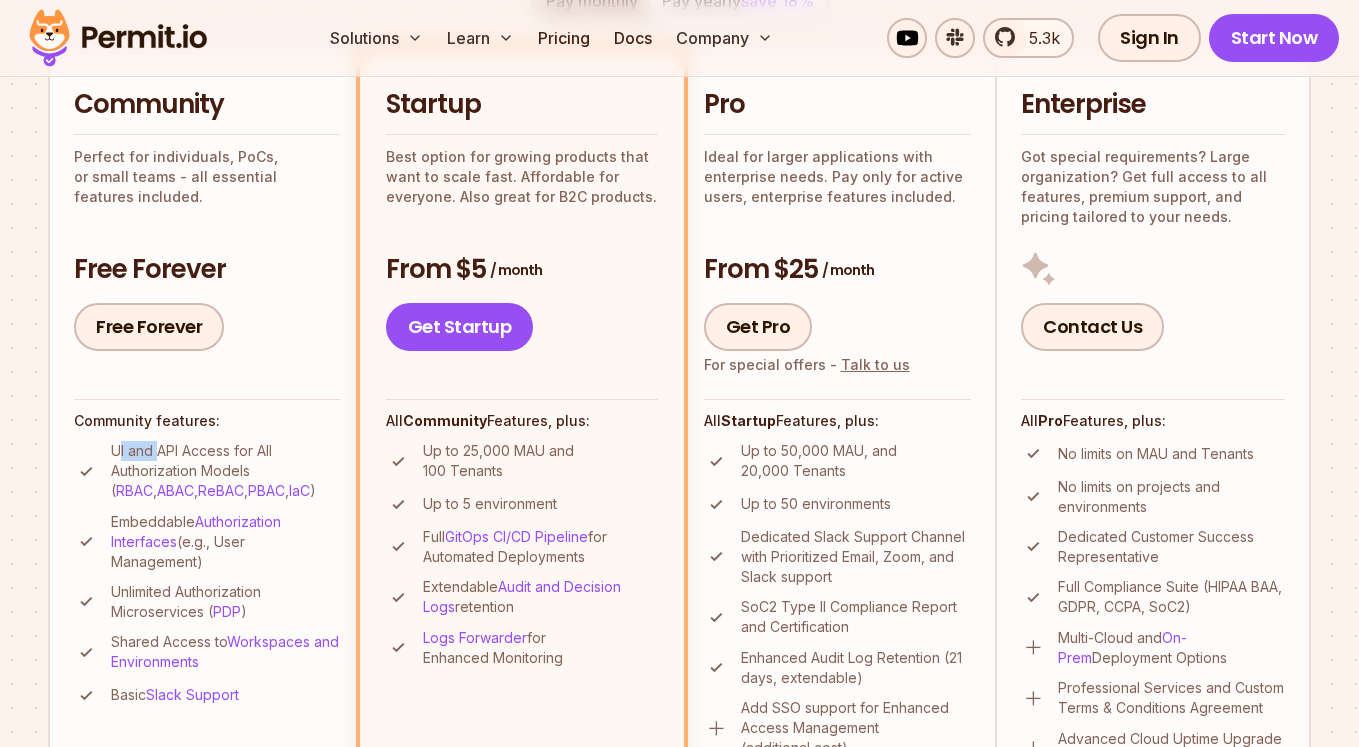 scroll, scrollTop: 480, scrollLeft: 0, axis: vertical 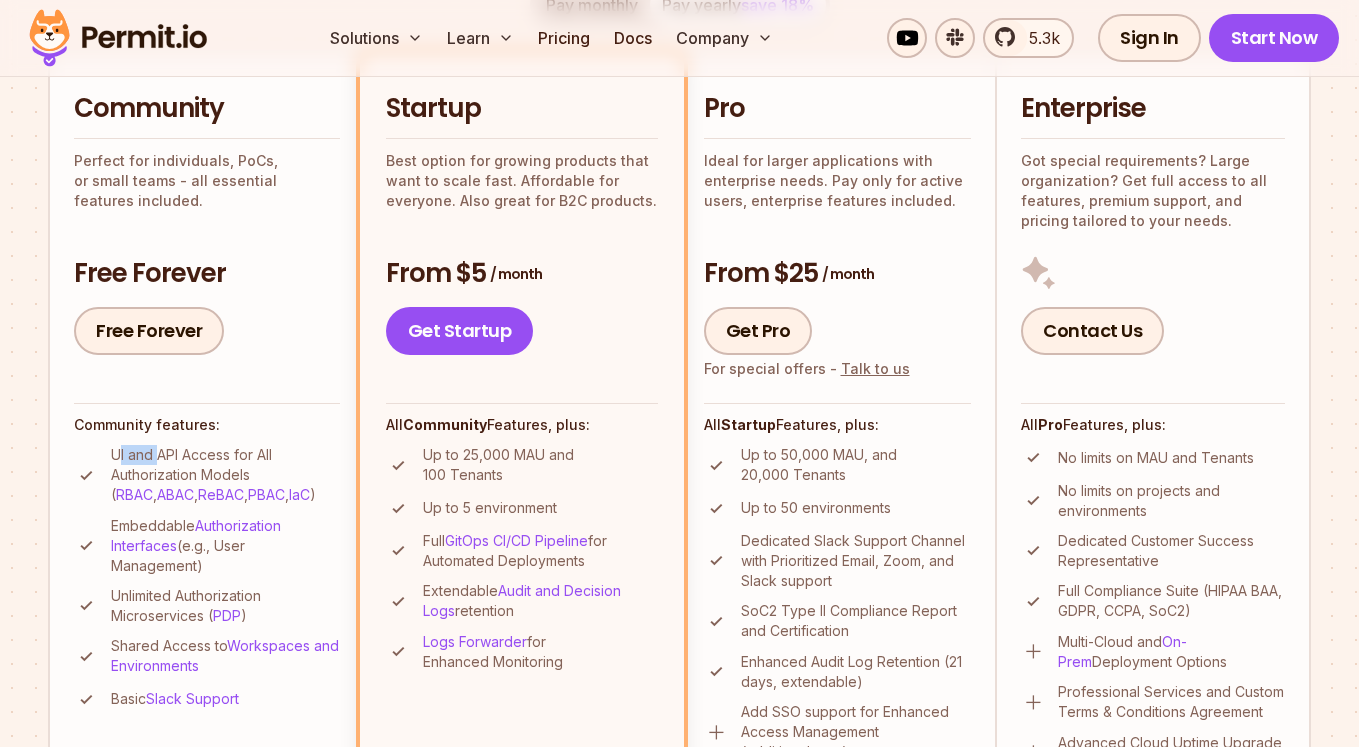 click on "UI and API Access for All Authorization Models ( RBAC ,  ABAC ,  ReBAC , PBAC ,  IaC )" at bounding box center (225, 475) 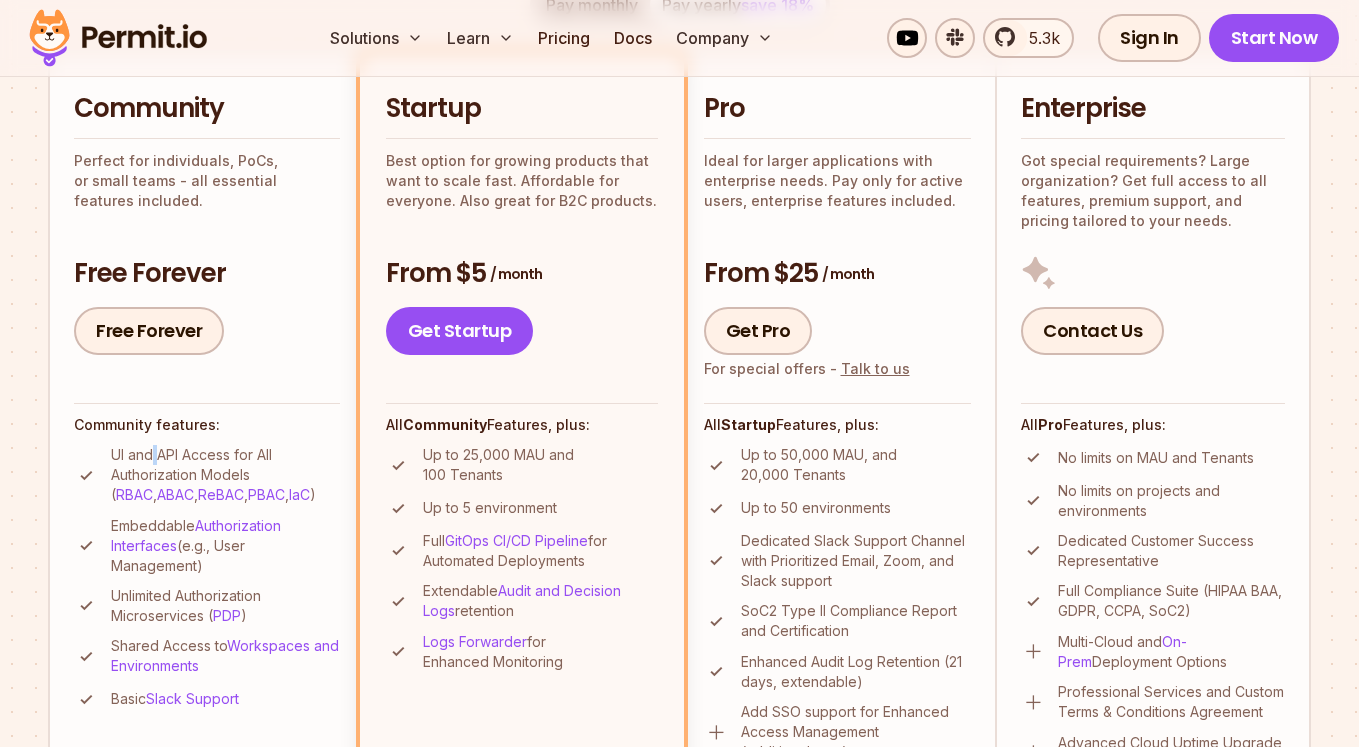 click on "UI and API Access for All Authorization Models ( RBAC ,  ABAC ,  ReBAC , PBAC ,  IaC )" at bounding box center [225, 475] 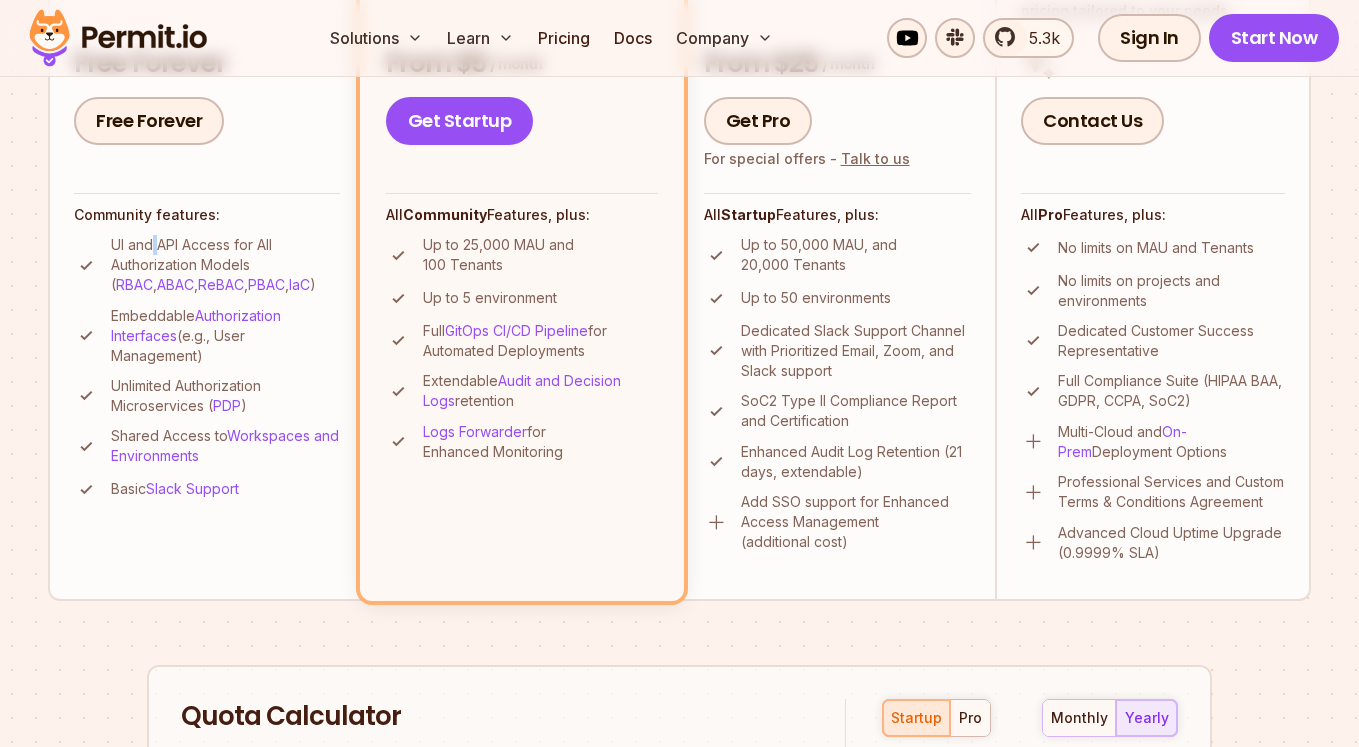 scroll, scrollTop: 720, scrollLeft: 0, axis: vertical 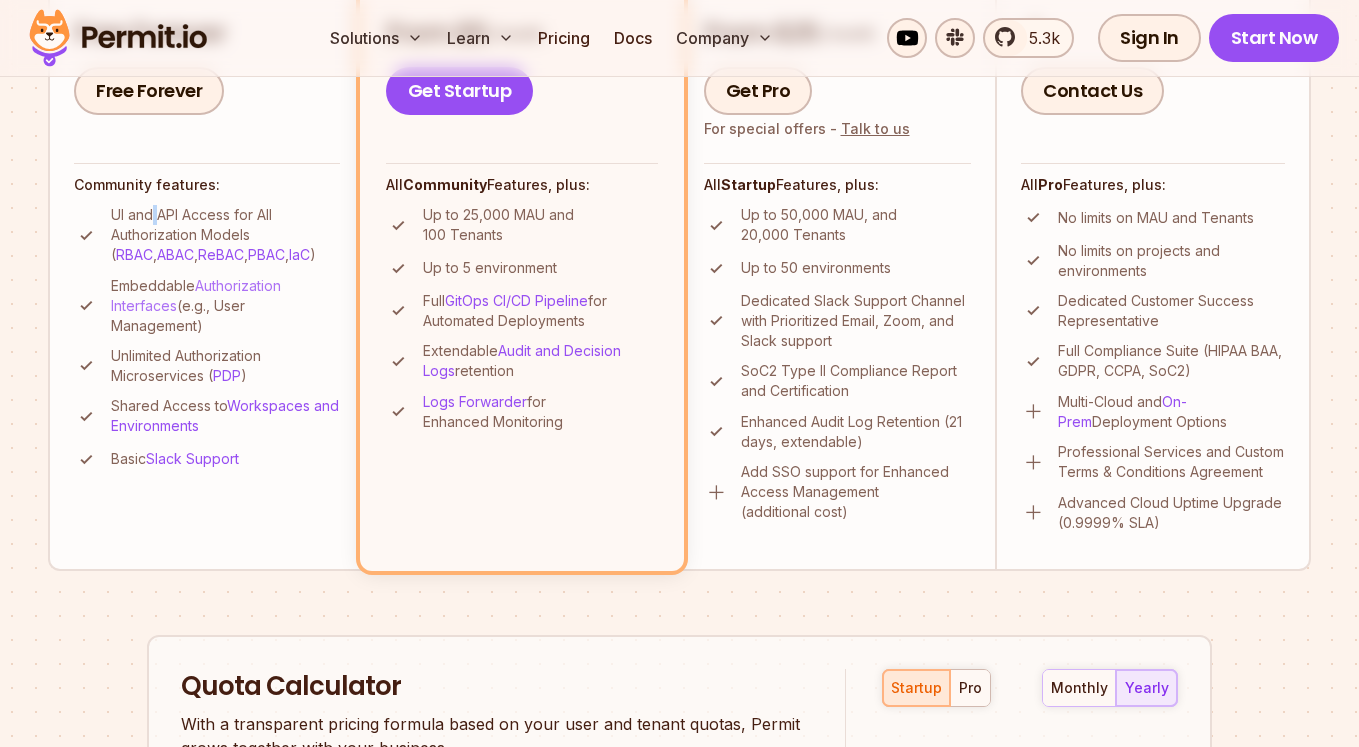 click on "Authorization Interfaces" at bounding box center [196, 295] 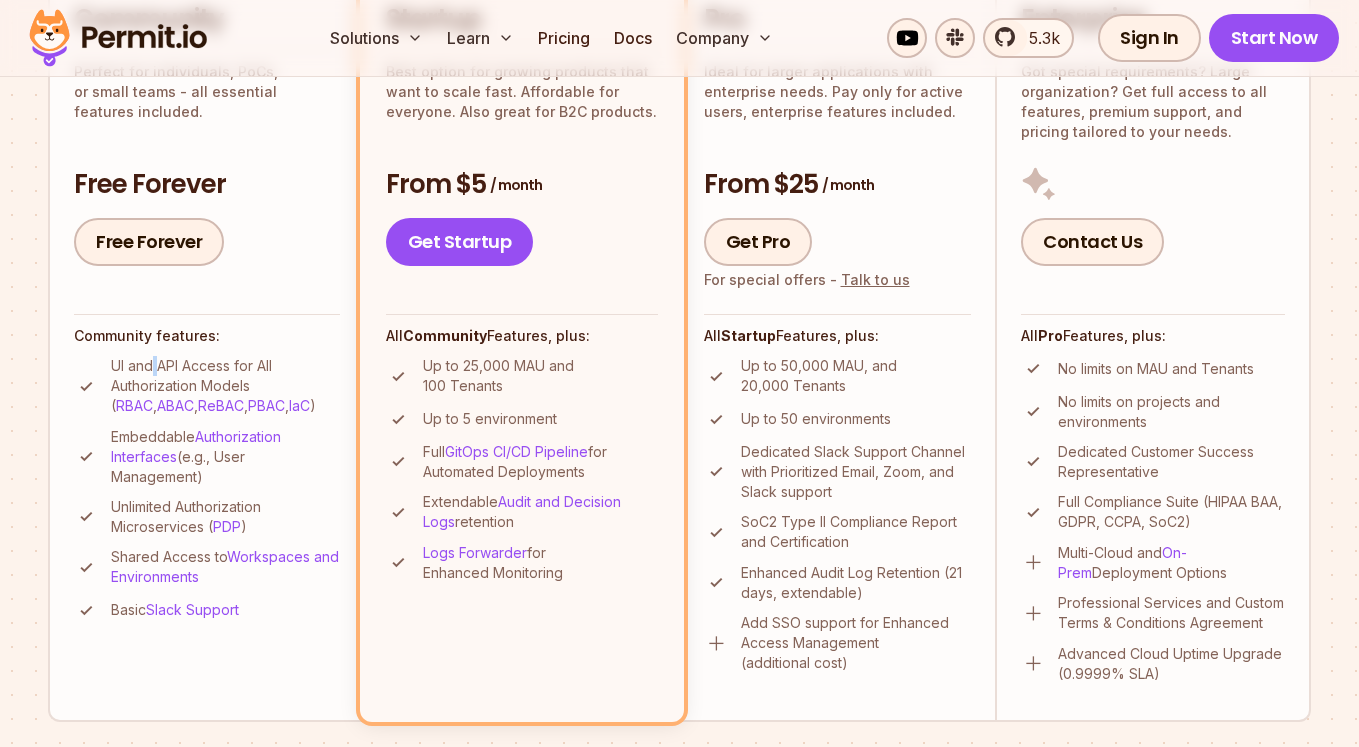 scroll, scrollTop: 720, scrollLeft: 0, axis: vertical 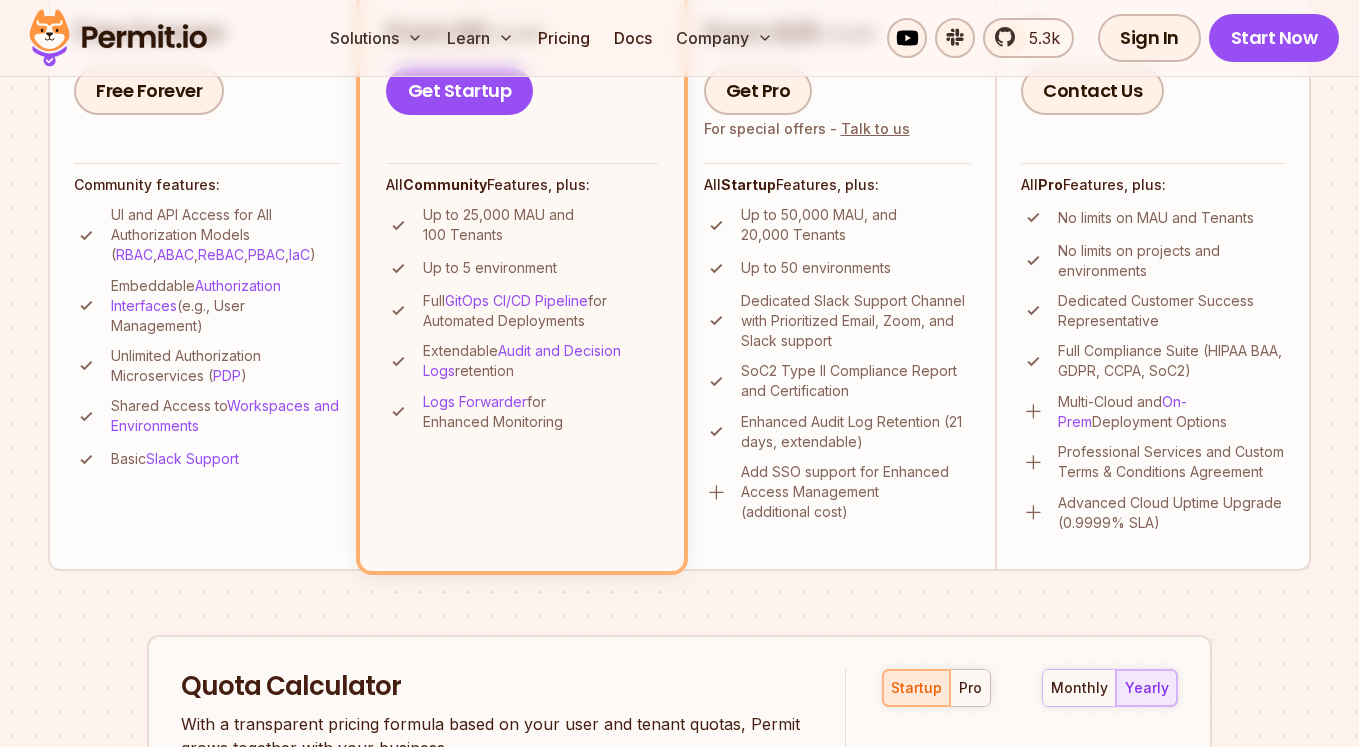 click on "Unlimited Authorization Microservices ( PDP )" at bounding box center [225, 366] 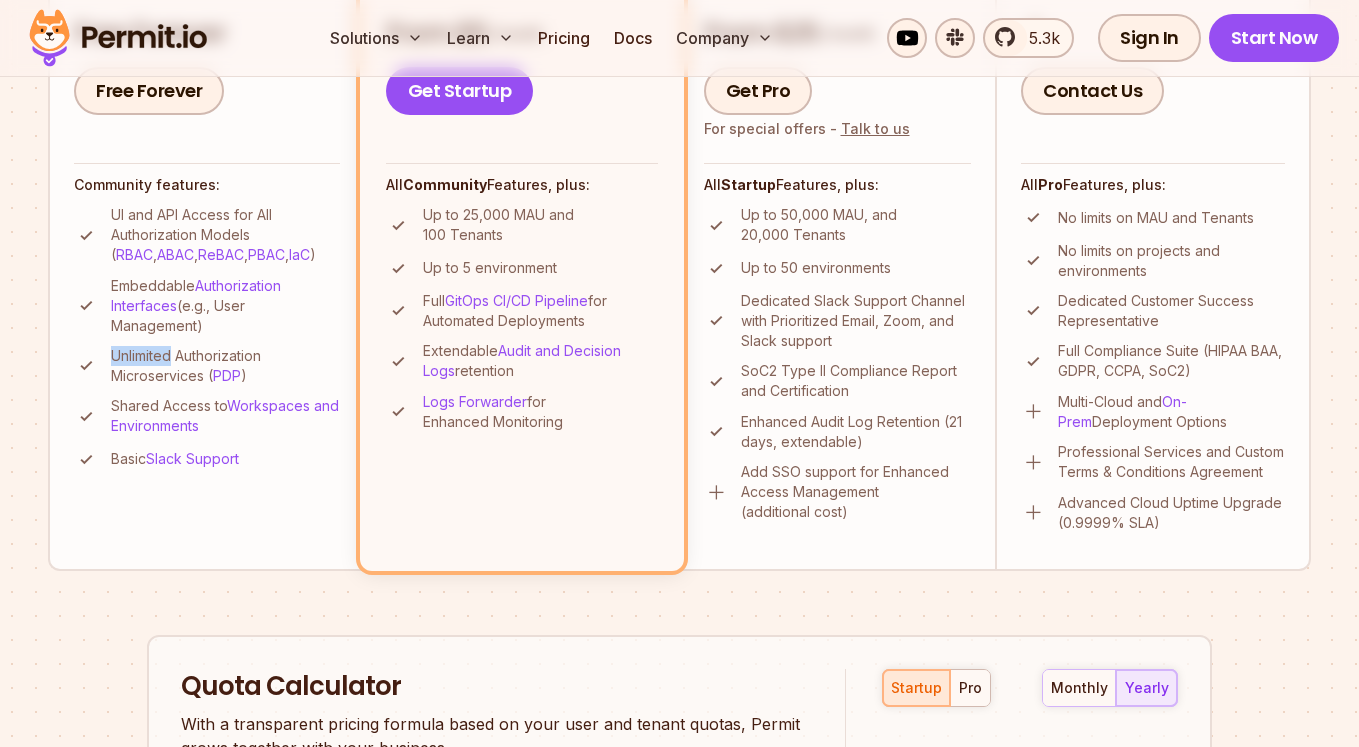 click on "Unlimited Authorization Microservices ( PDP )" at bounding box center [225, 366] 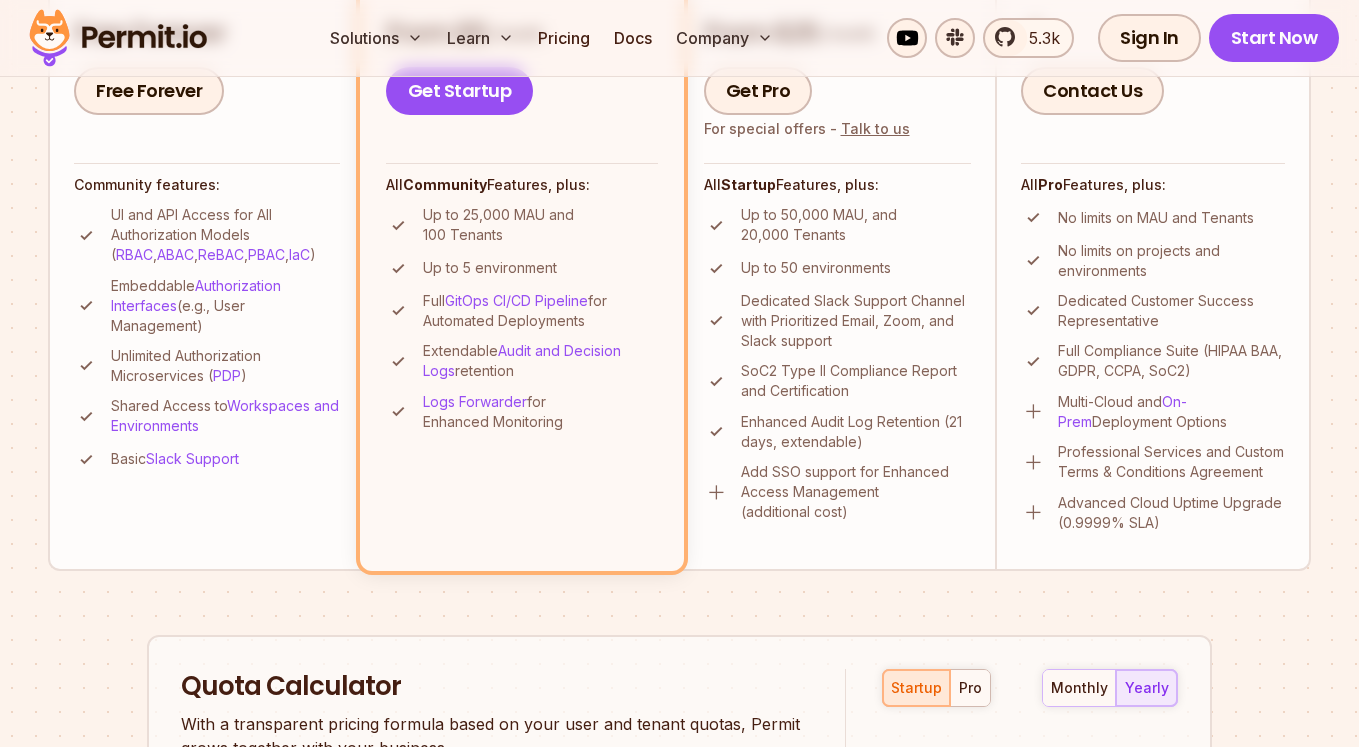 click on "Unlimited Authorization Microservices ( PDP )" at bounding box center (225, 366) 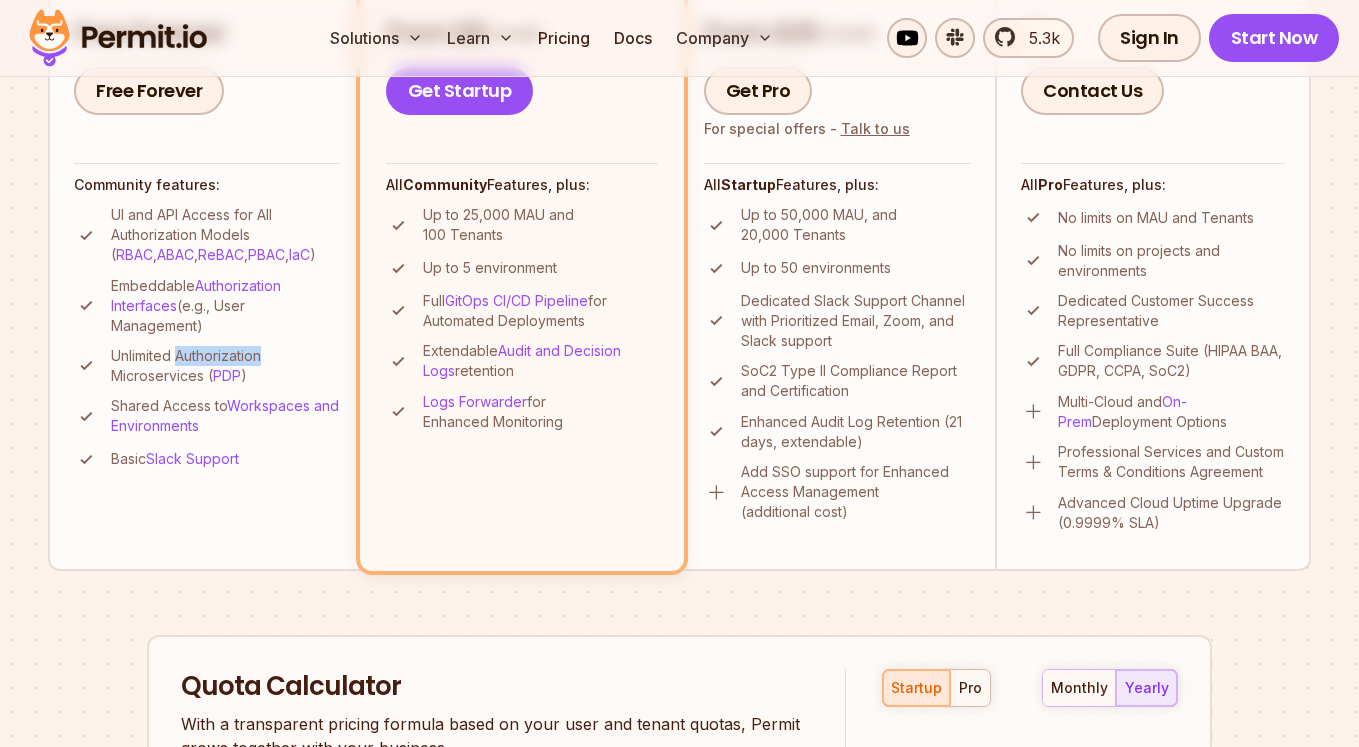 click on "Unlimited Authorization Microservices ( PDP )" at bounding box center [225, 366] 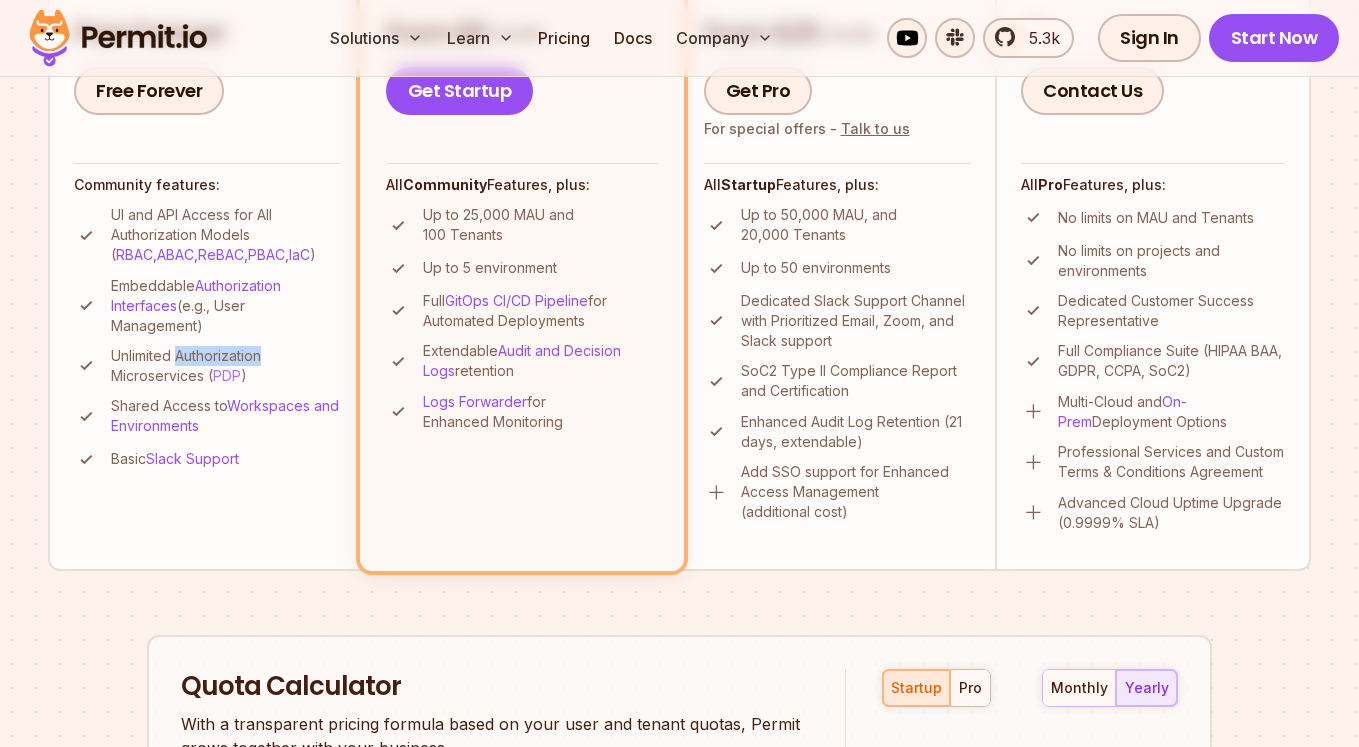 click on "PDP" at bounding box center (227, 375) 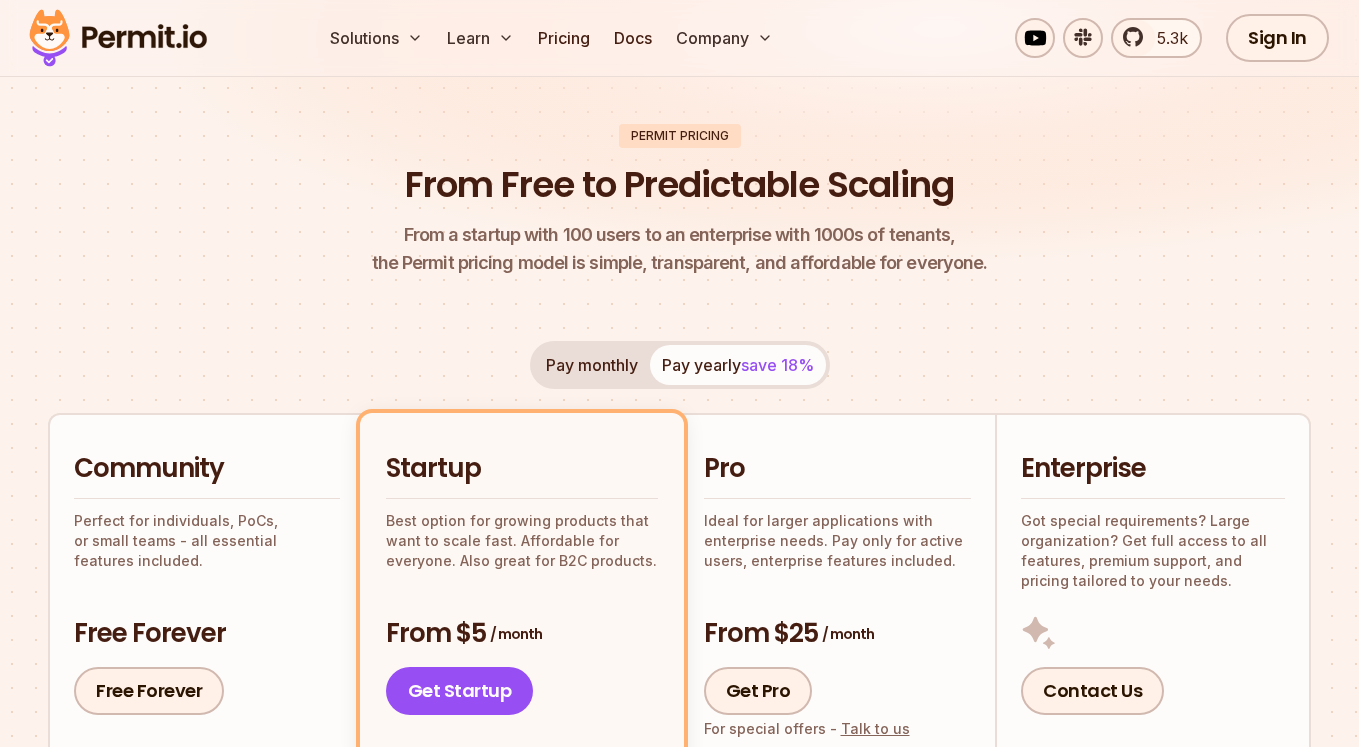 scroll, scrollTop: 0, scrollLeft: 0, axis: both 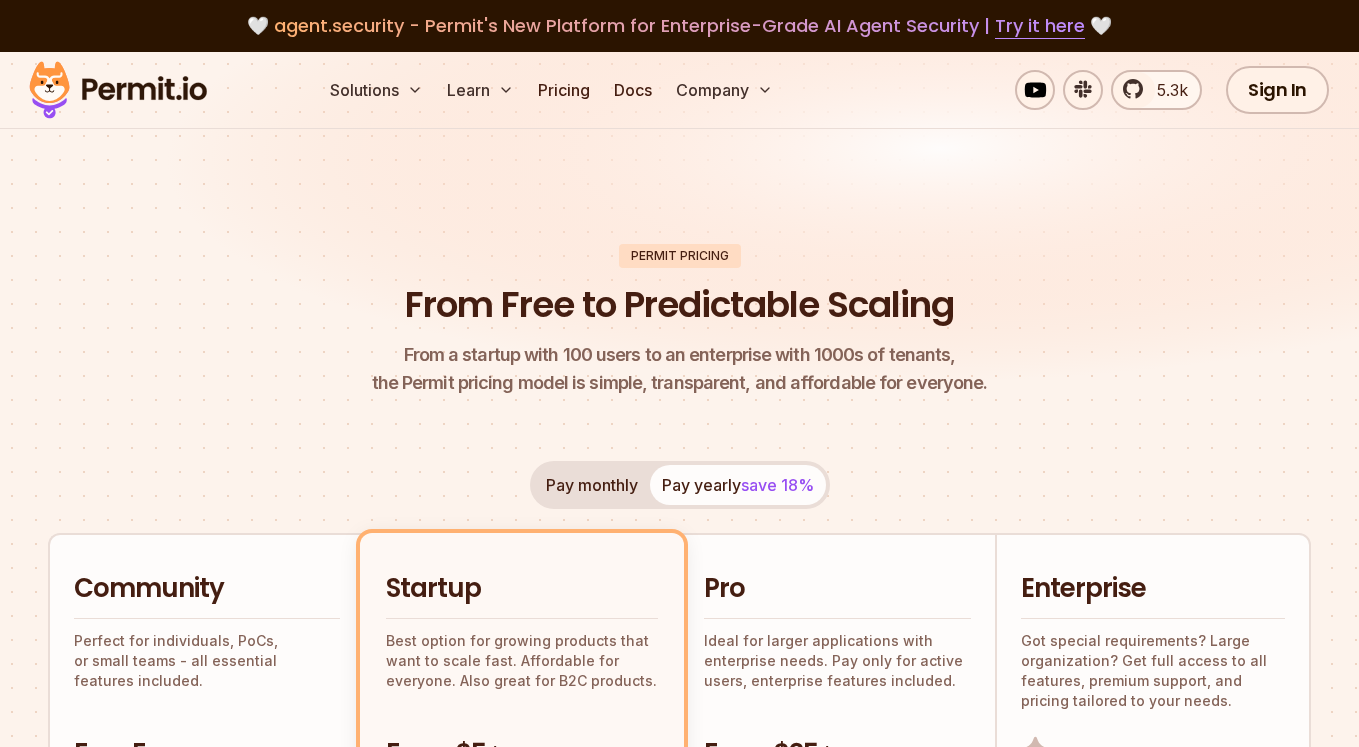 click on "Pay monthly" at bounding box center (592, 485) 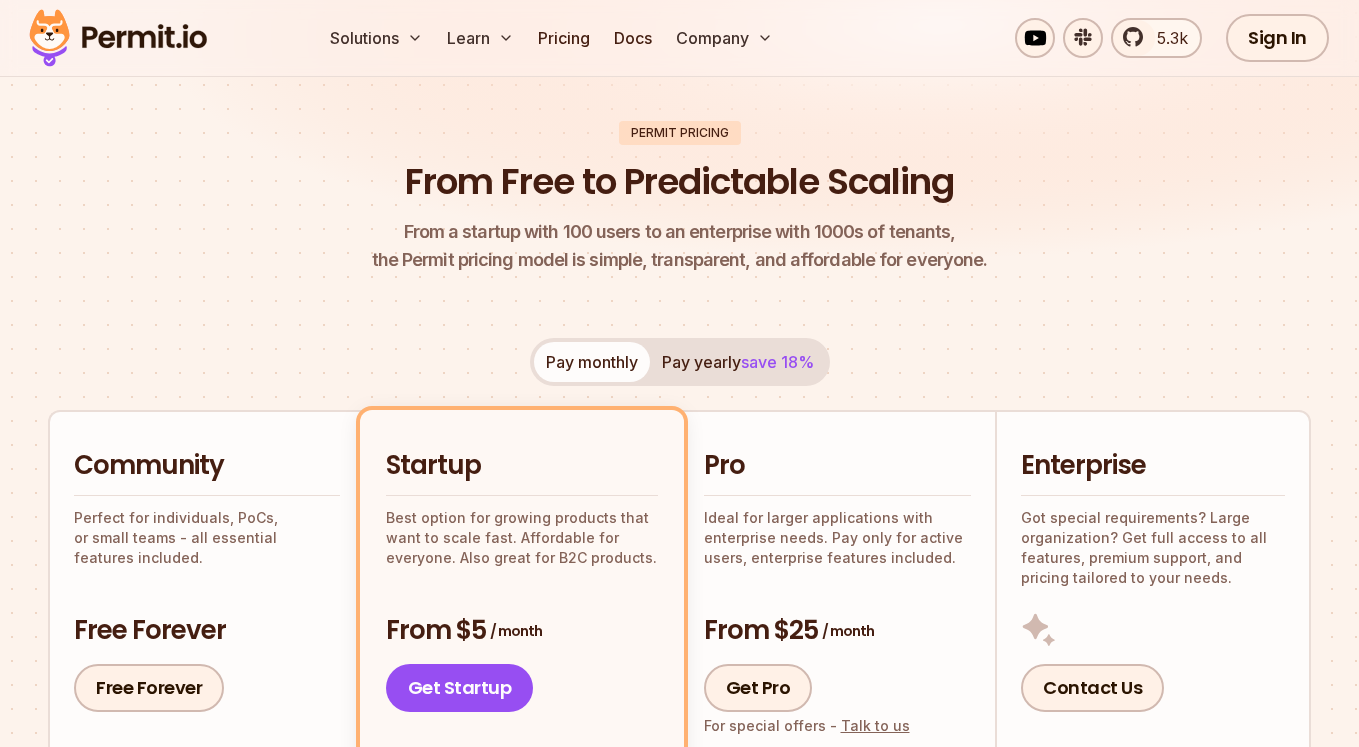 scroll, scrollTop: 120, scrollLeft: 0, axis: vertical 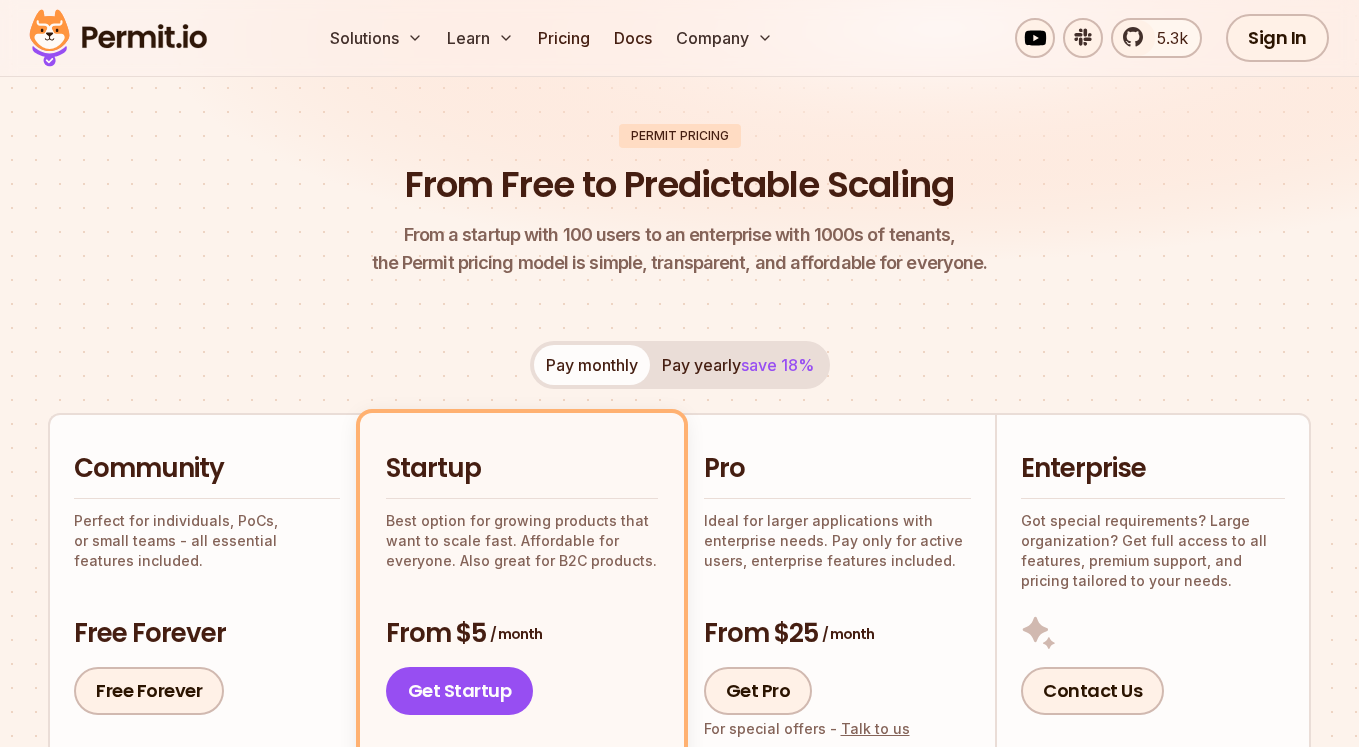 click on "save 18%" at bounding box center (777, 365) 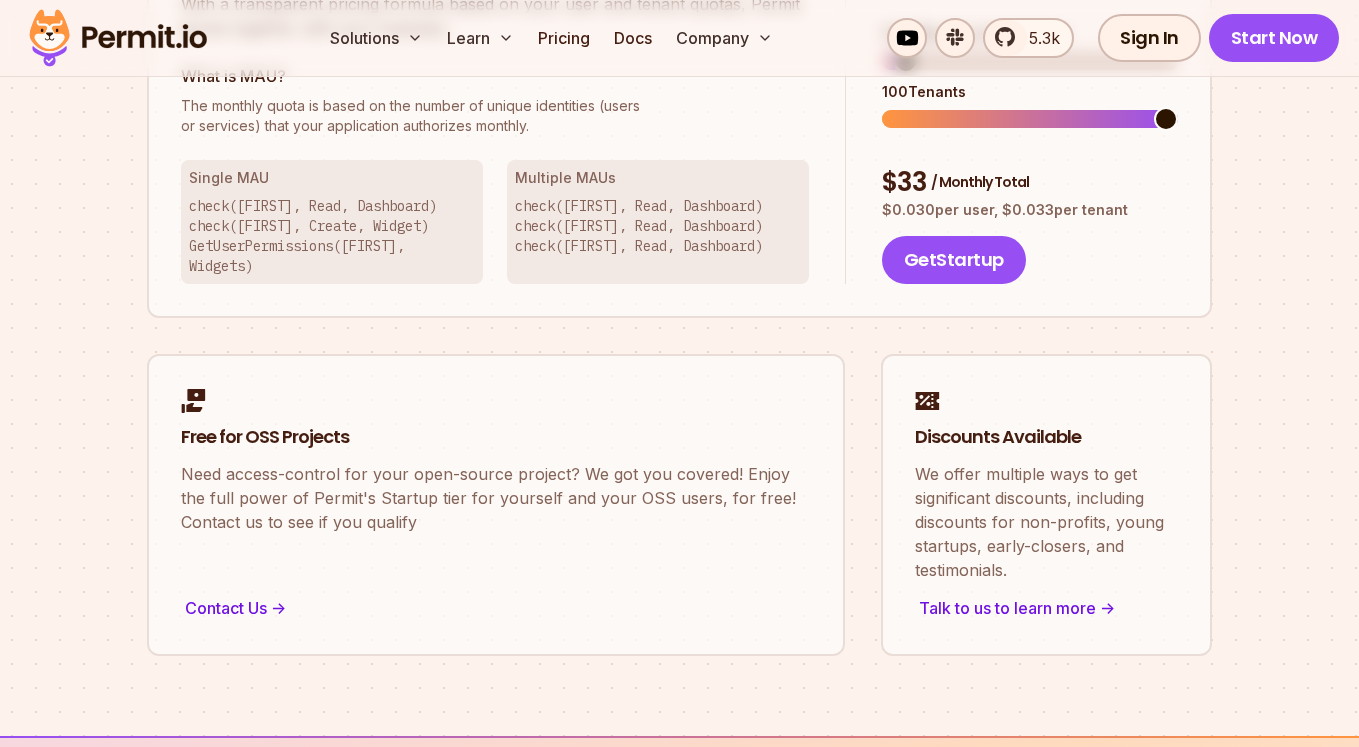 scroll, scrollTop: 1560, scrollLeft: 0, axis: vertical 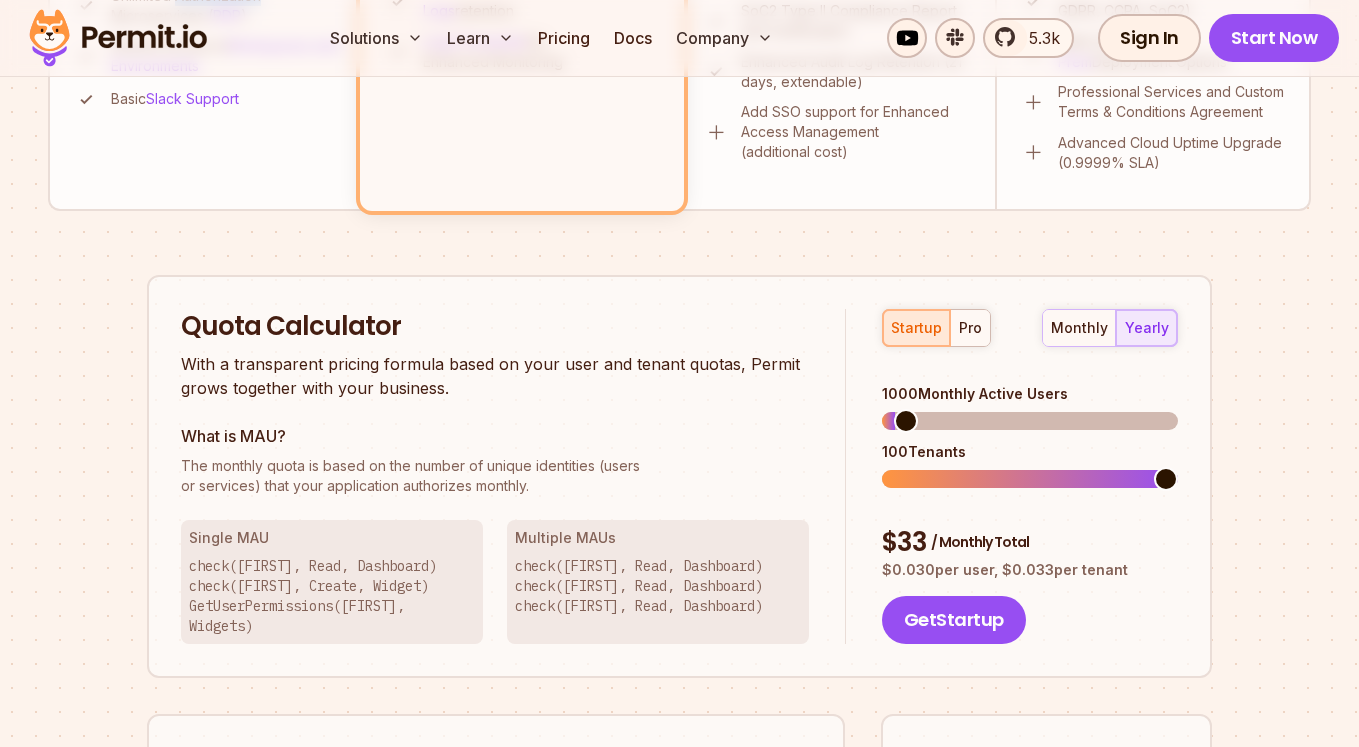 click at bounding box center (906, 421) 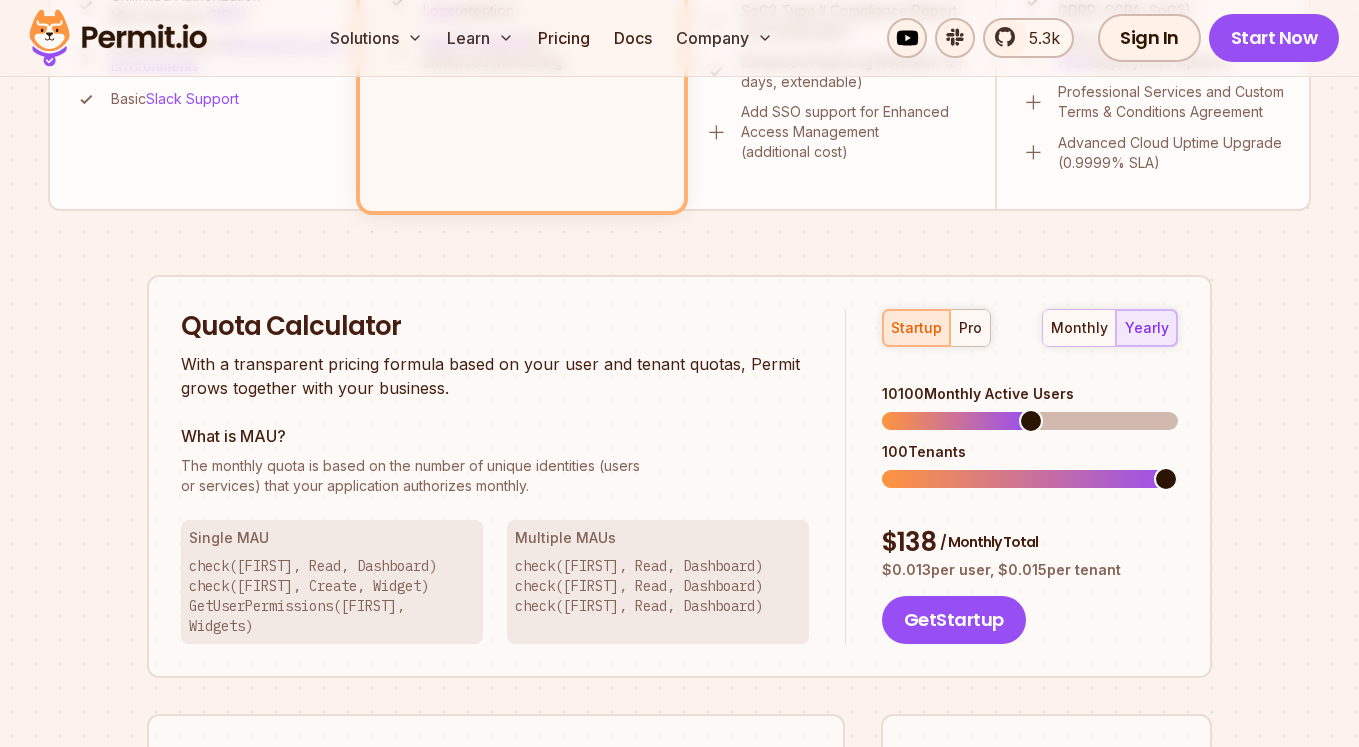 drag, startPoint x: 1087, startPoint y: 421, endPoint x: 1118, endPoint y: 421, distance: 31 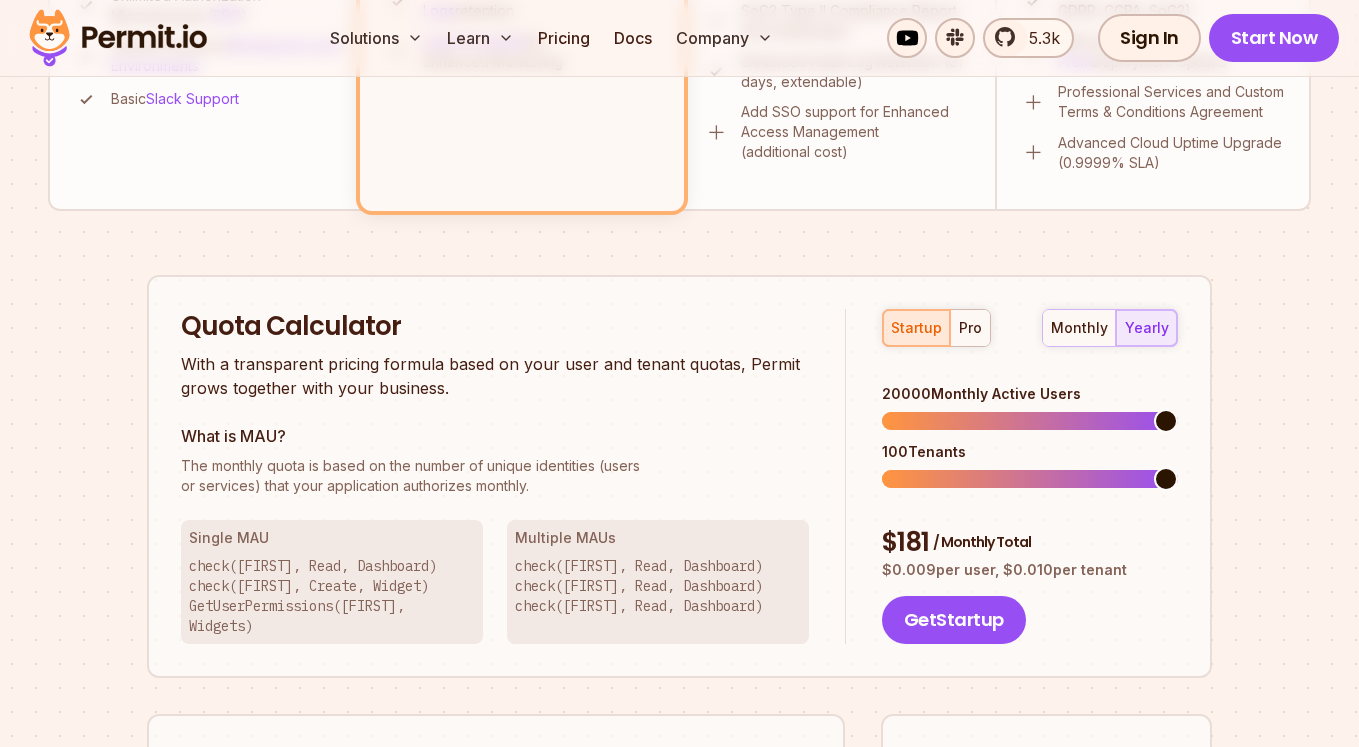 click at bounding box center [1166, 421] 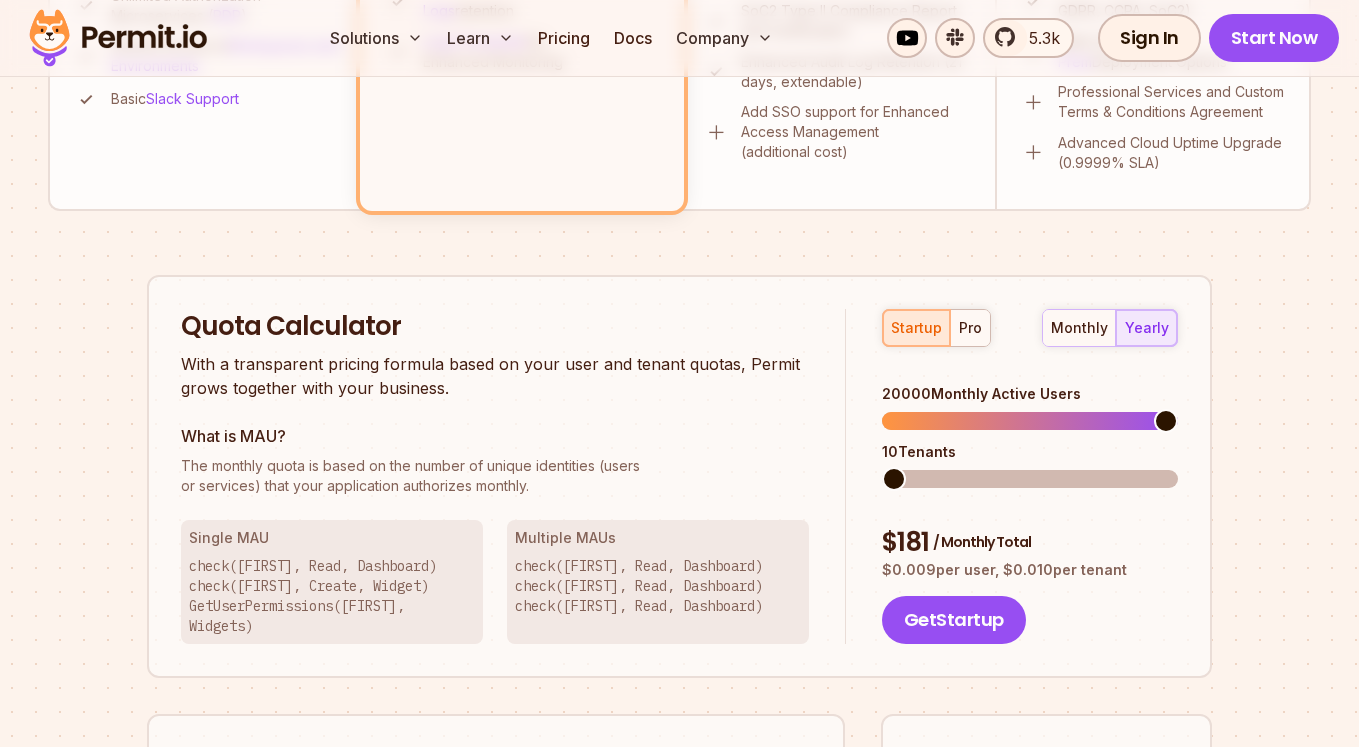 click at bounding box center (894, 479) 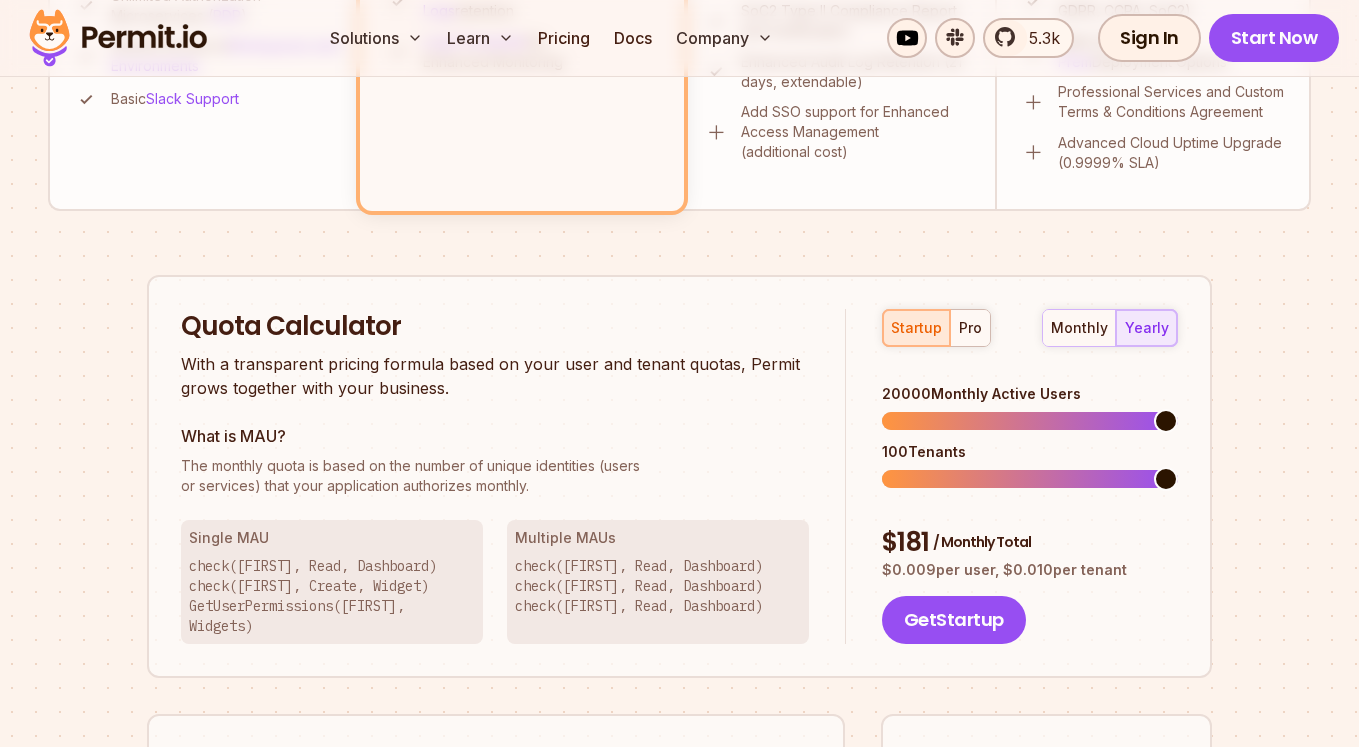 click at bounding box center [1166, 479] 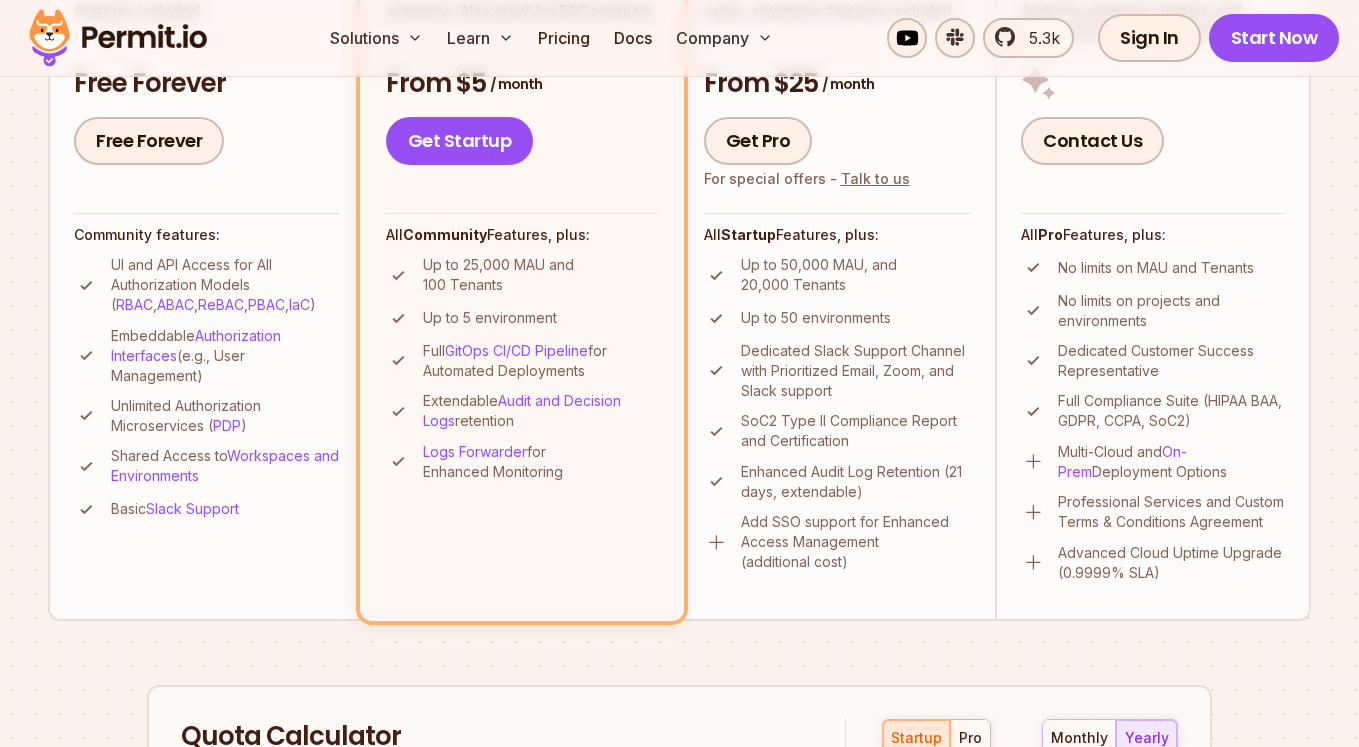 scroll, scrollTop: 600, scrollLeft: 0, axis: vertical 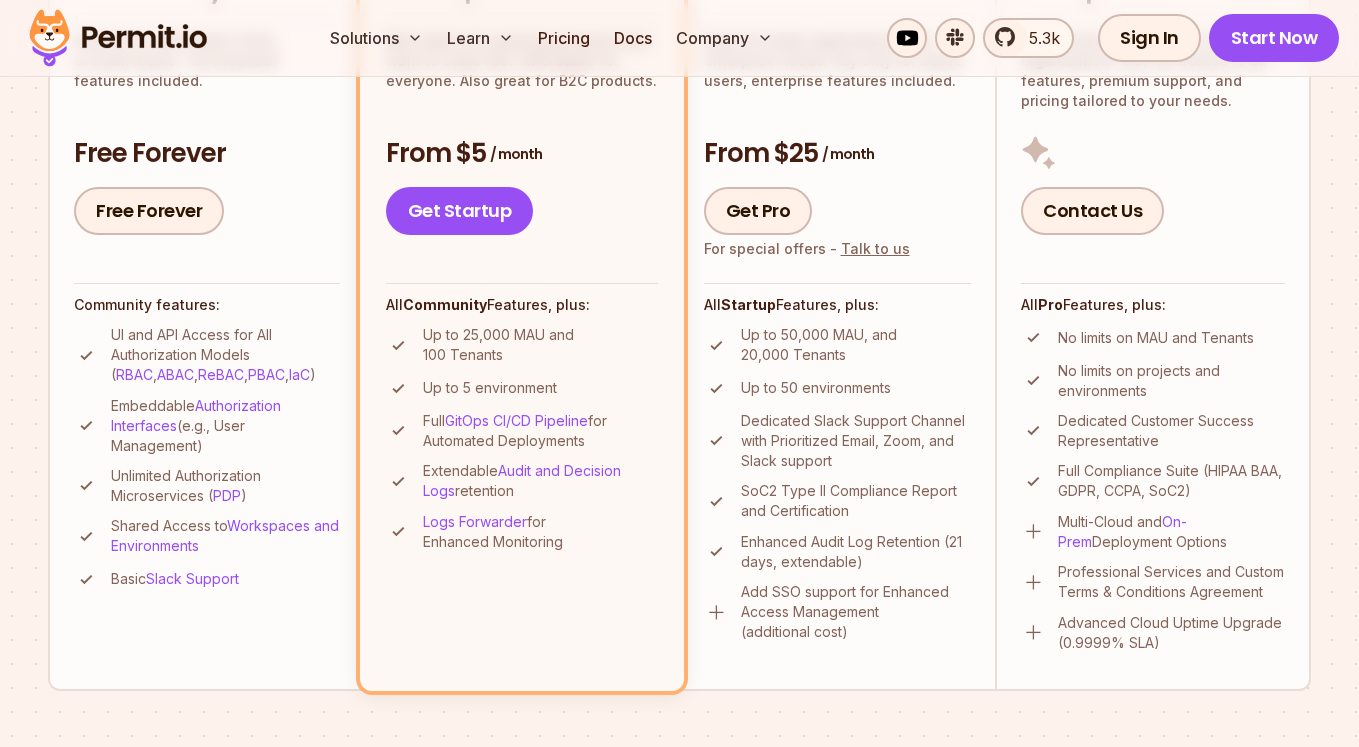 click on "Up to 5 environment" at bounding box center (490, 388) 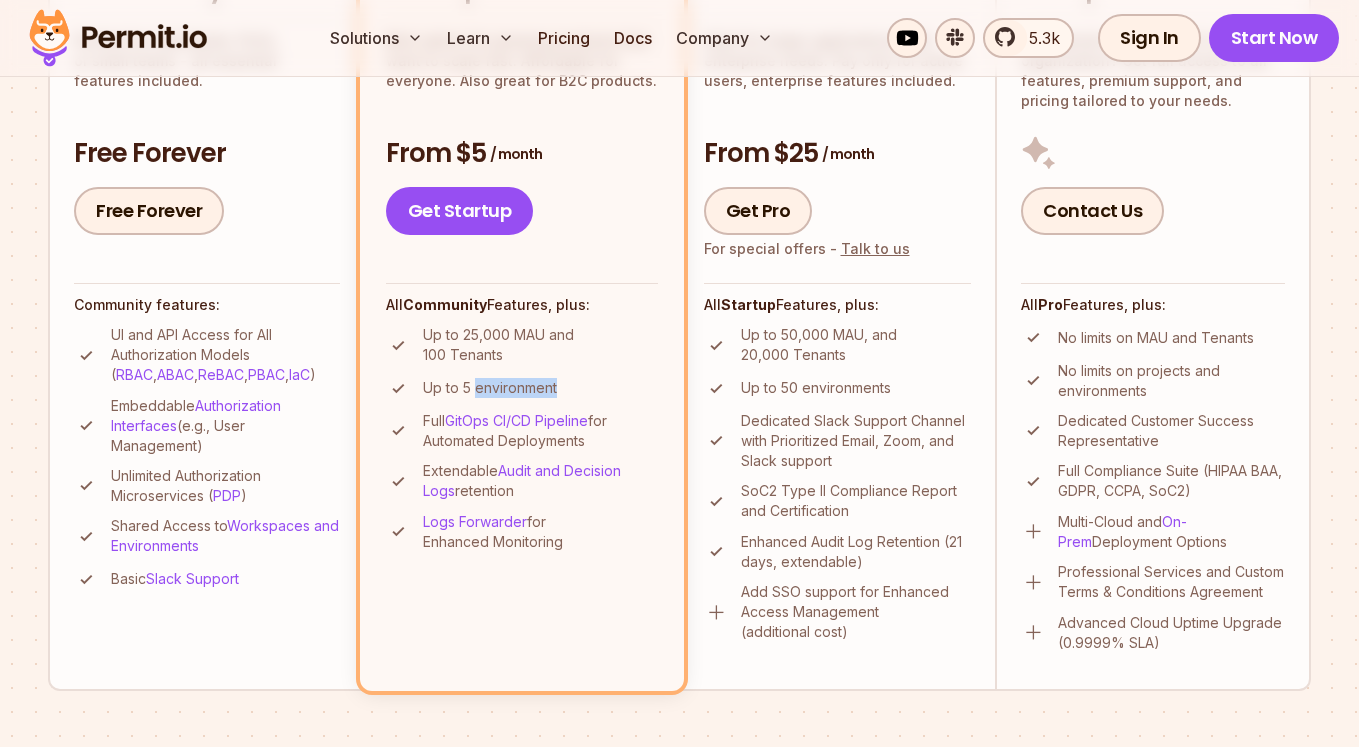 click on "Up to 5 environment" at bounding box center (490, 388) 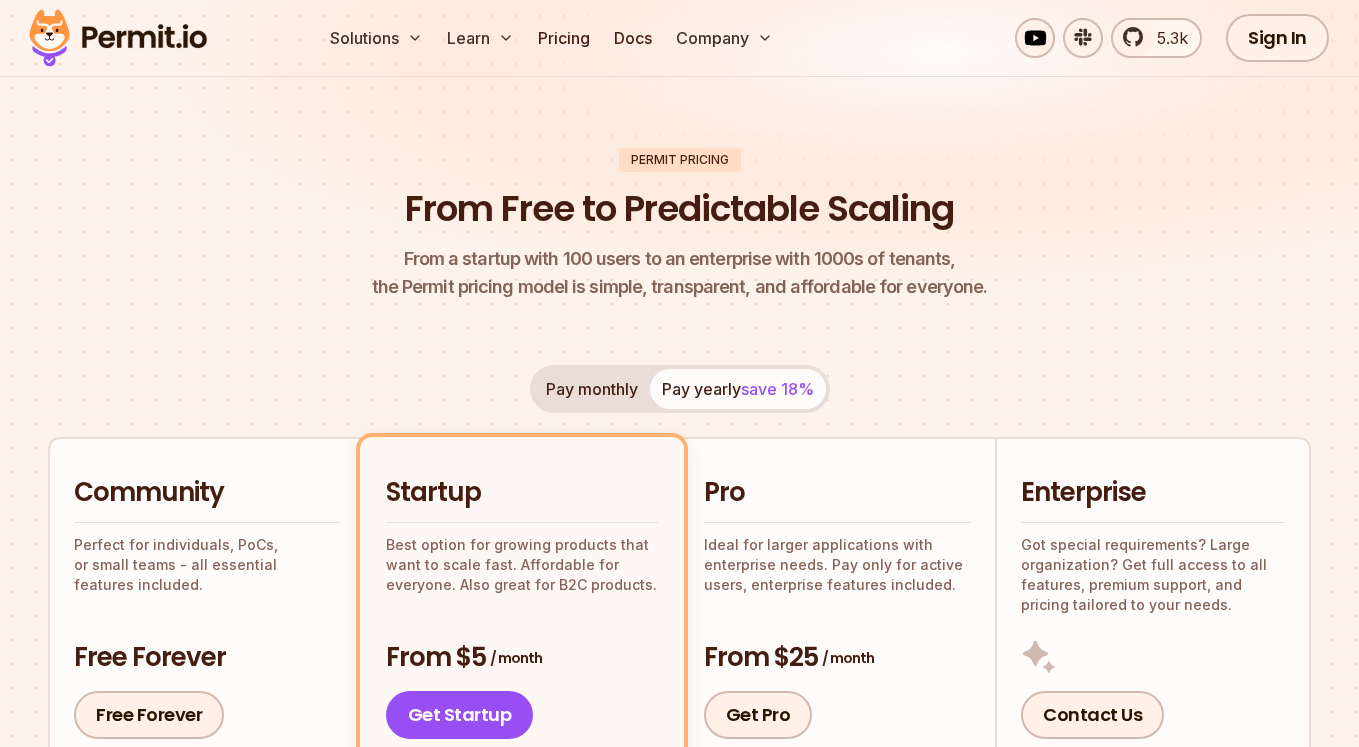 scroll, scrollTop: 0, scrollLeft: 0, axis: both 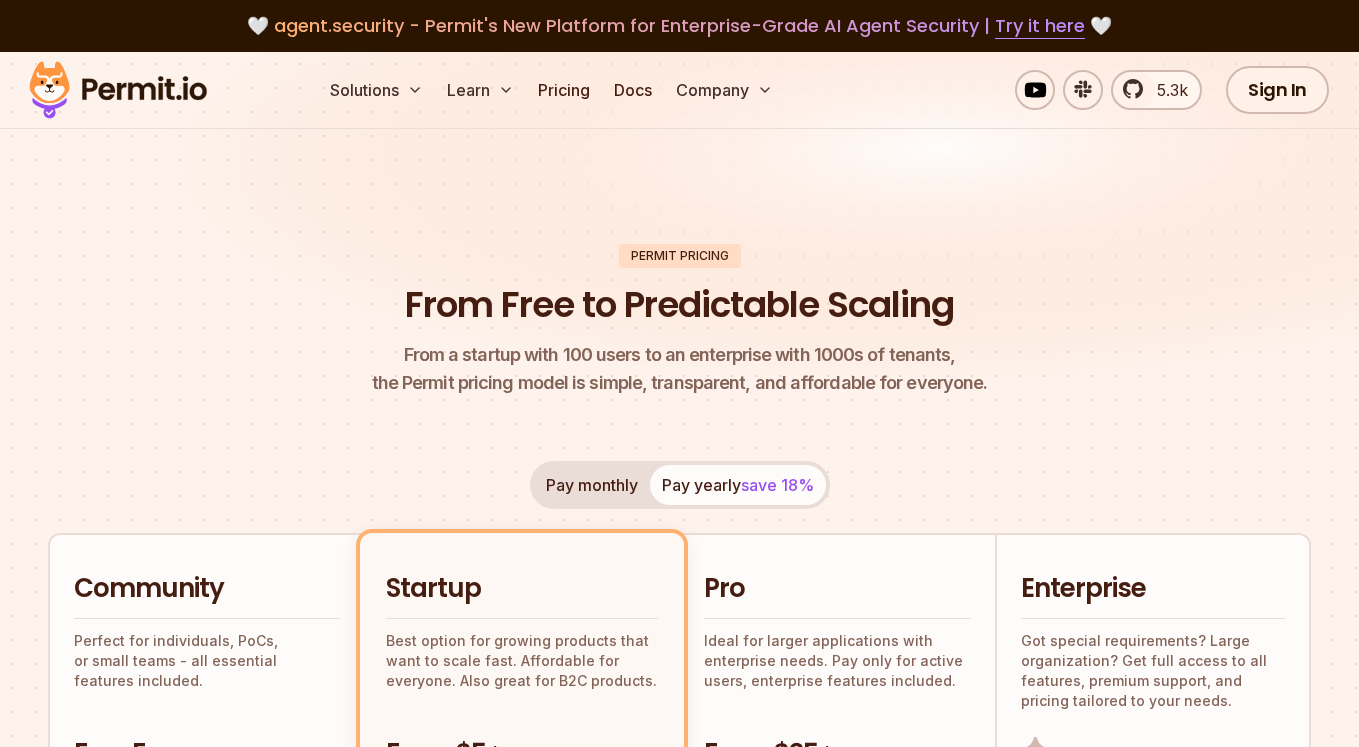 click at bounding box center (118, 90) 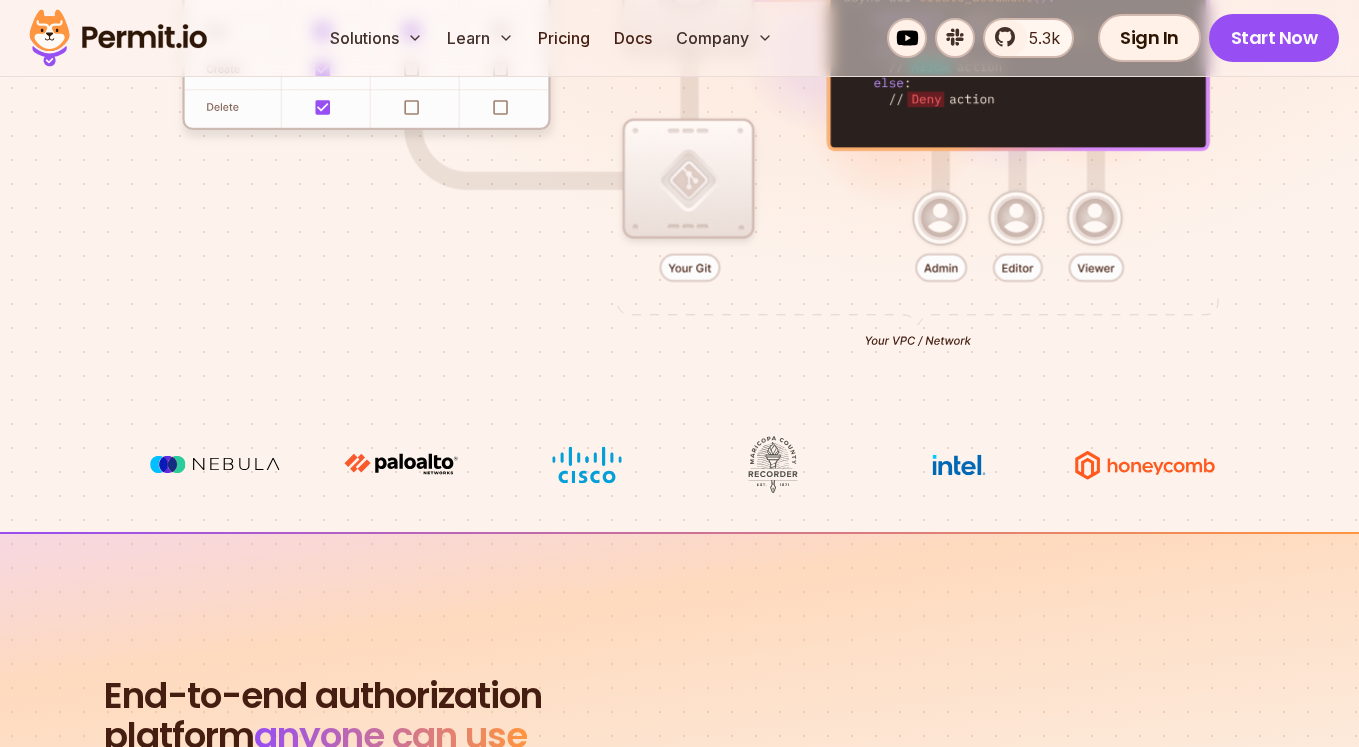 scroll, scrollTop: 1320, scrollLeft: 0, axis: vertical 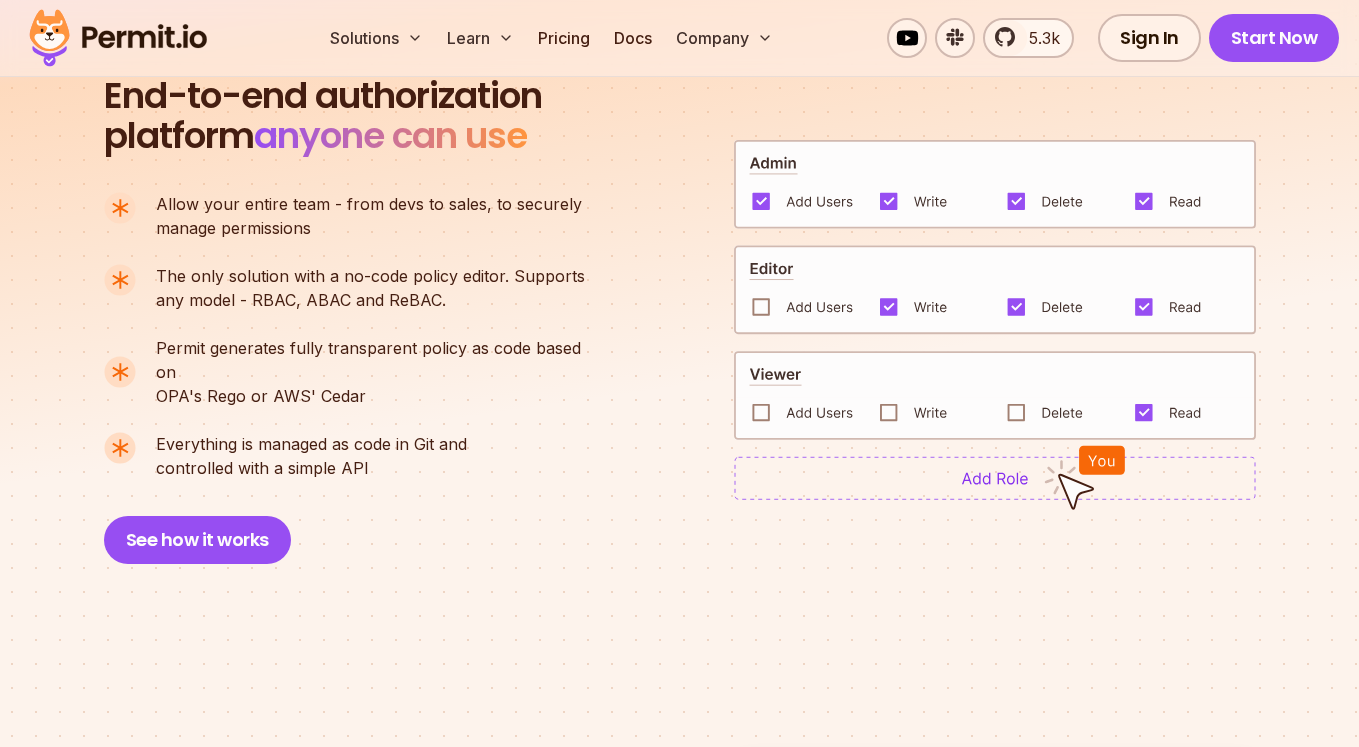 click on "Permit generates fully transparent policy as code based on" at bounding box center (379, 360) 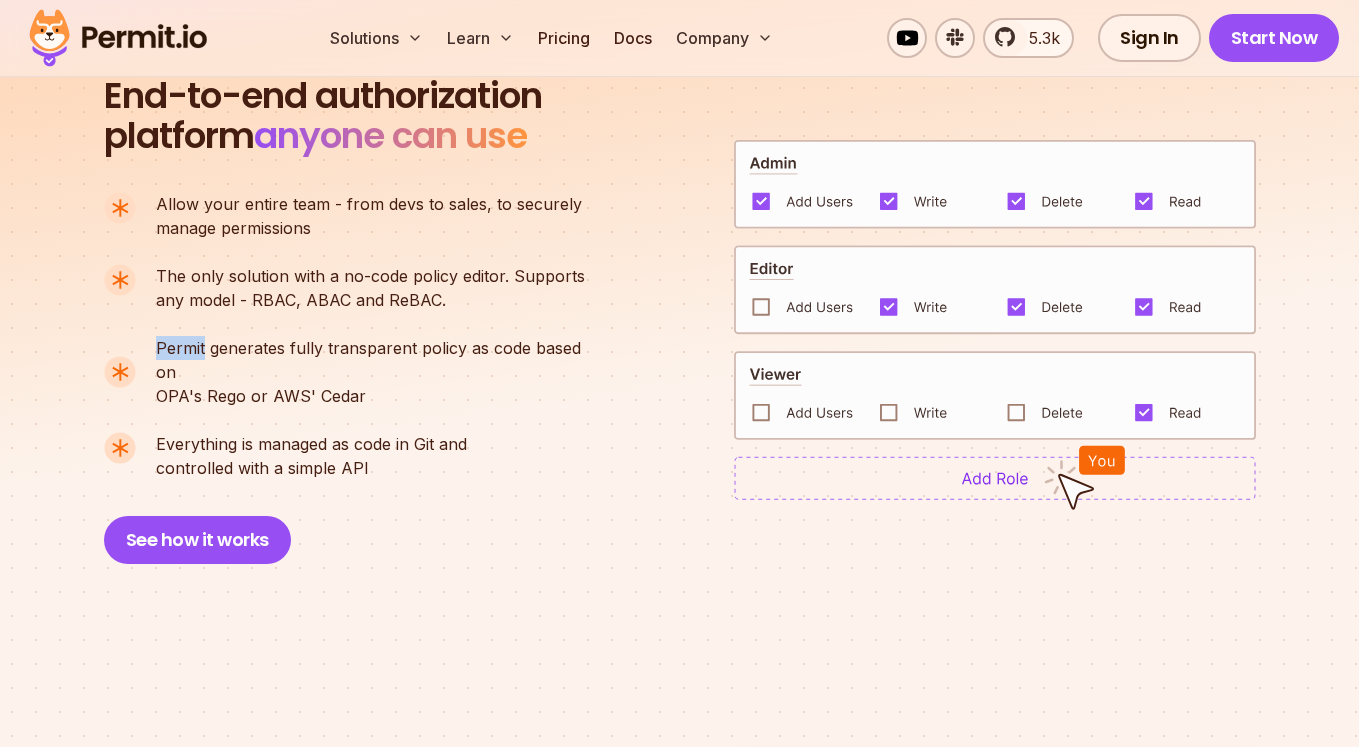 click on "Permit generates fully transparent policy as code based on" at bounding box center [379, 360] 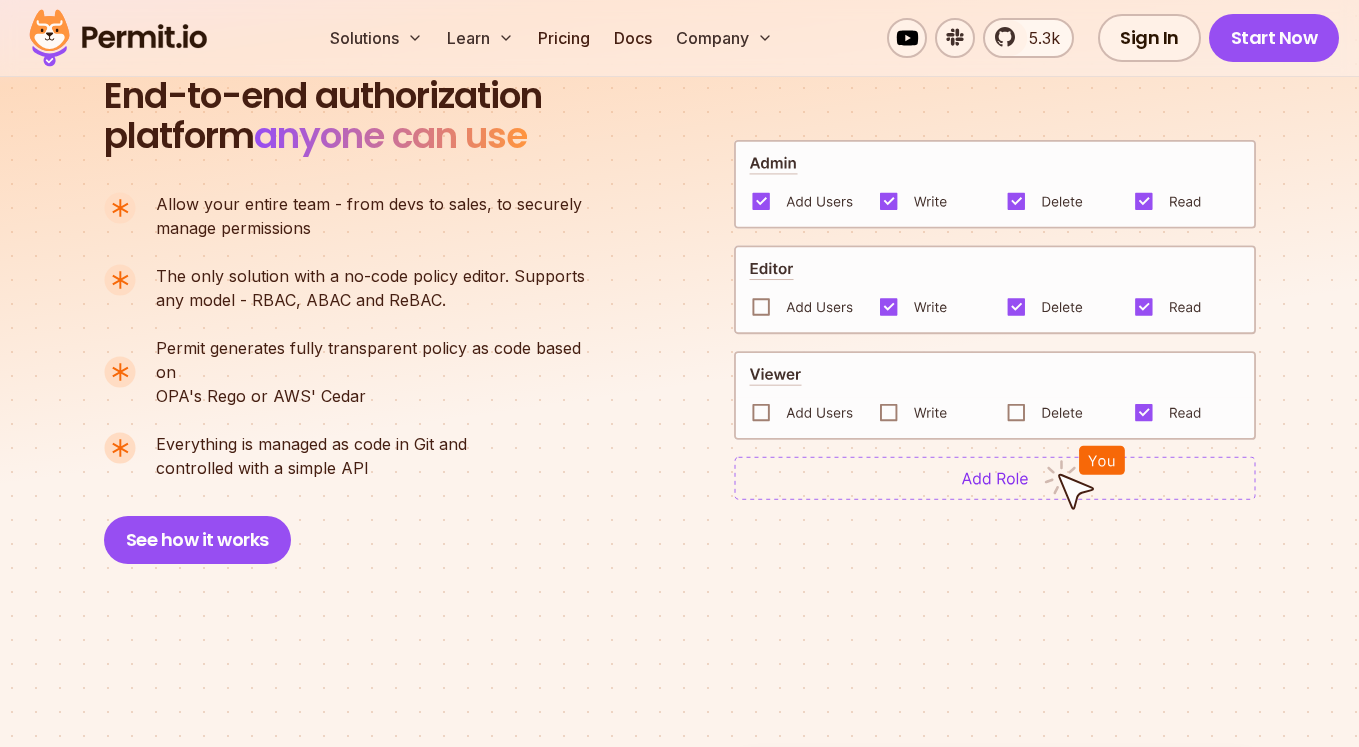 click on "Permit generates fully transparent policy as code based on" at bounding box center [379, 360] 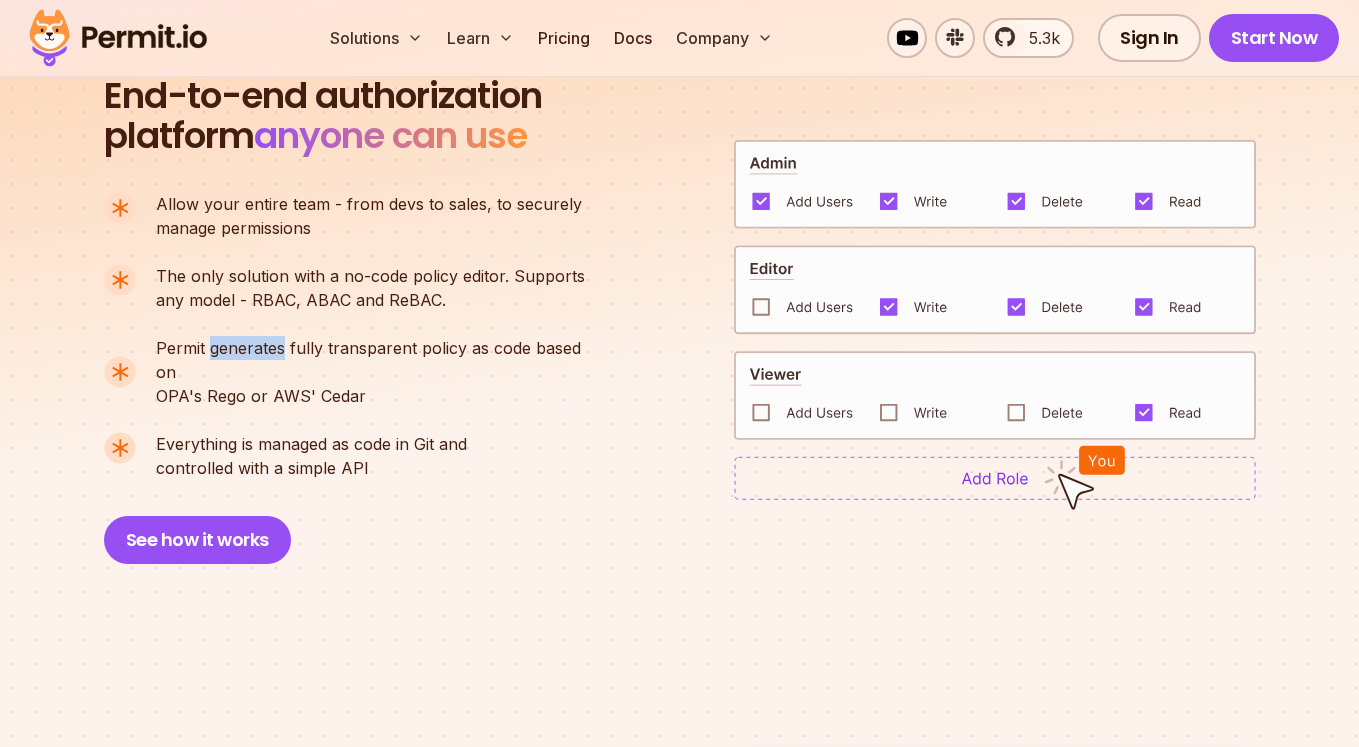 click on "Permit generates fully transparent policy as code based on" at bounding box center (379, 360) 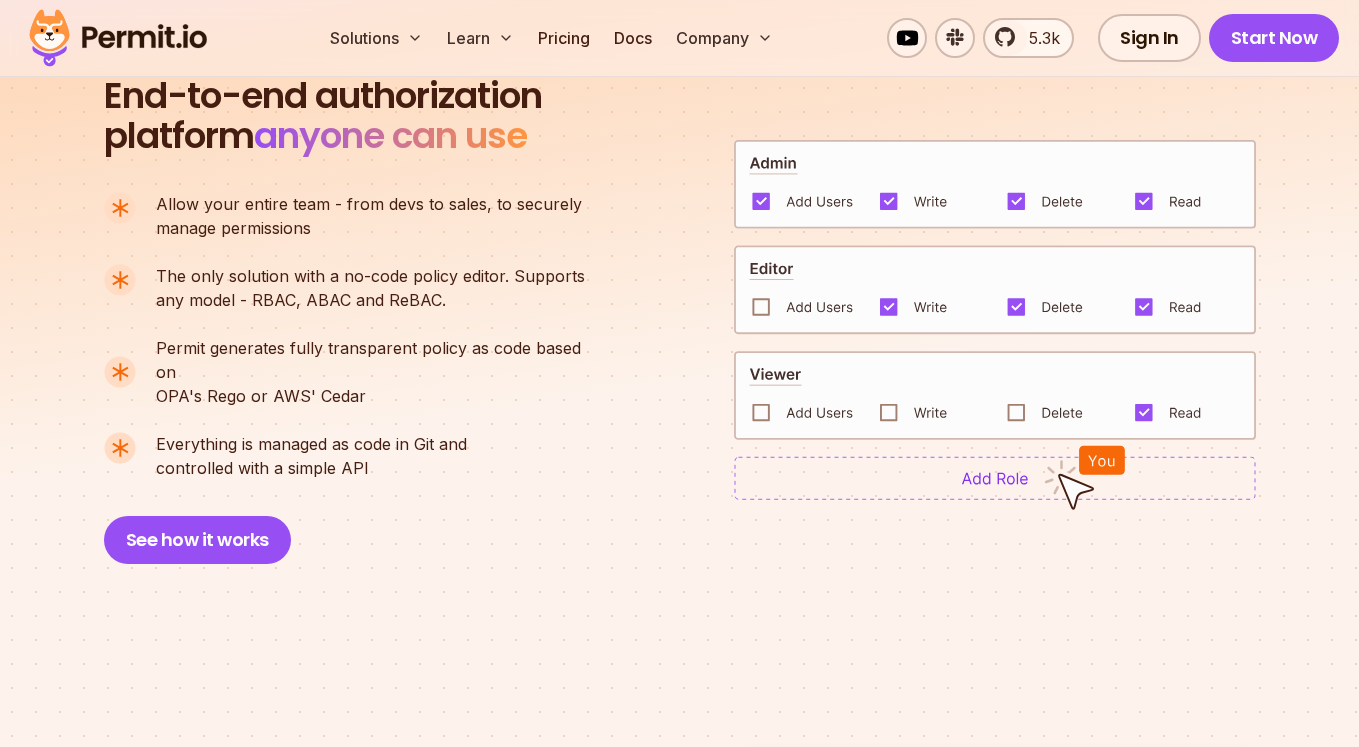 click on "Permit generates fully transparent policy as code based on" at bounding box center (379, 360) 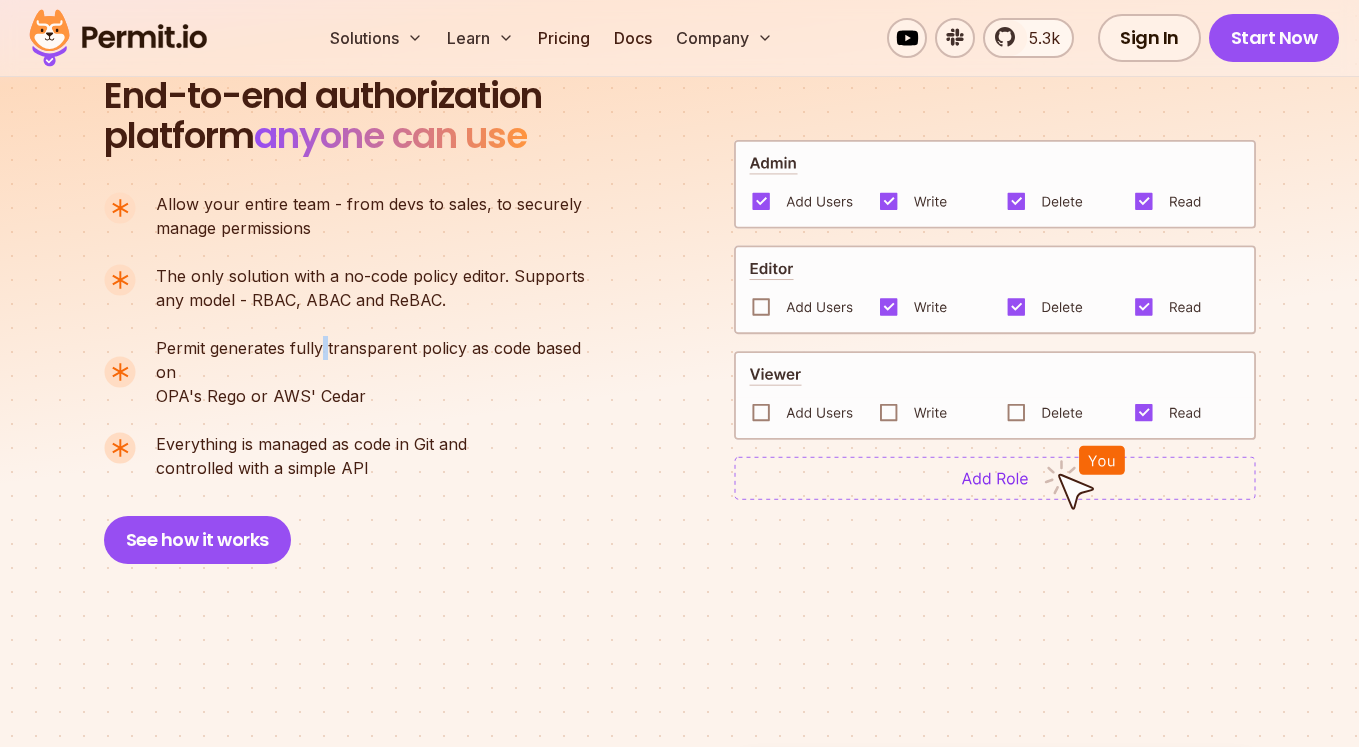 click on "Permit generates fully transparent policy as code based on" at bounding box center [379, 360] 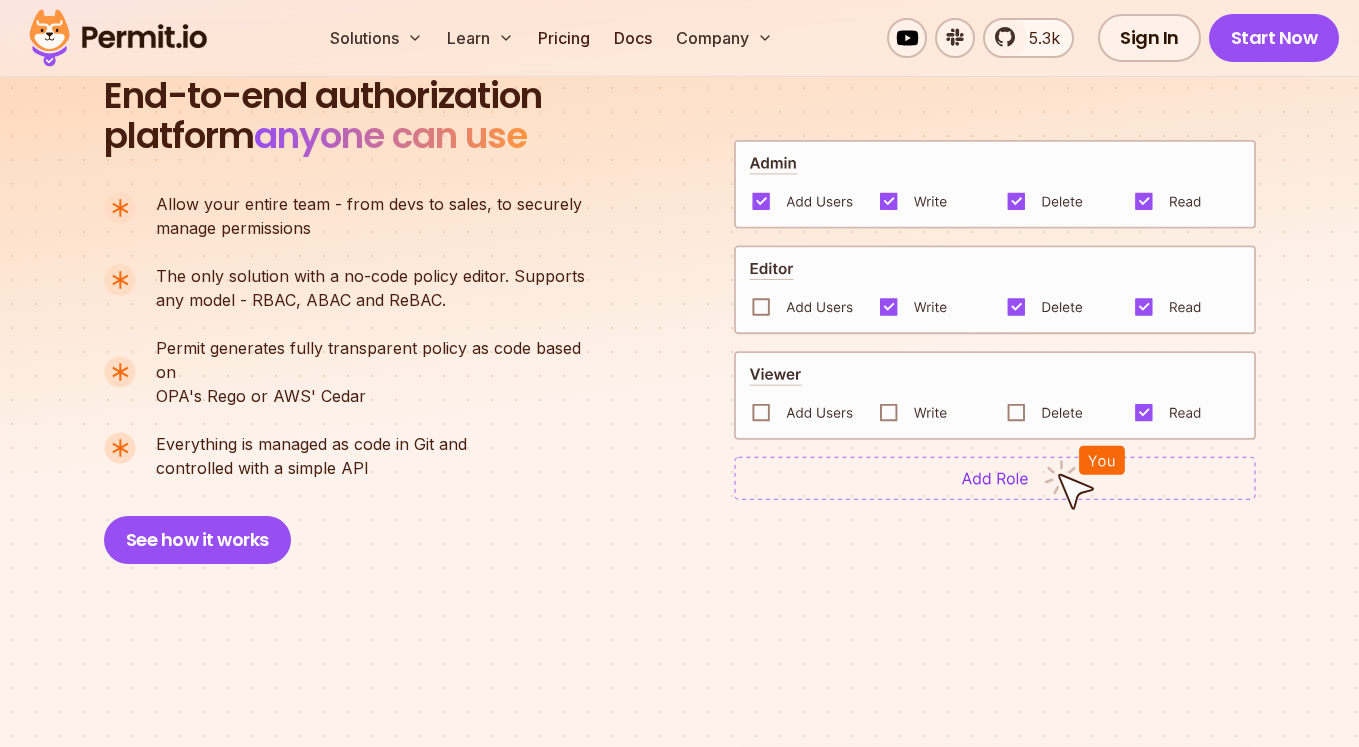 click on "Permit generates fully transparent policy as code based on" at bounding box center [379, 360] 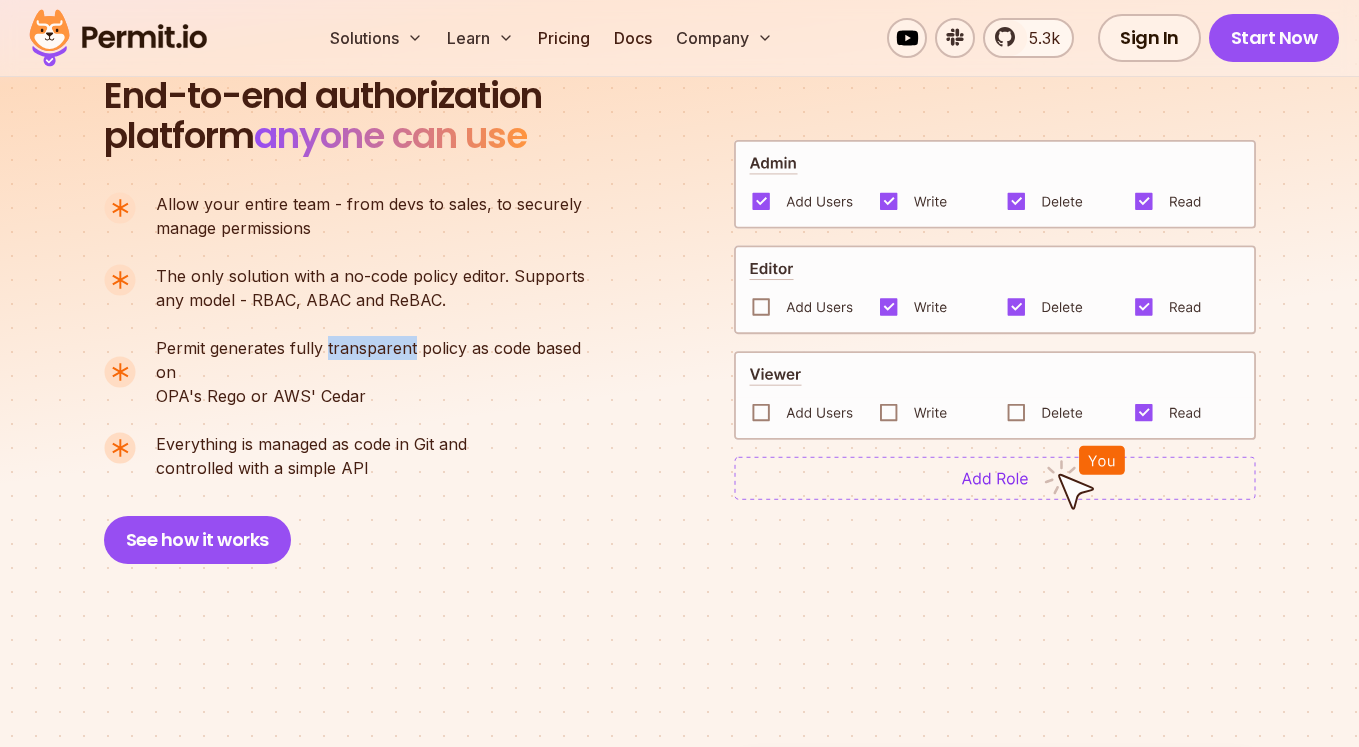 click on "Permit generates fully transparent policy as code based on" at bounding box center (379, 360) 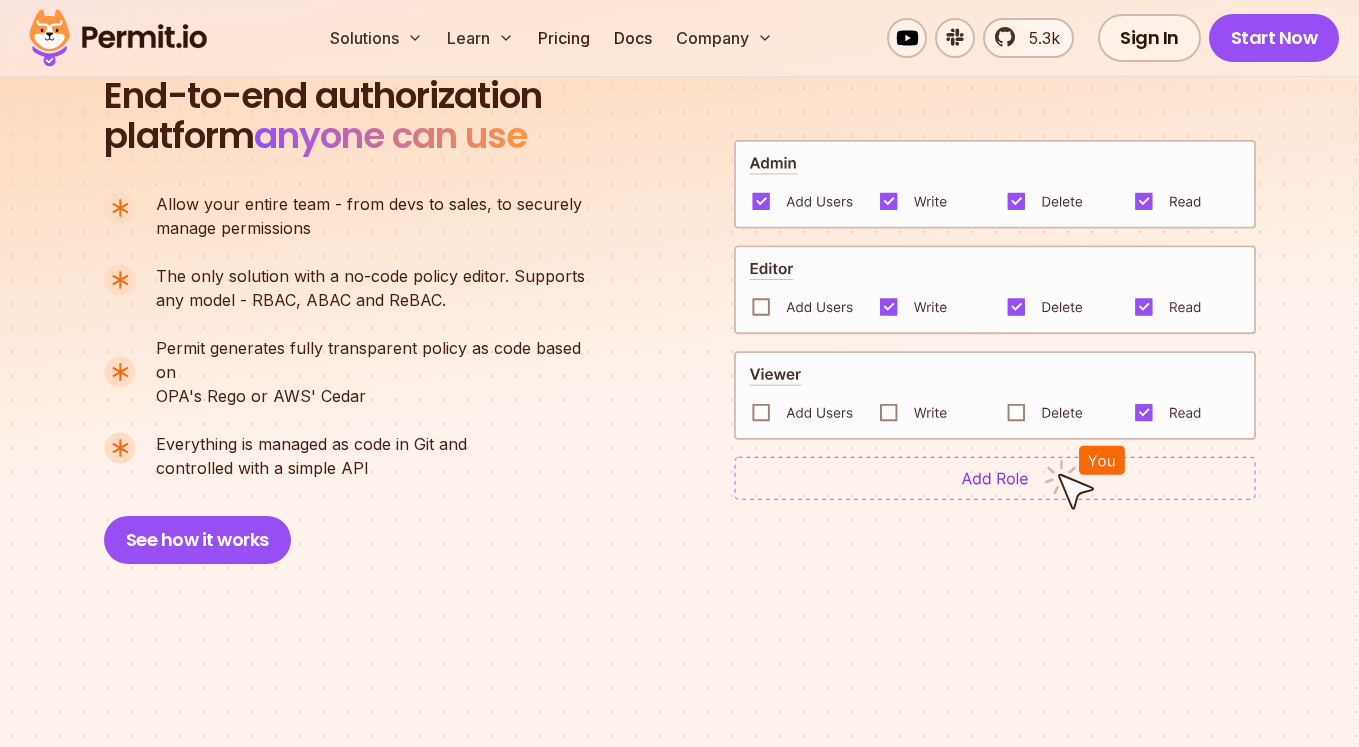 click on "Permit generates fully transparent policy as code based on" at bounding box center (379, 360) 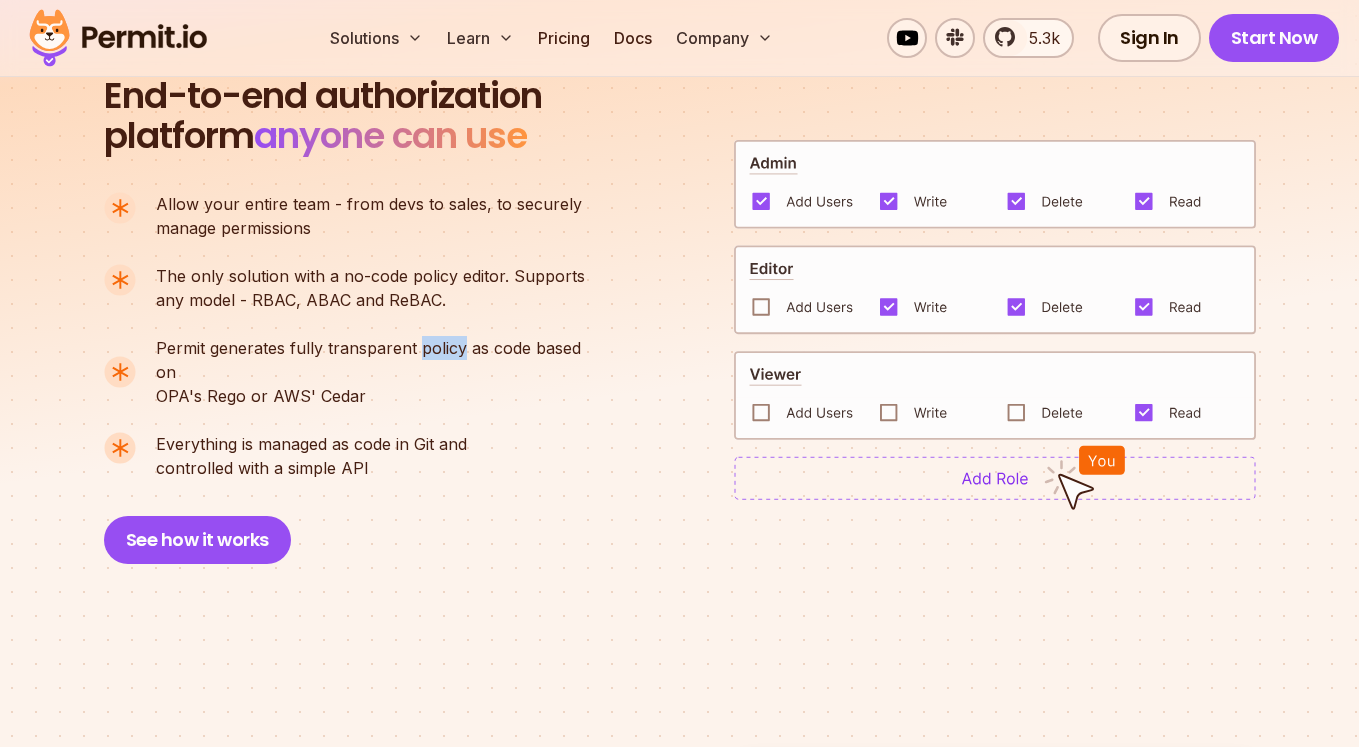 click on "Permit generates fully transparent policy as code based on" at bounding box center (379, 360) 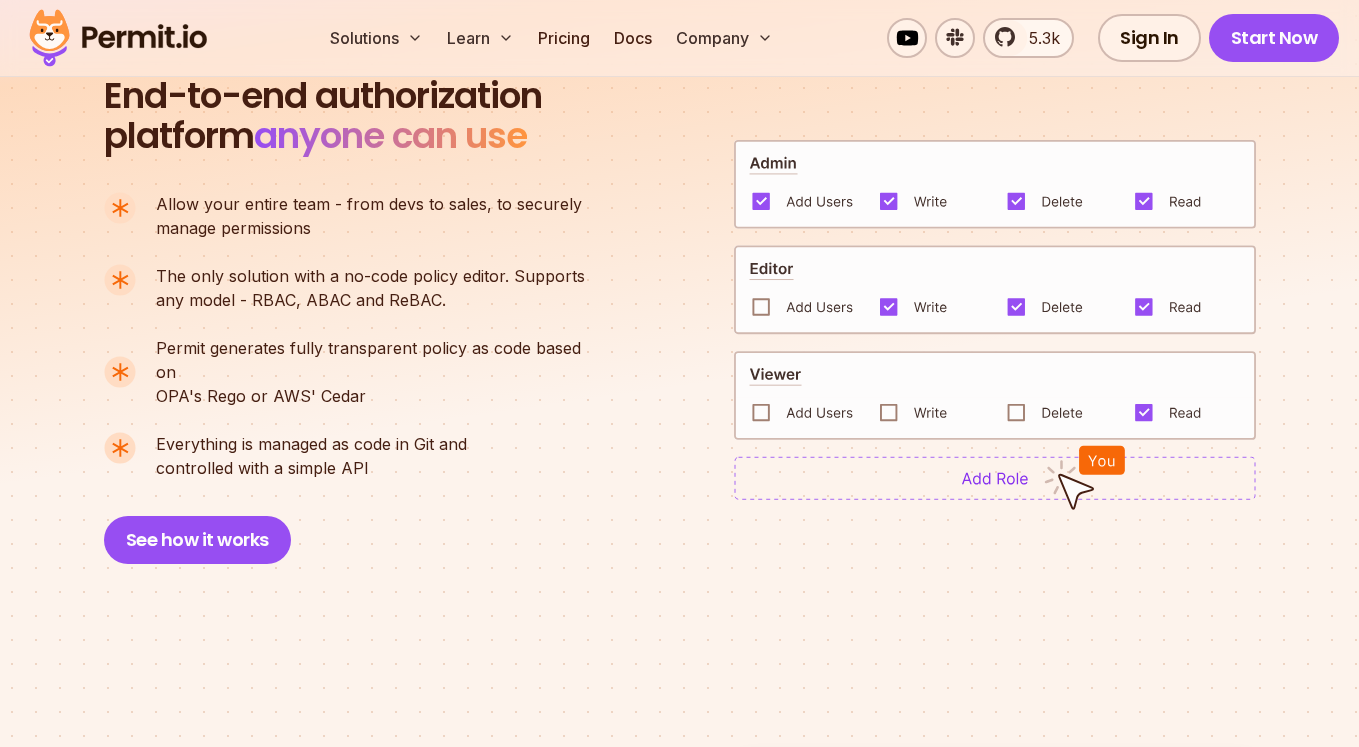 click on "Permit generates fully transparent policy as code based on" at bounding box center (379, 360) 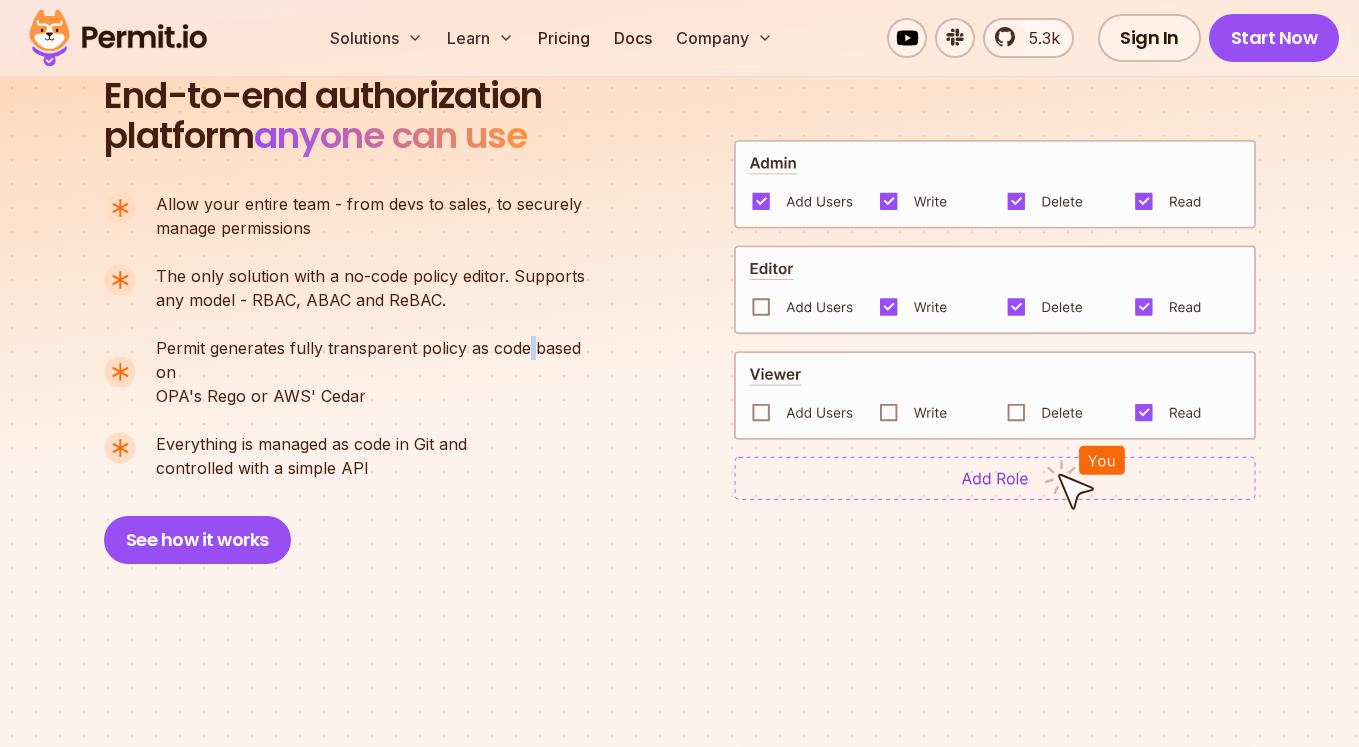 click on "Permit generates fully transparent policy as code based on" at bounding box center (379, 360) 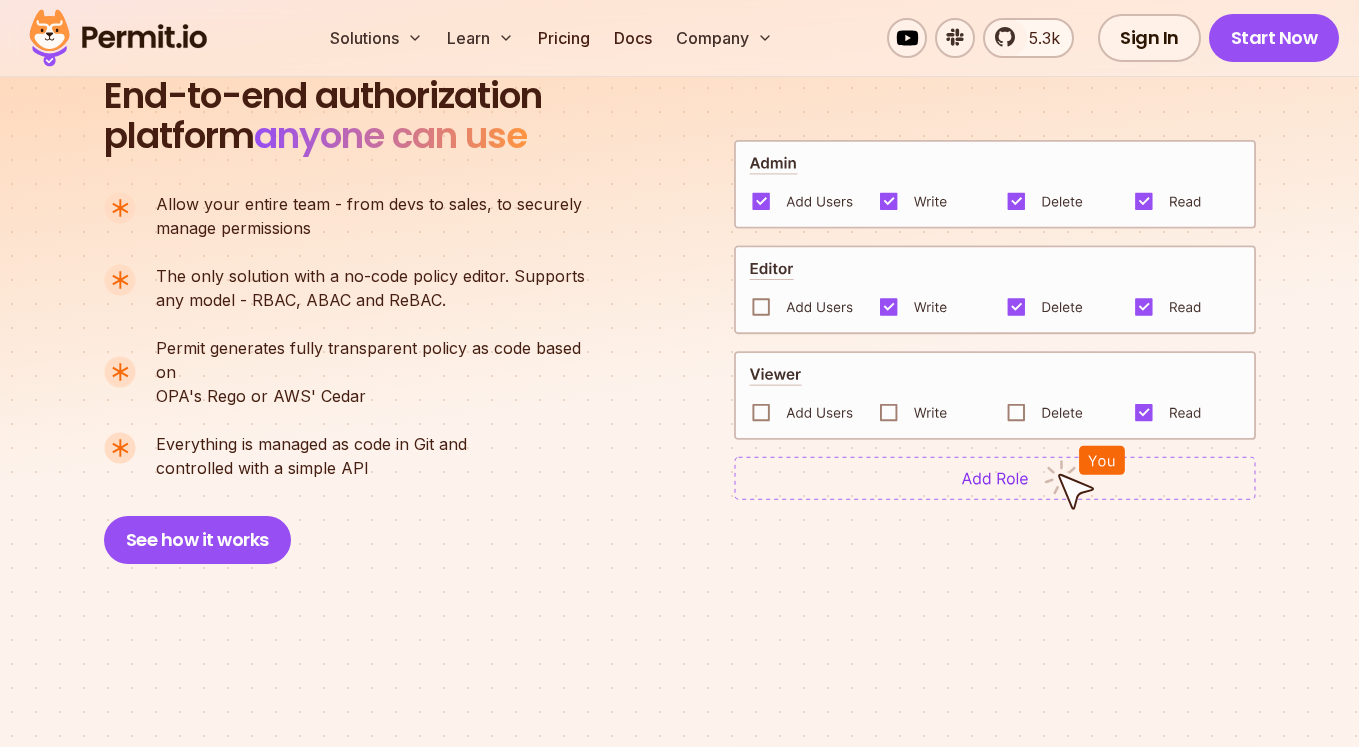click on "Permit generates fully transparent policy as code based on" at bounding box center [379, 360] 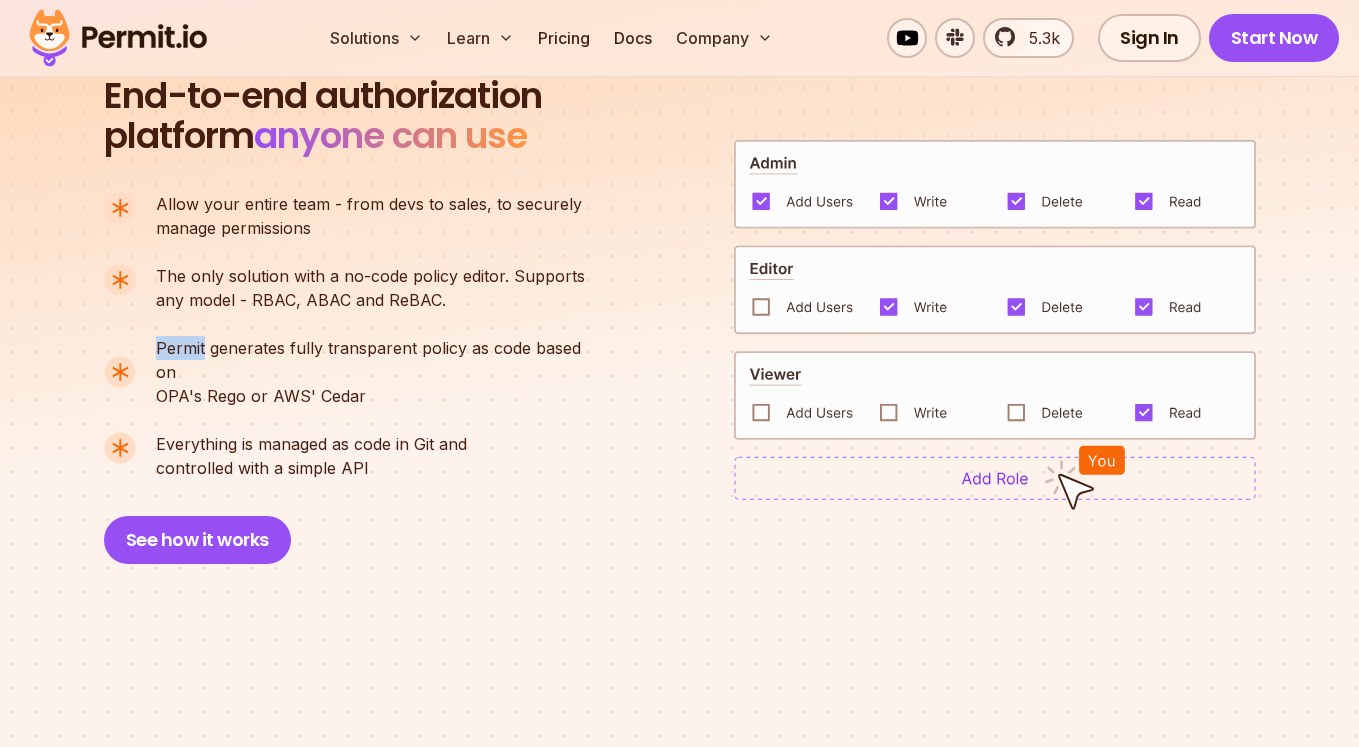 click on "Permit generates fully transparent policy as code based on" at bounding box center [379, 360] 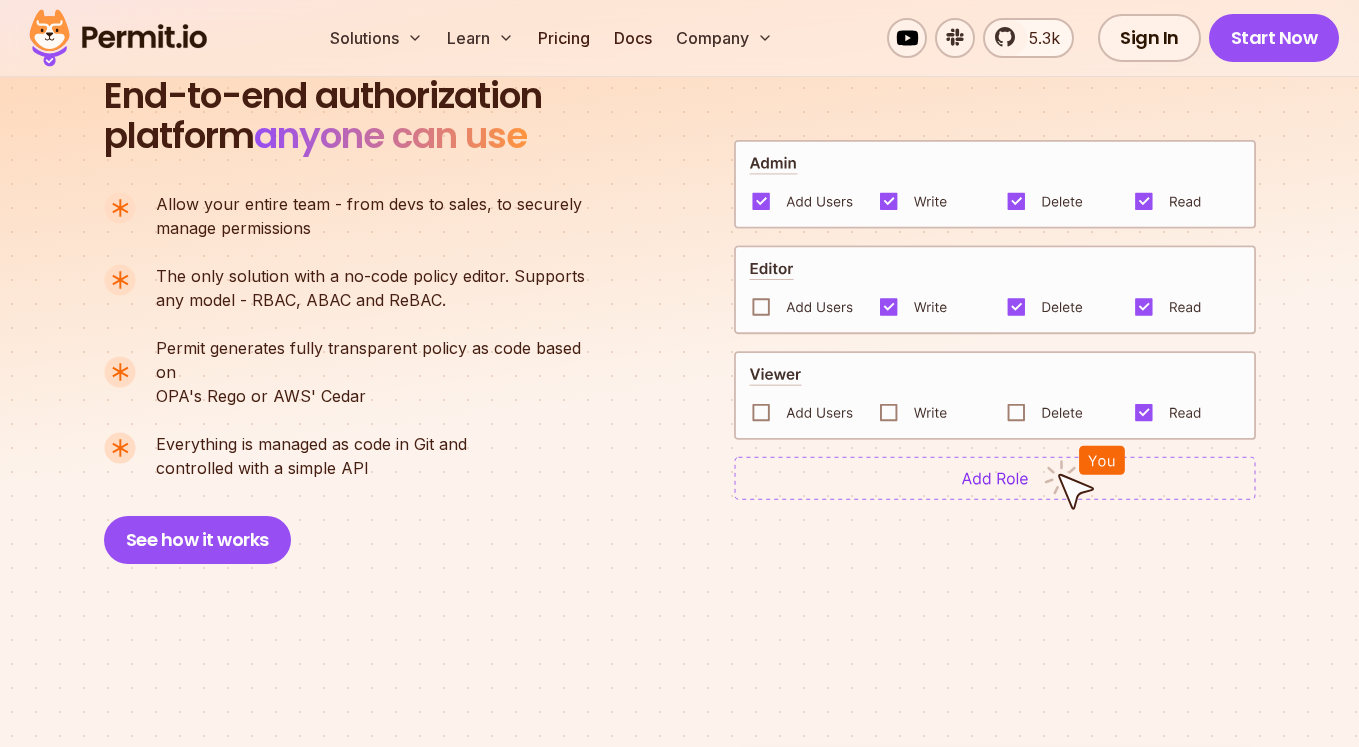 click on "Permit generates fully transparent policy as code based on" at bounding box center (379, 360) 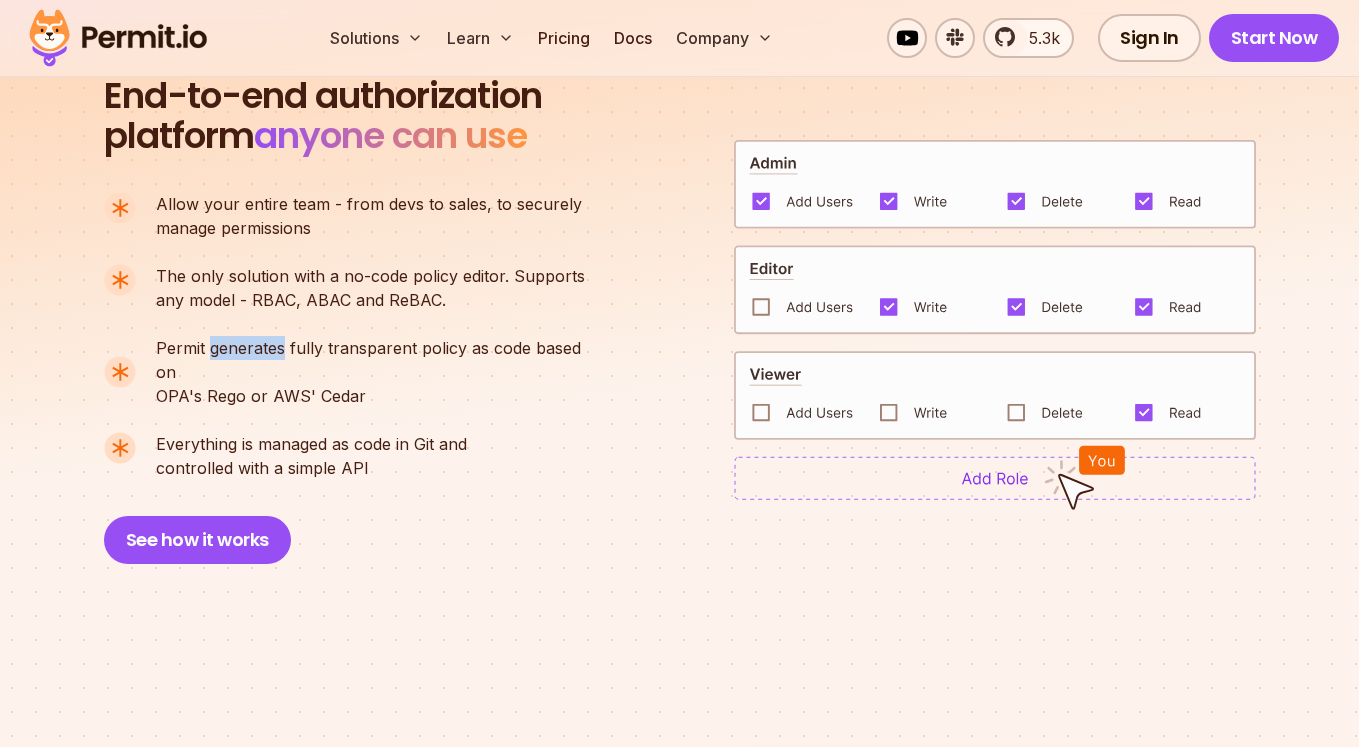 click on "Permit generates fully transparent policy as code based on" at bounding box center [379, 360] 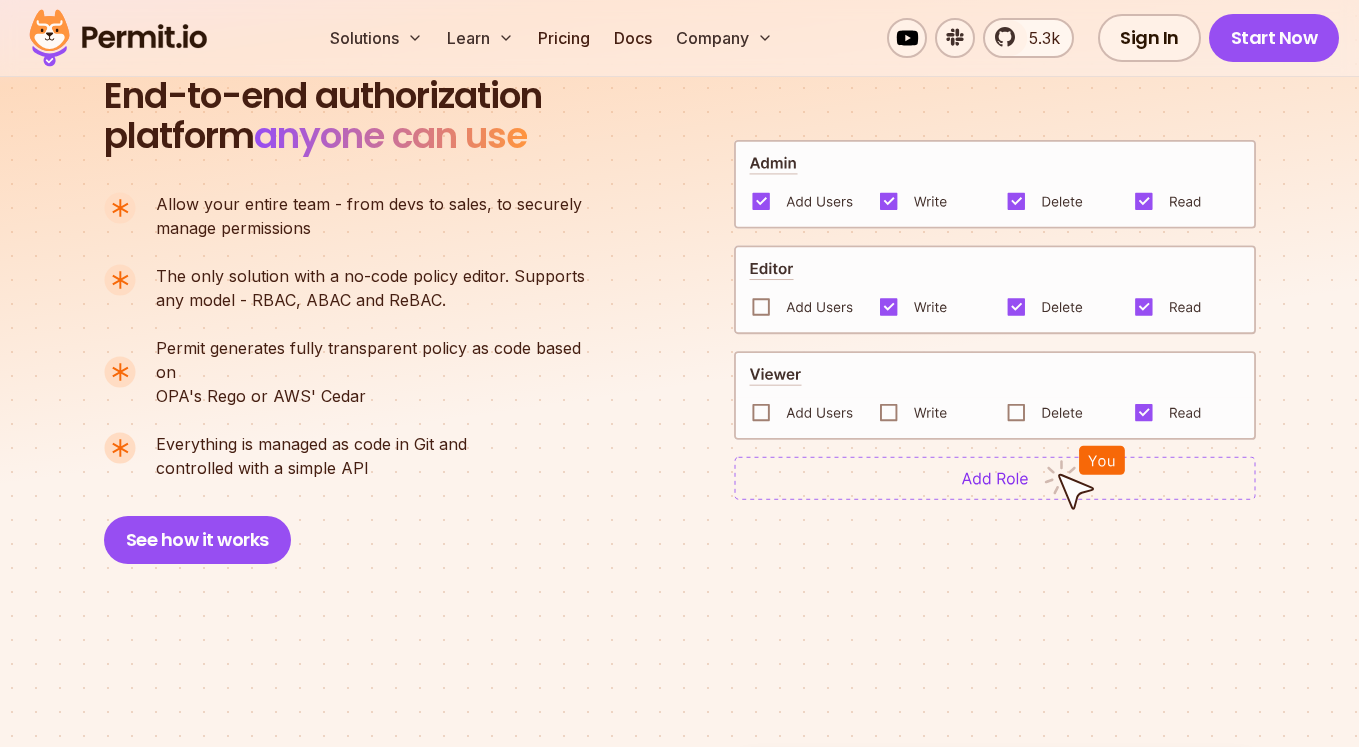 click on "Permit generates fully transparent policy as code based on" at bounding box center [379, 360] 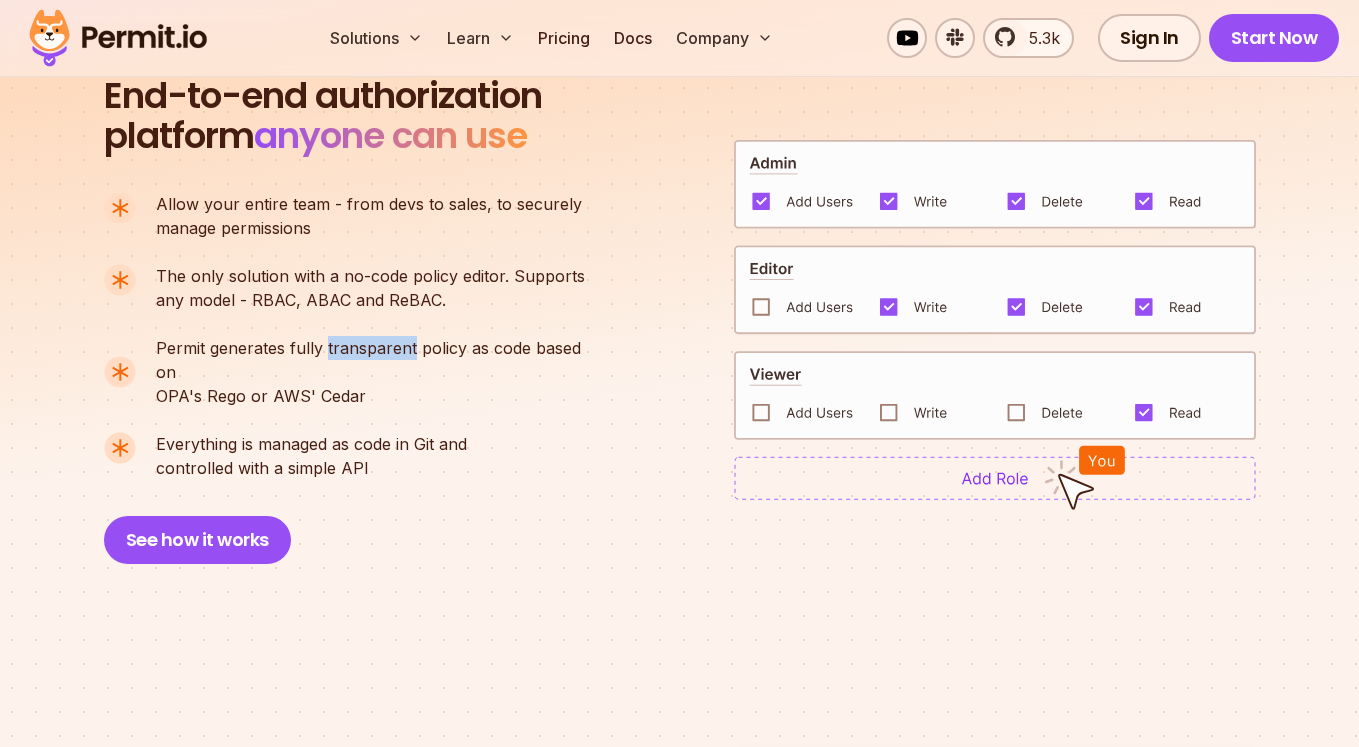 click on "Permit generates fully transparent policy as code based on" at bounding box center [379, 360] 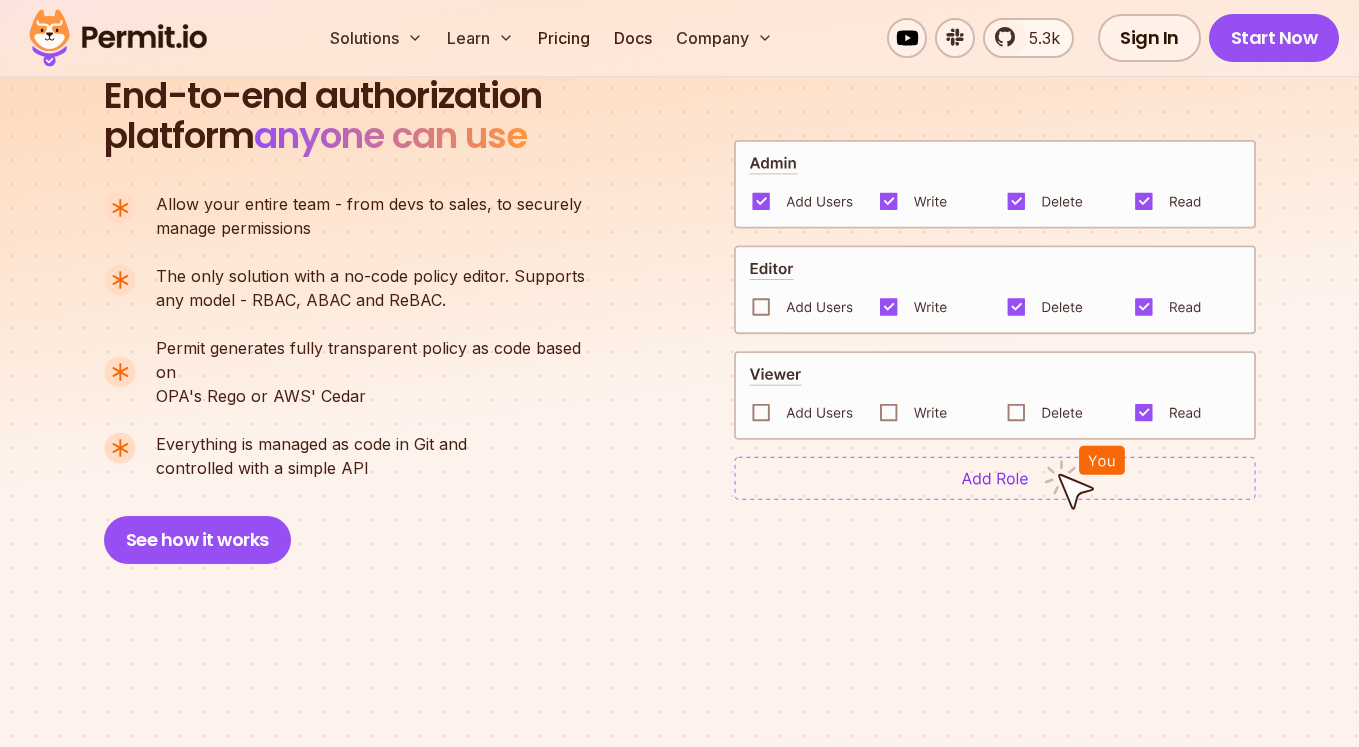 click on "Permit generates fully transparent policy as code based on" at bounding box center (379, 360) 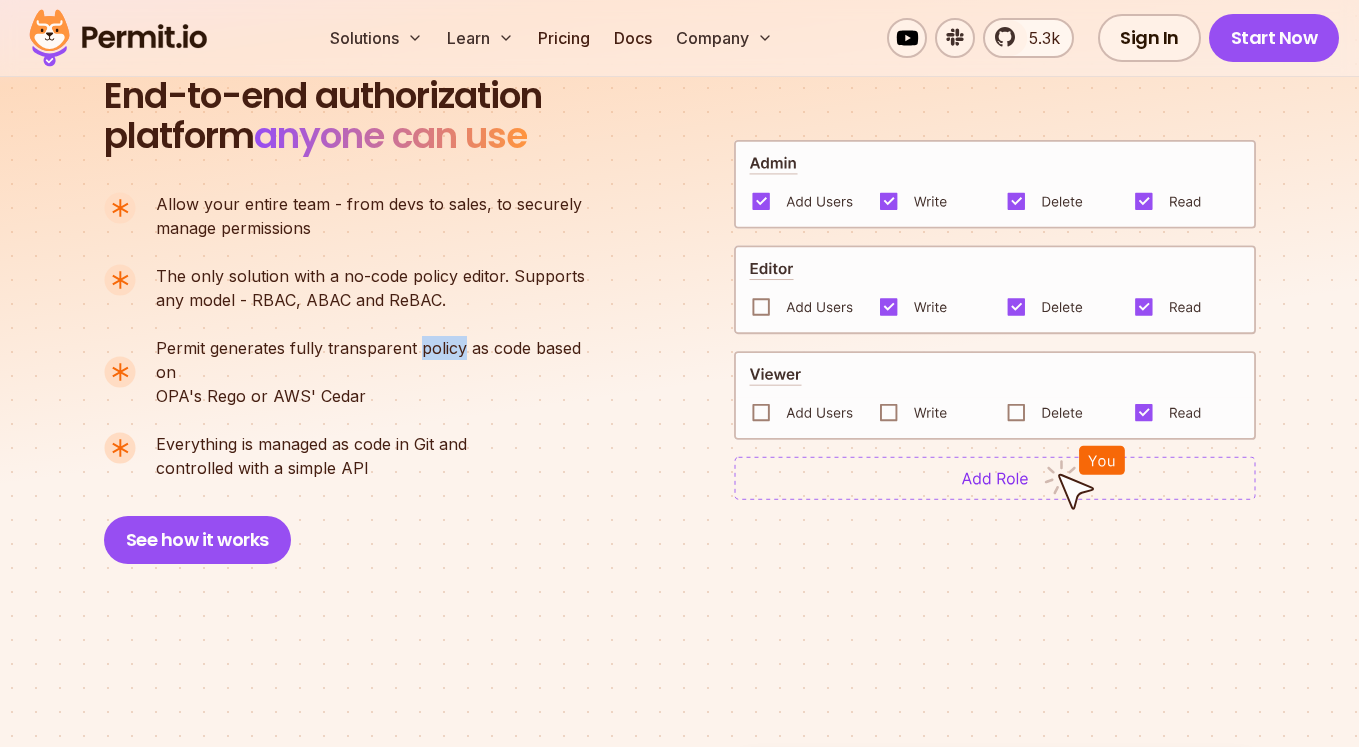 click on "Permit generates fully transparent policy as code based on" at bounding box center [379, 360] 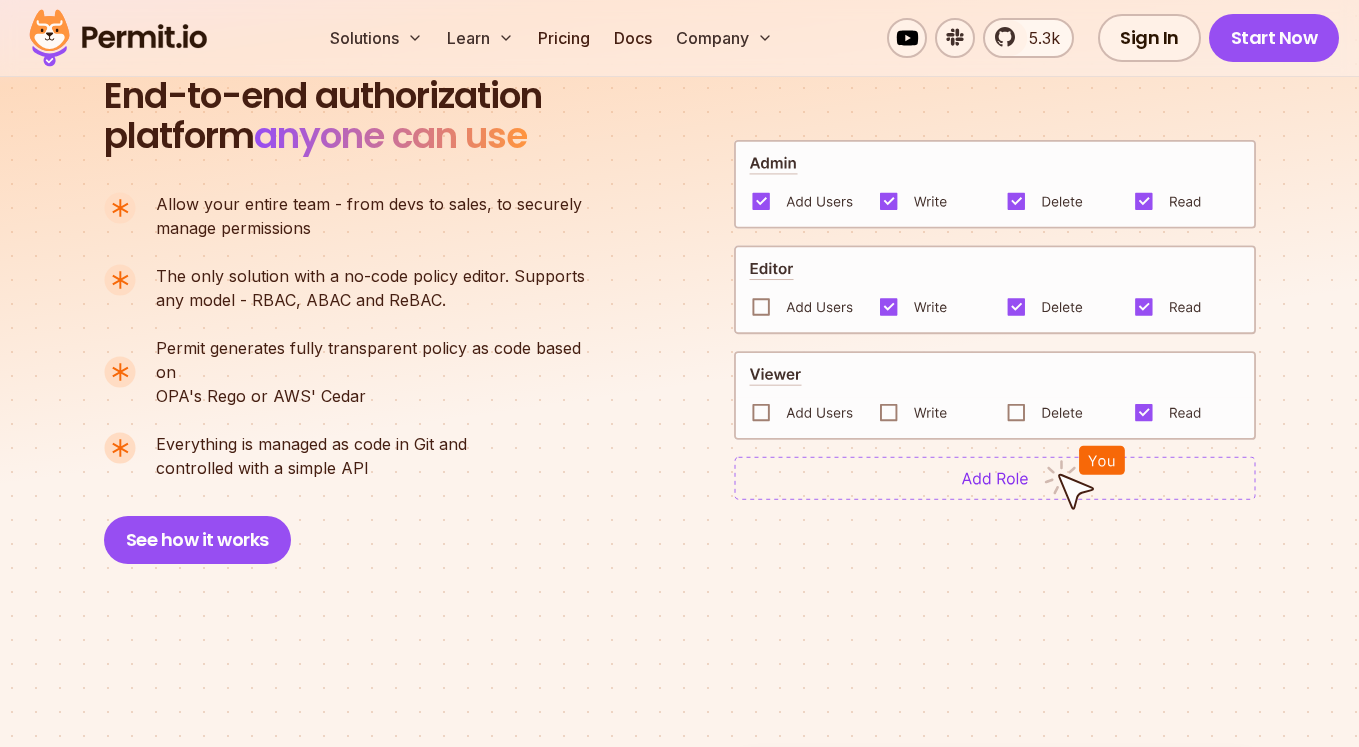 click on "Permit generates fully transparent policy as code based on" at bounding box center [379, 360] 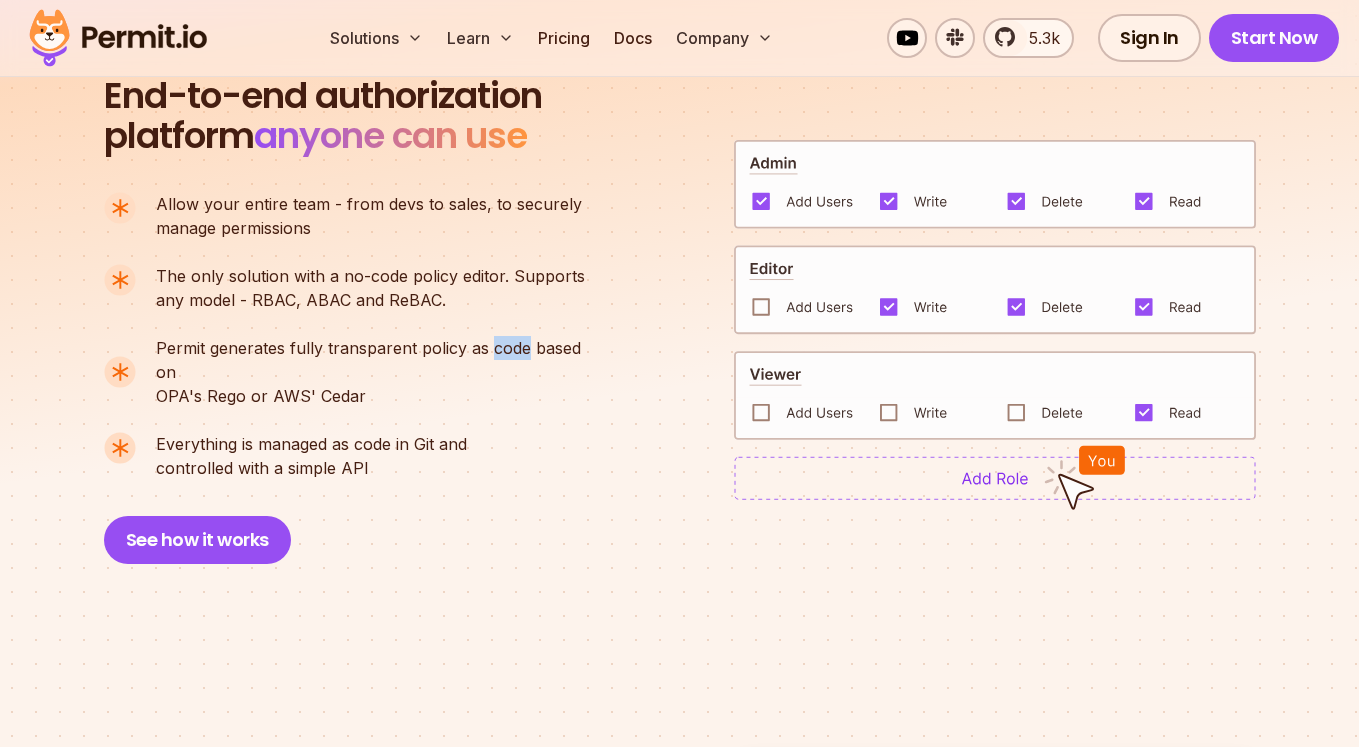 click on "Permit generates fully transparent policy as code based on" at bounding box center [379, 360] 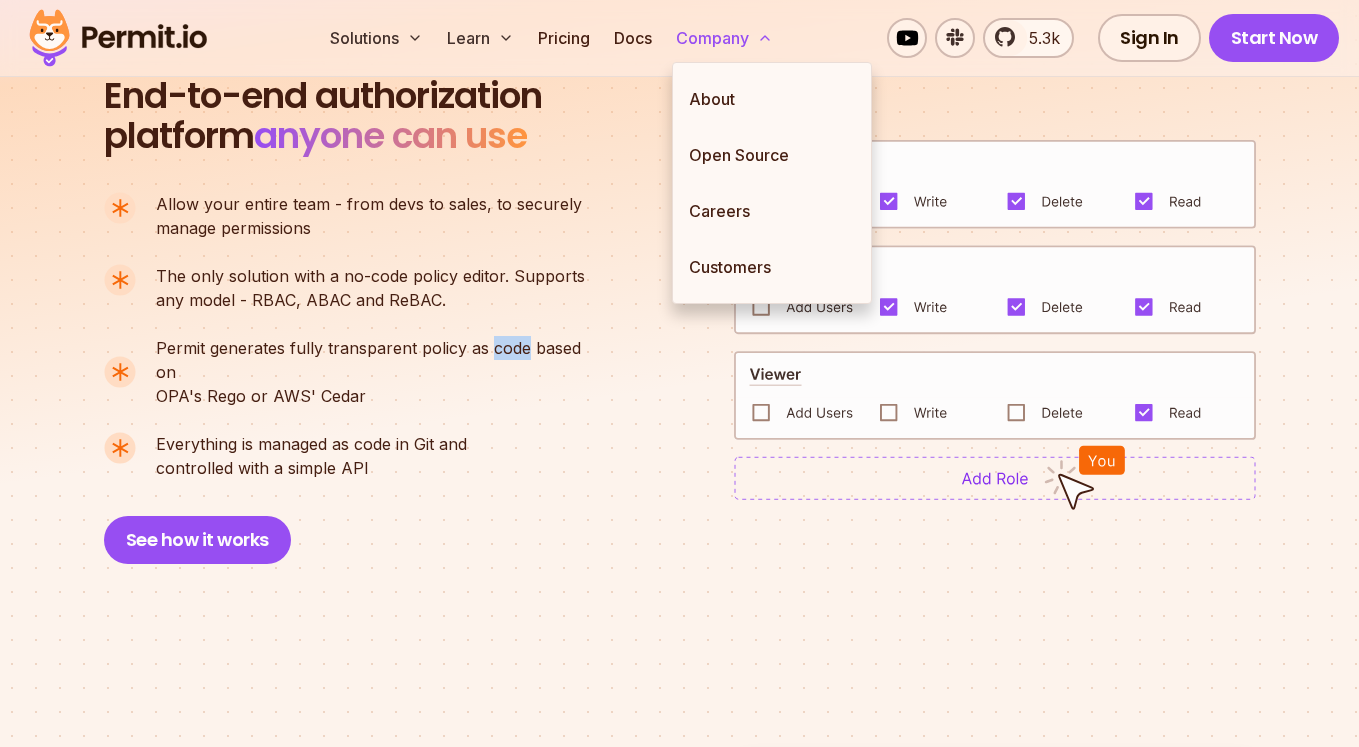 click on "Company" at bounding box center [724, 38] 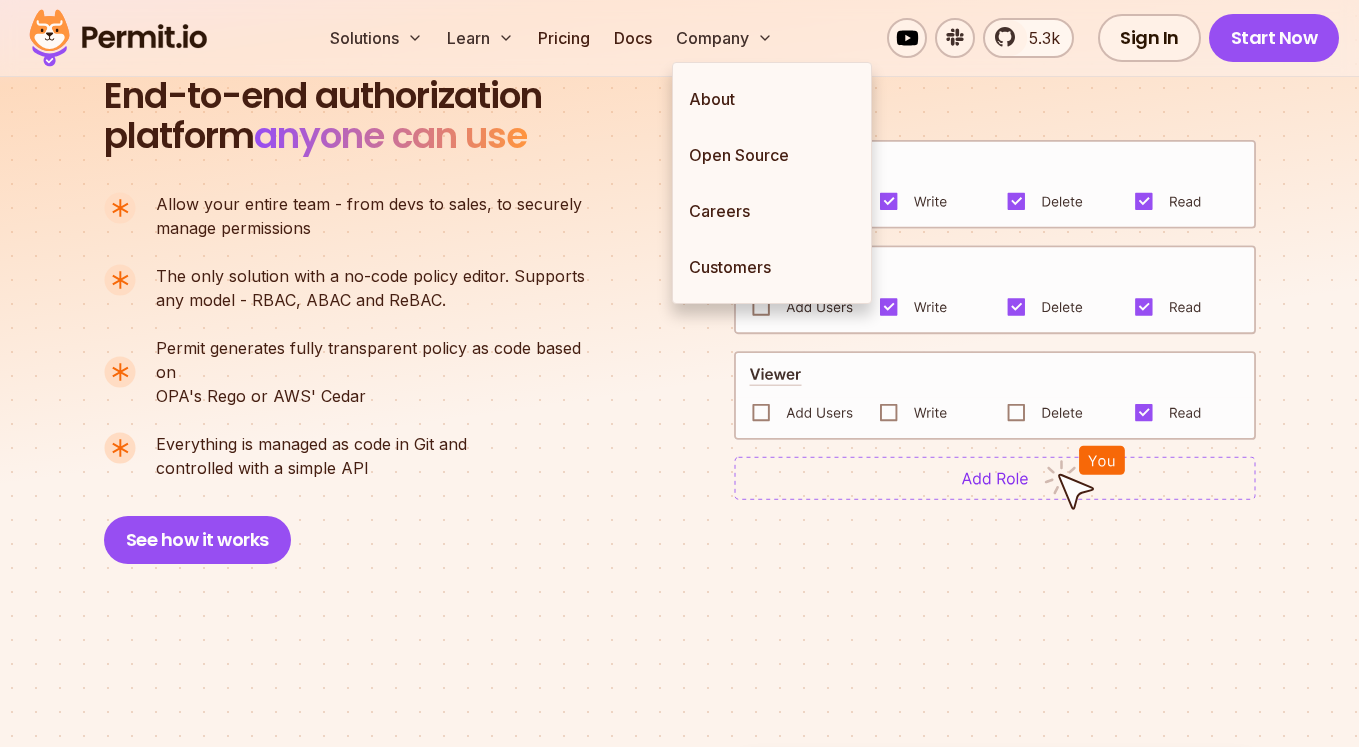 click on "End-to-end authorization  platform  anyone can use A no-code authorization platform   anyone can use. Allow your entire team - from devs to sales, to securely  manage permissions The only solution with a no-code policy editor. Supports  any model - RBAC, ABAC and ReBAC. Permit generates fully transparent policy as code based on  OPA's Rego or AWS' Cedar Everything is managed as code in Git and  controlled with a simple API See how it works" at bounding box center (680, 320) 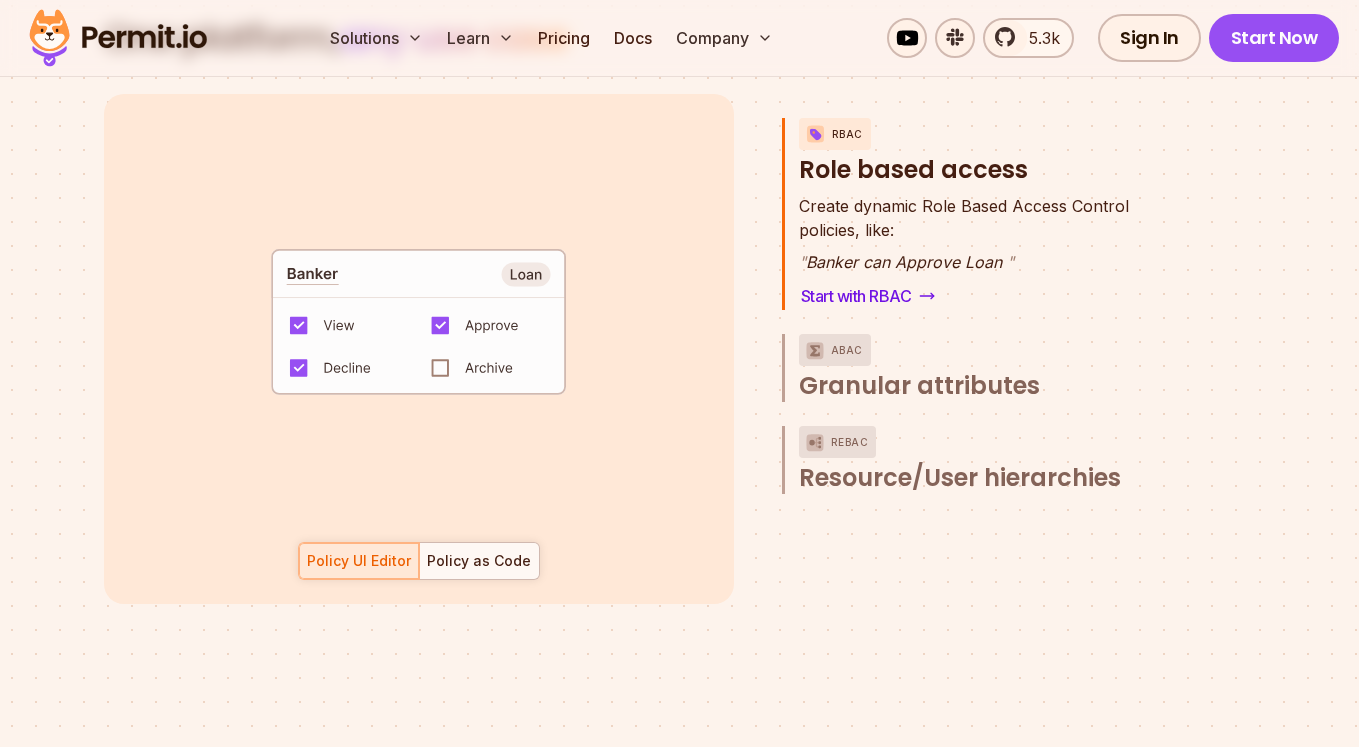 scroll, scrollTop: 2880, scrollLeft: 0, axis: vertical 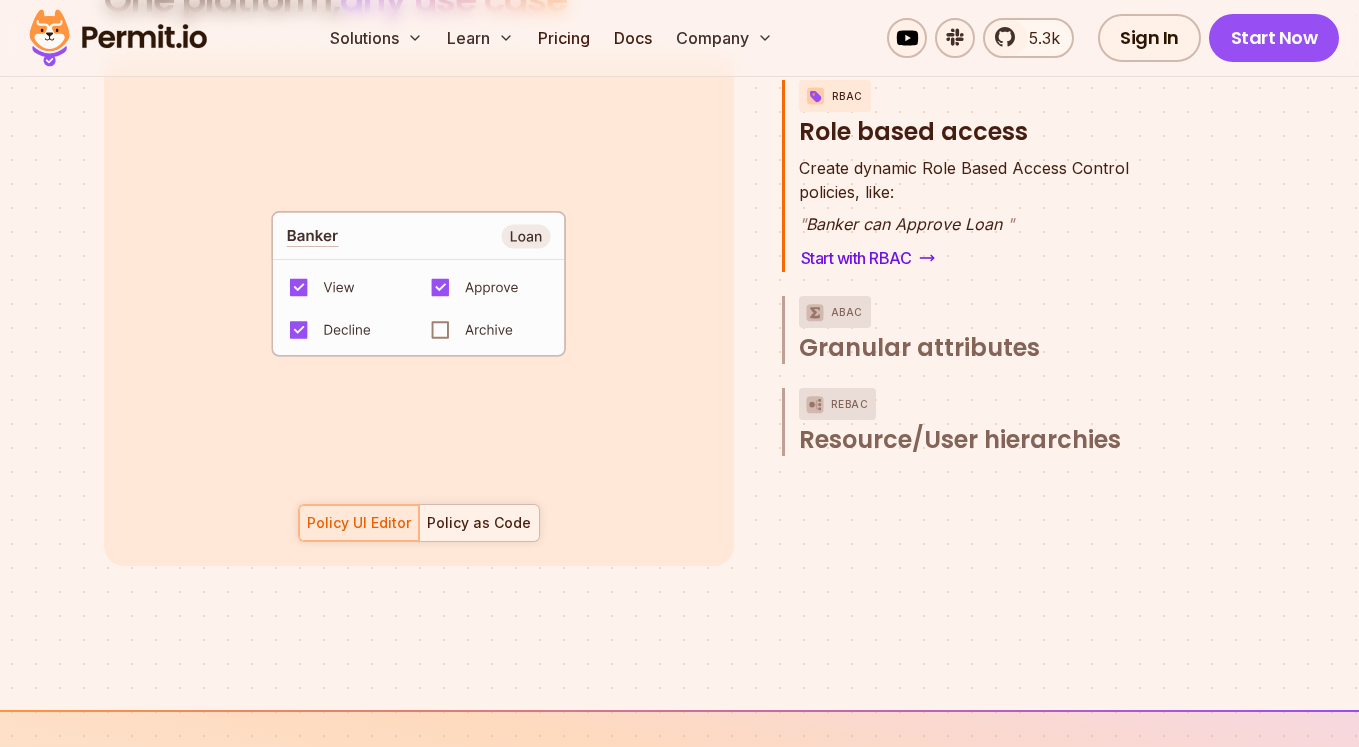 click on "Policy as Code" at bounding box center (479, 523) 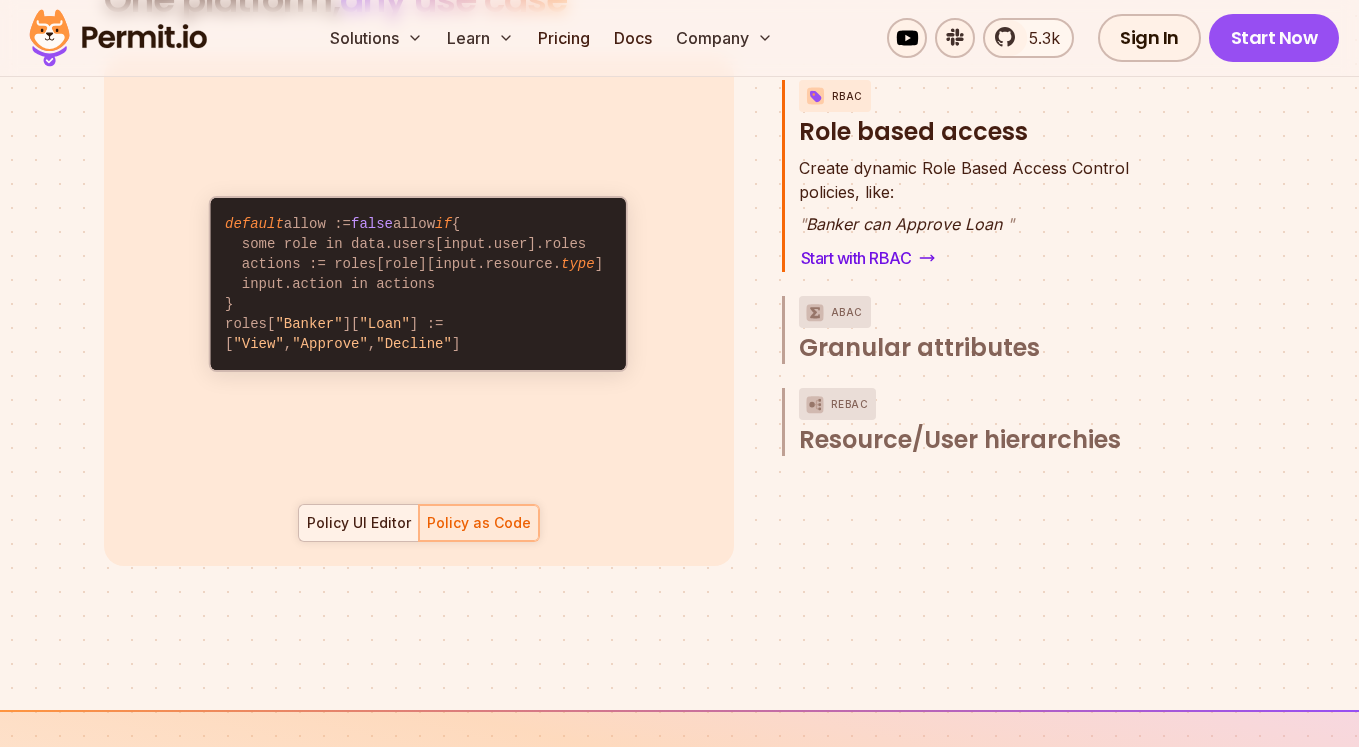 click at bounding box center (359, 523) 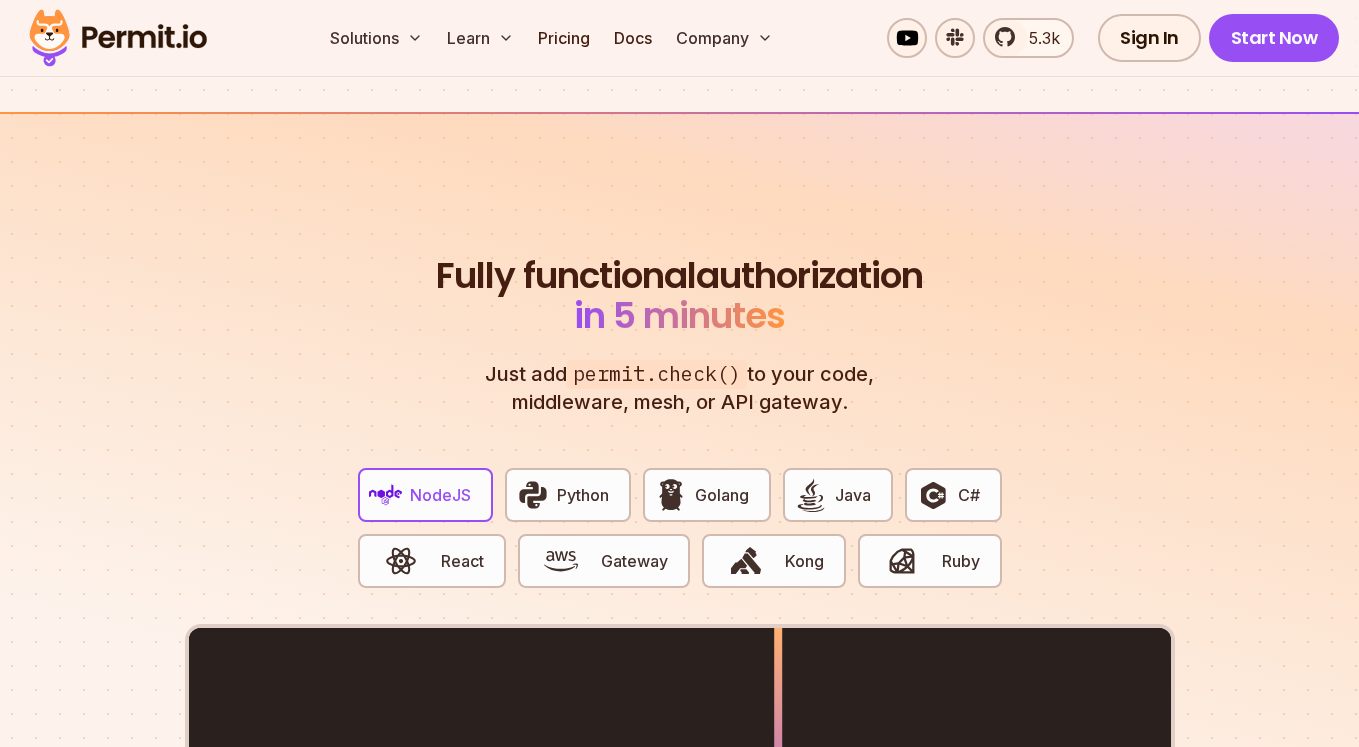 scroll, scrollTop: 3480, scrollLeft: 0, axis: vertical 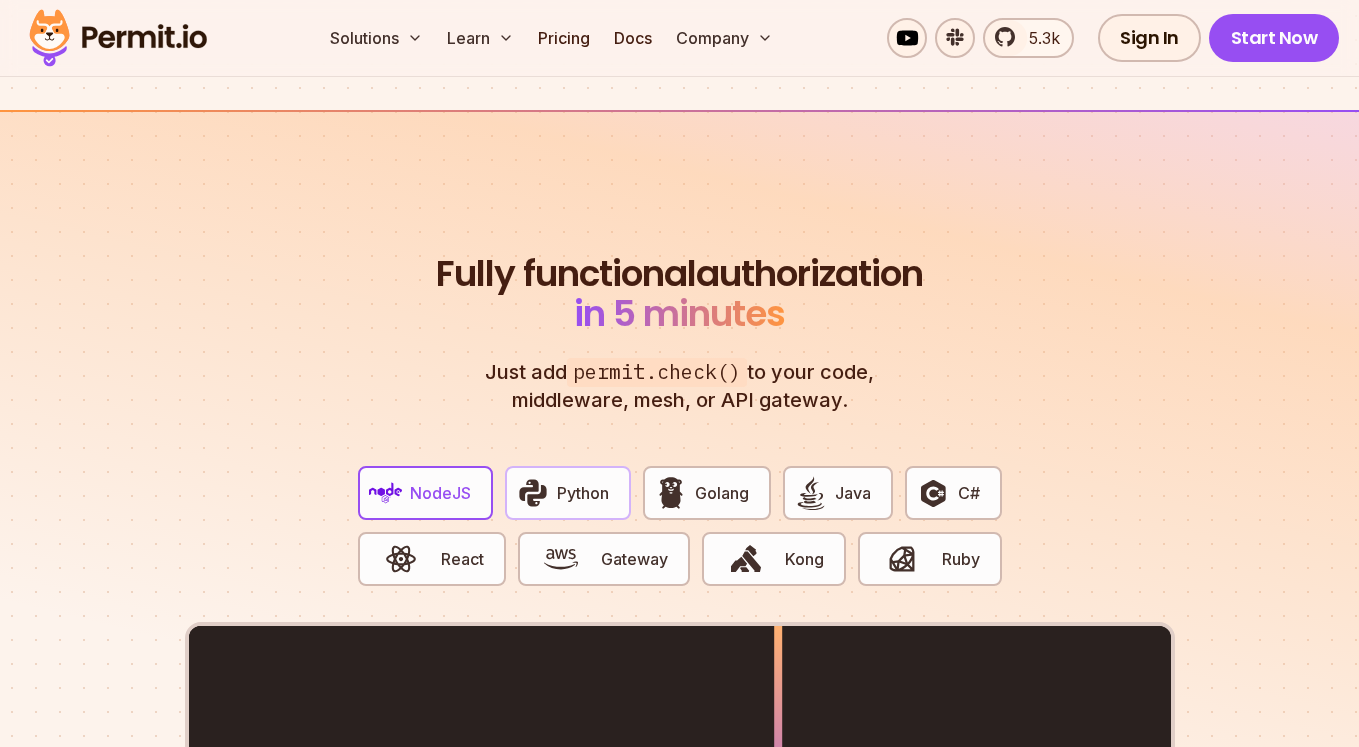 click on "Python" at bounding box center [583, 493] 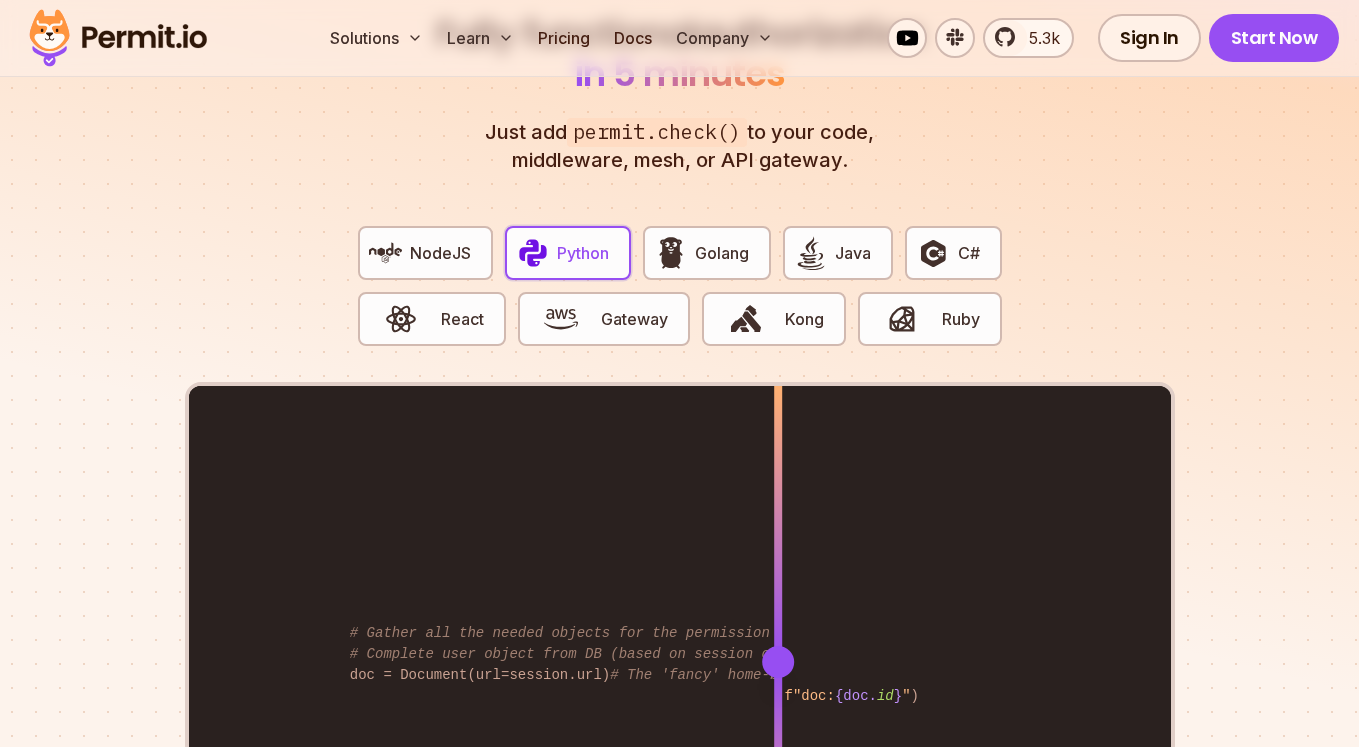 scroll, scrollTop: 3960, scrollLeft: 0, axis: vertical 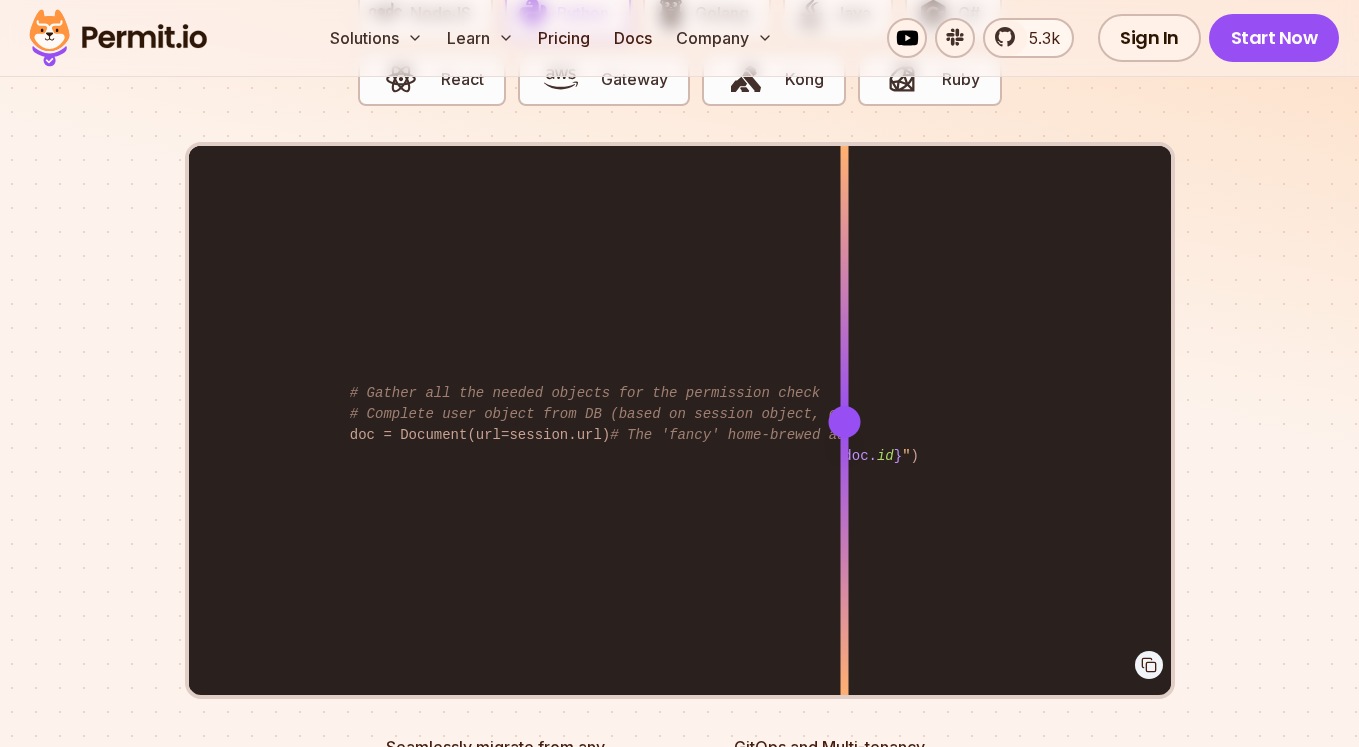 drag, startPoint x: 772, startPoint y: 397, endPoint x: 844, endPoint y: 430, distance: 79.20227 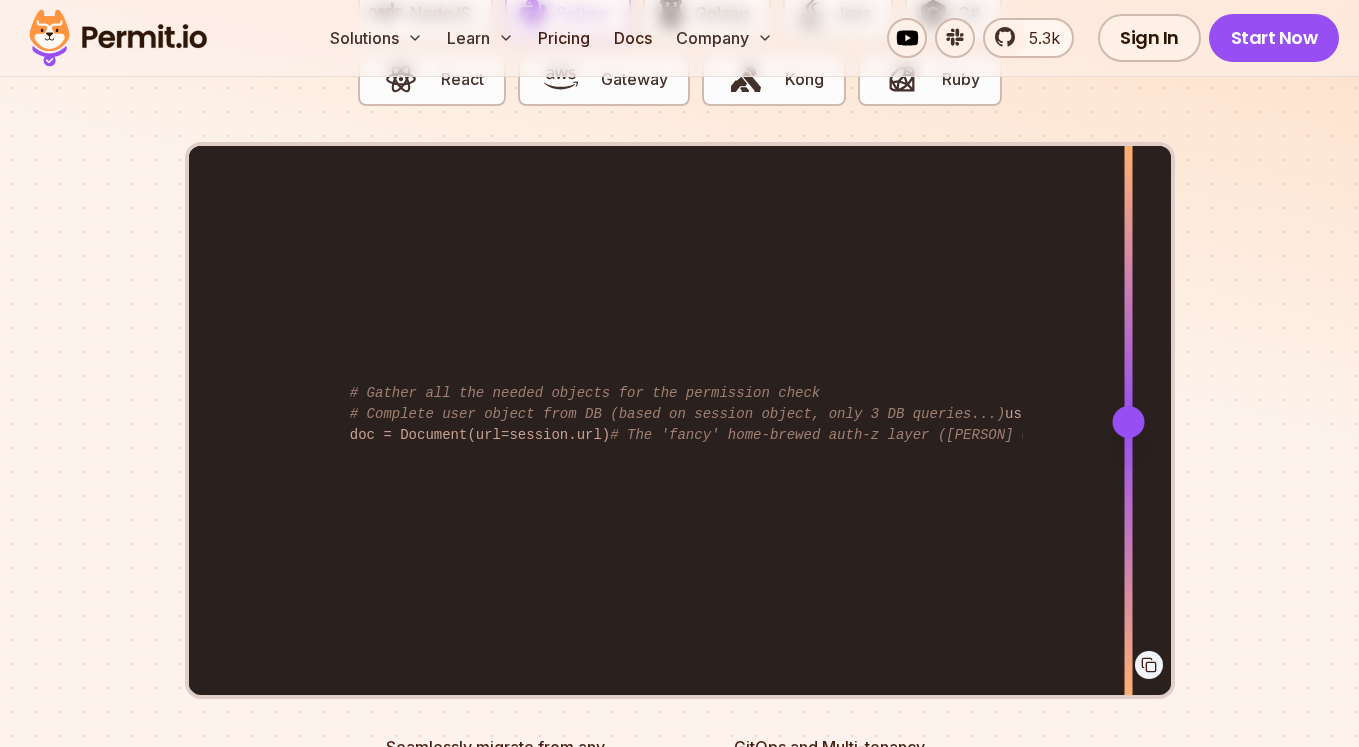 drag, startPoint x: 844, startPoint y: 430, endPoint x: 1128, endPoint y: 459, distance: 285.4768 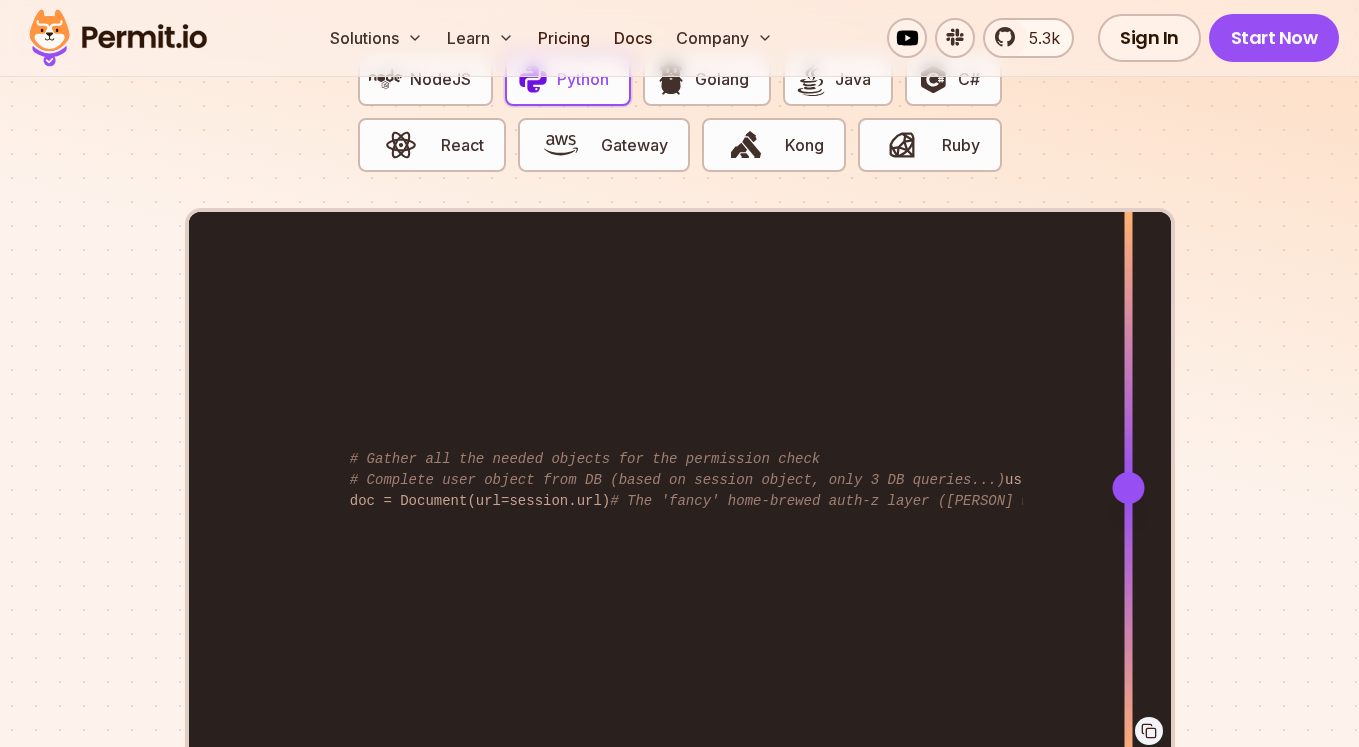 scroll, scrollTop: 3840, scrollLeft: 0, axis: vertical 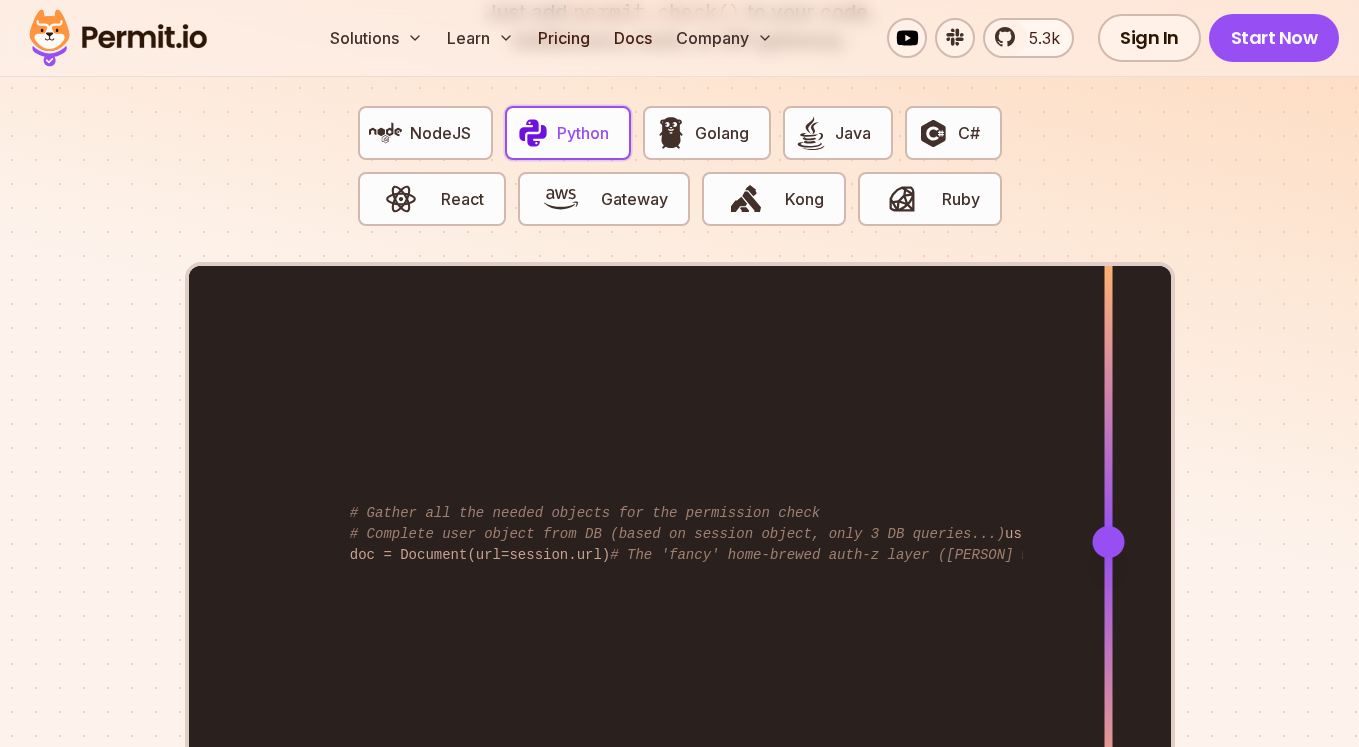 click on "from  permit  import  Permit
permit = Permit(token= "<YOUR_API_KEY>" )
permitted =  await  permit.check(user,  "view" ,  f"doc: {doc. id } " ) # Gather all the needed objects for the permission check
# Complete user object from DB (based on session object, only 3 DB queries...)
user = User(session=session)
doc = Document(url=session.url)
# The 'fancy' home-brewed auth-z layer ([PERSON] wrote [YEARS] years ago)
allowed_doc_types = get_allowed_doc_types(user.role)
# Query Stripe for live data (hope it's not too slow)
is_paying = ( await  stripe_wrapper.get_billing_status(user.email)) == STRIPE_PAYING
if  user.role == UserRole.ADMIN  or
(user.geo ==  "US"   and
doc. type   in  allowed_doc_types  and
is_paying  and
user.role == UserRole.EDITOR  or  user.role == UserRole.VIEWER):
# allow access" at bounding box center (680, 542) 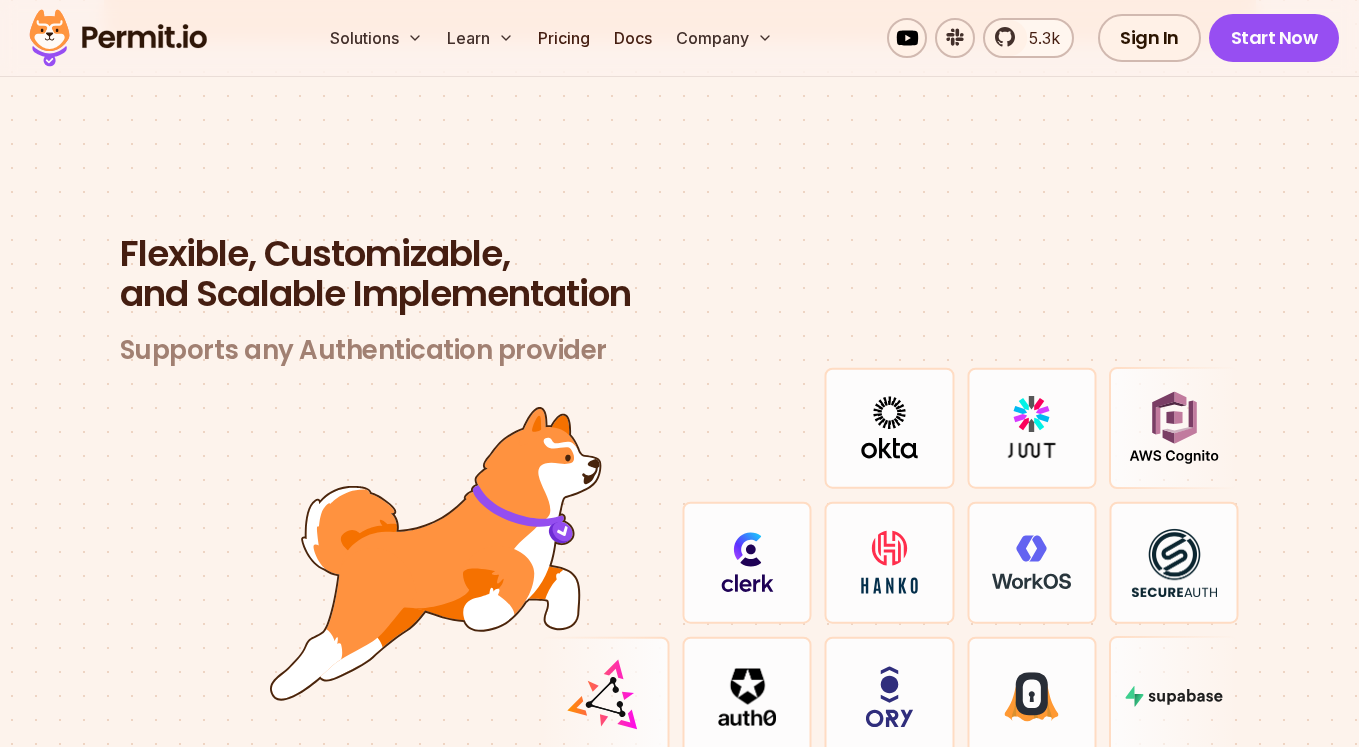 scroll, scrollTop: 5760, scrollLeft: 0, axis: vertical 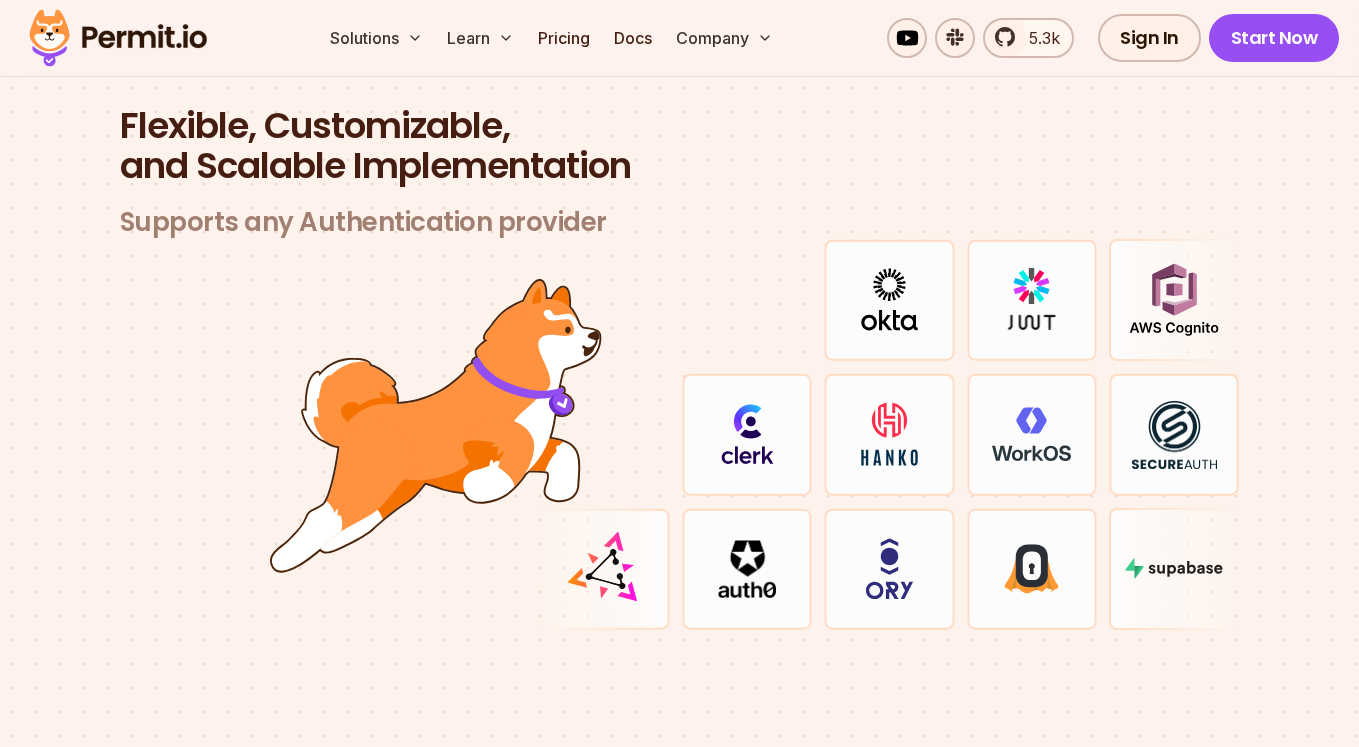 click at bounding box center (747, 434) 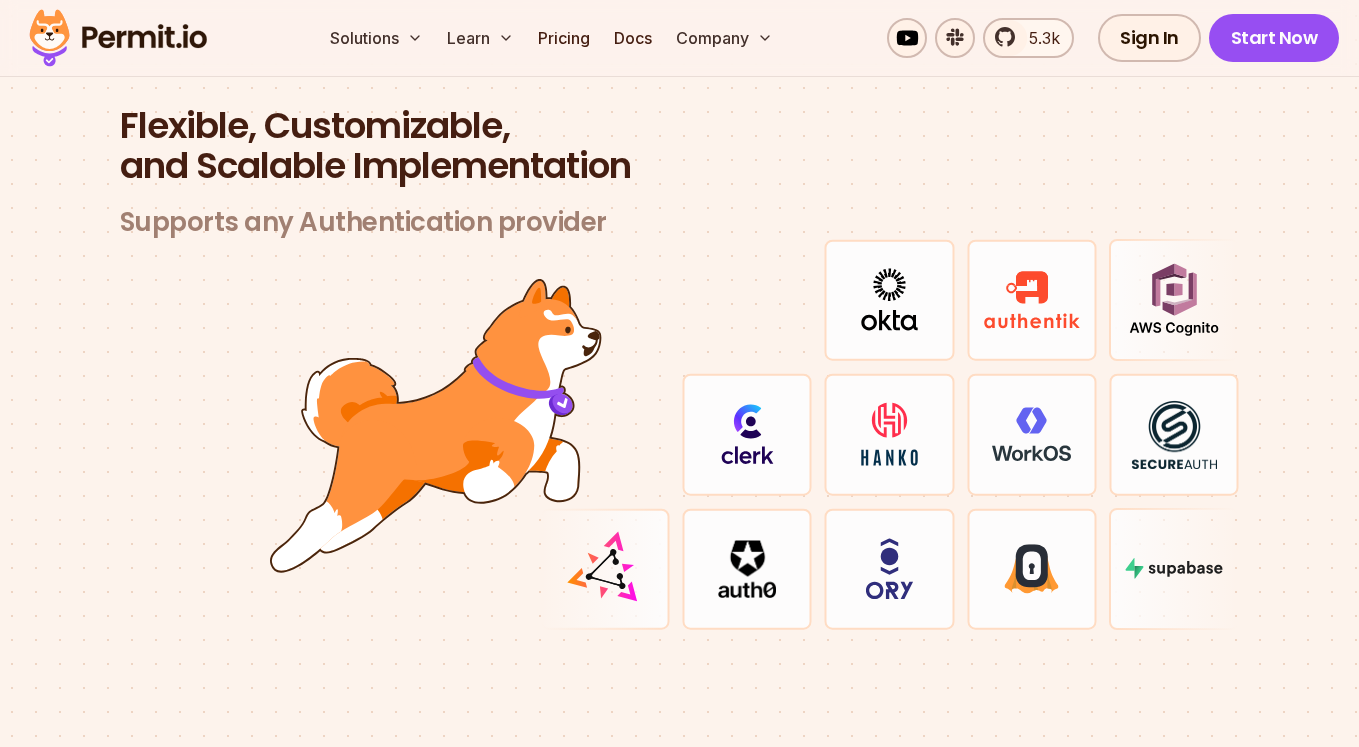 click at bounding box center (747, 434) 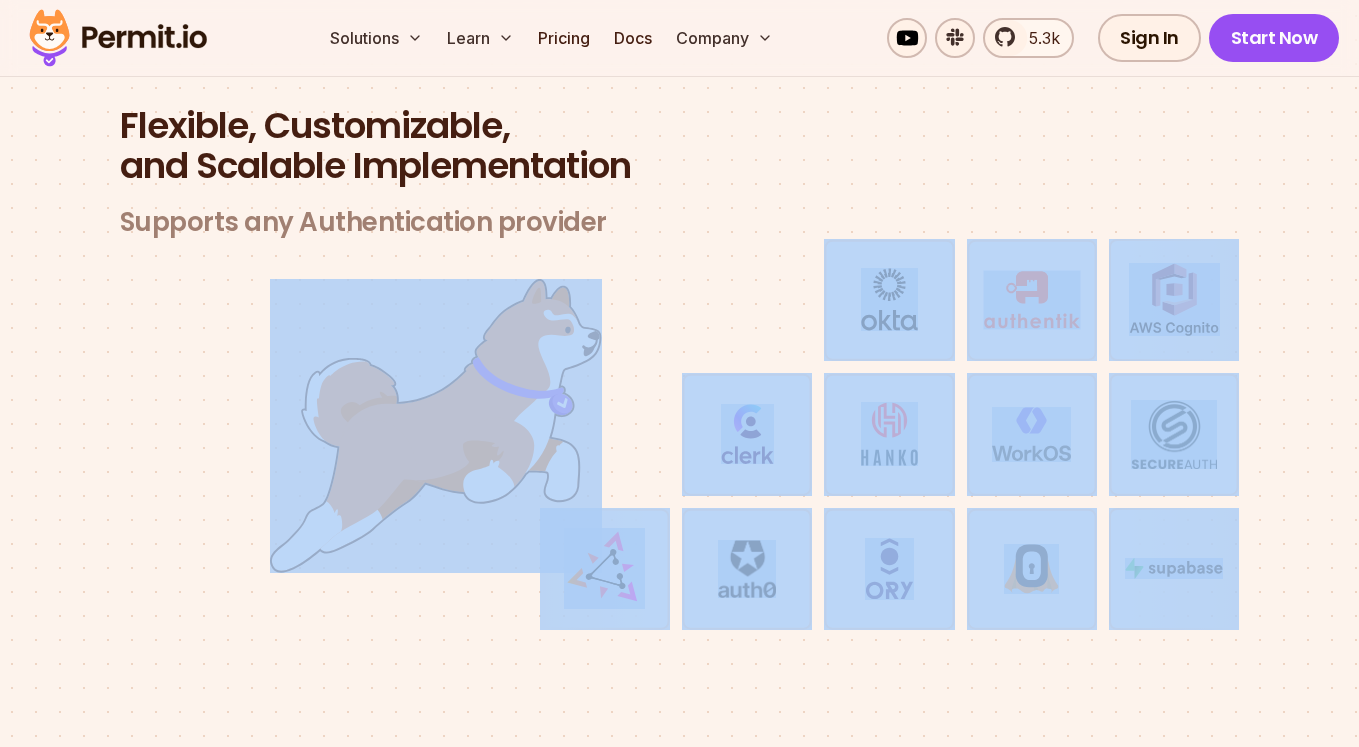 click at bounding box center [889, 434] 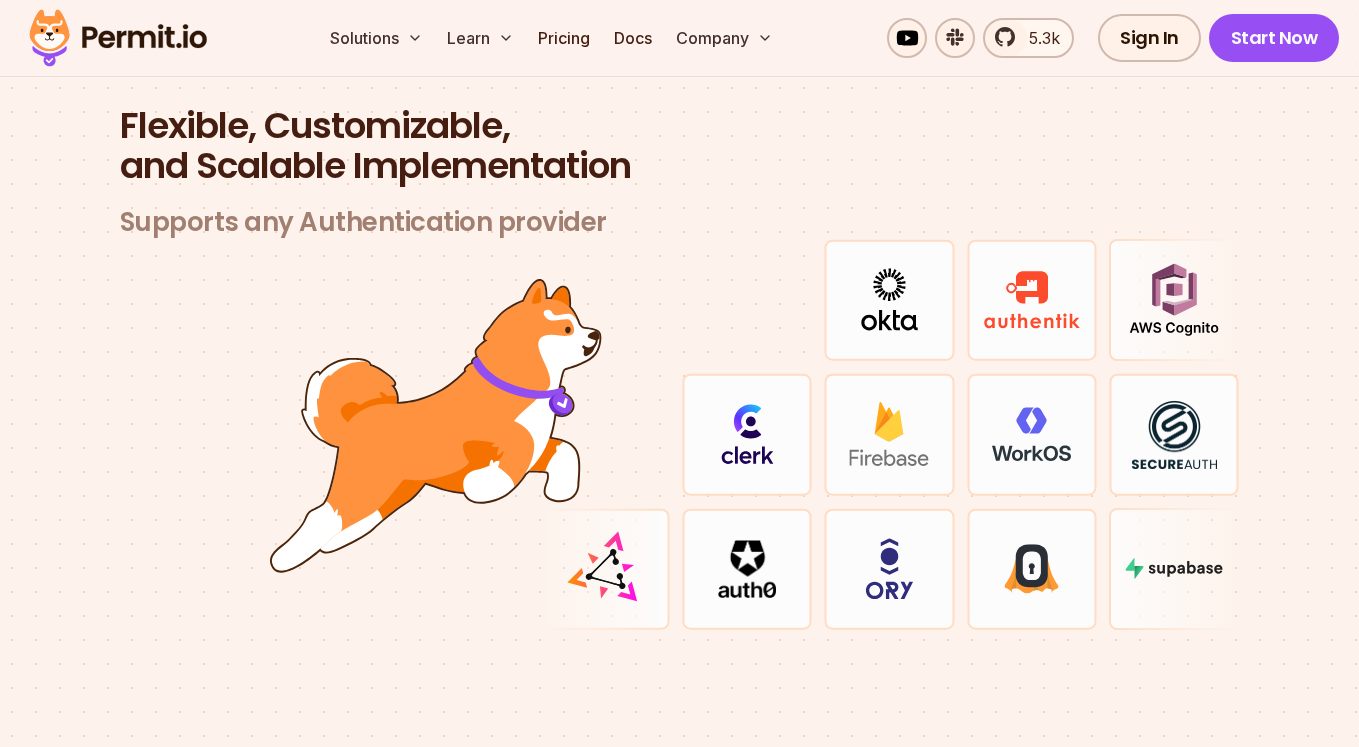 click at bounding box center [604, 568] 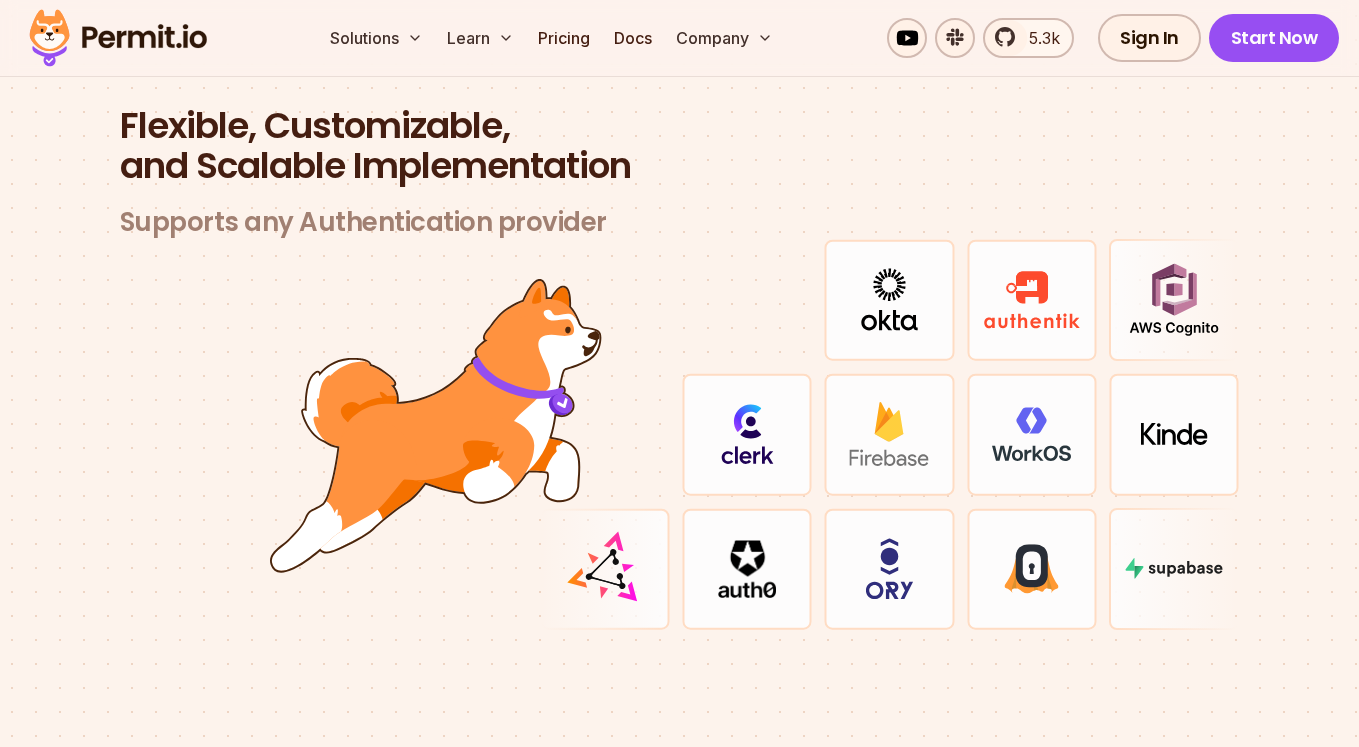 click at bounding box center [889, 299] 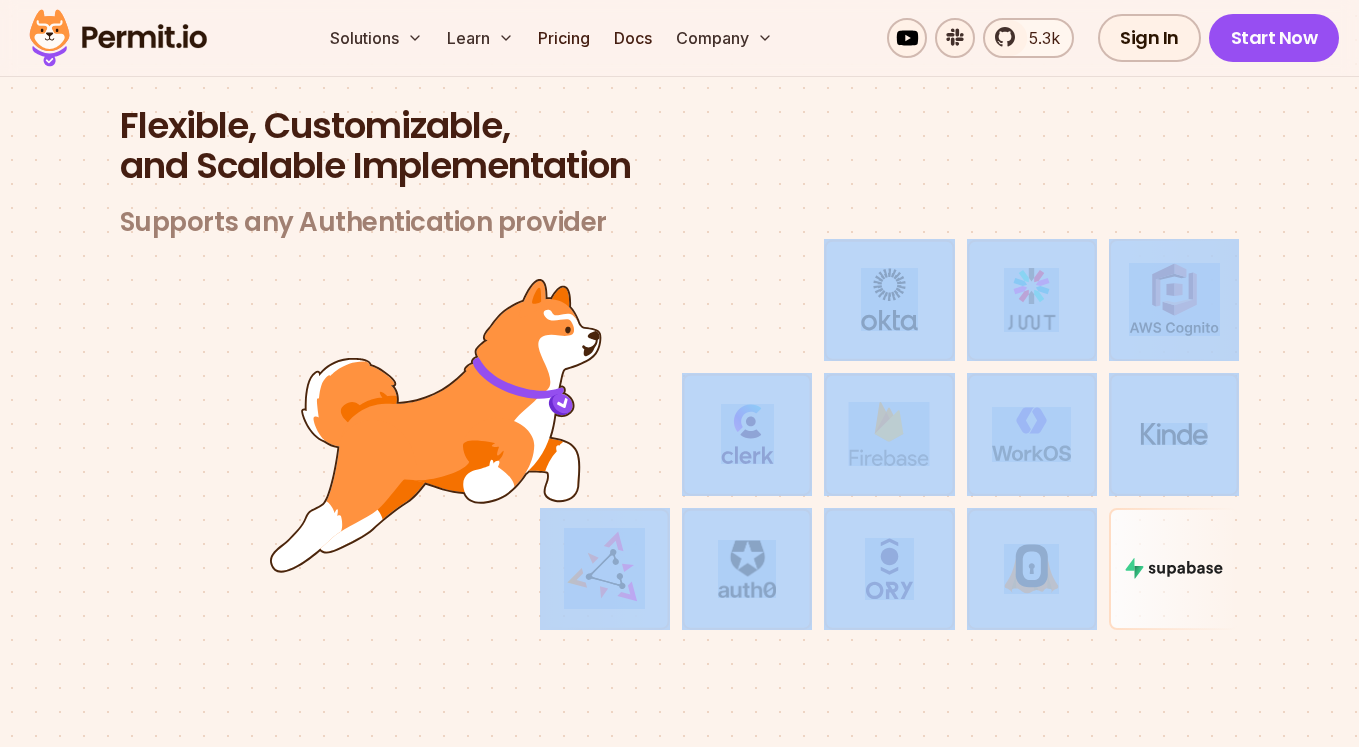 drag, startPoint x: 778, startPoint y: 191, endPoint x: 1153, endPoint y: 718, distance: 646.8029 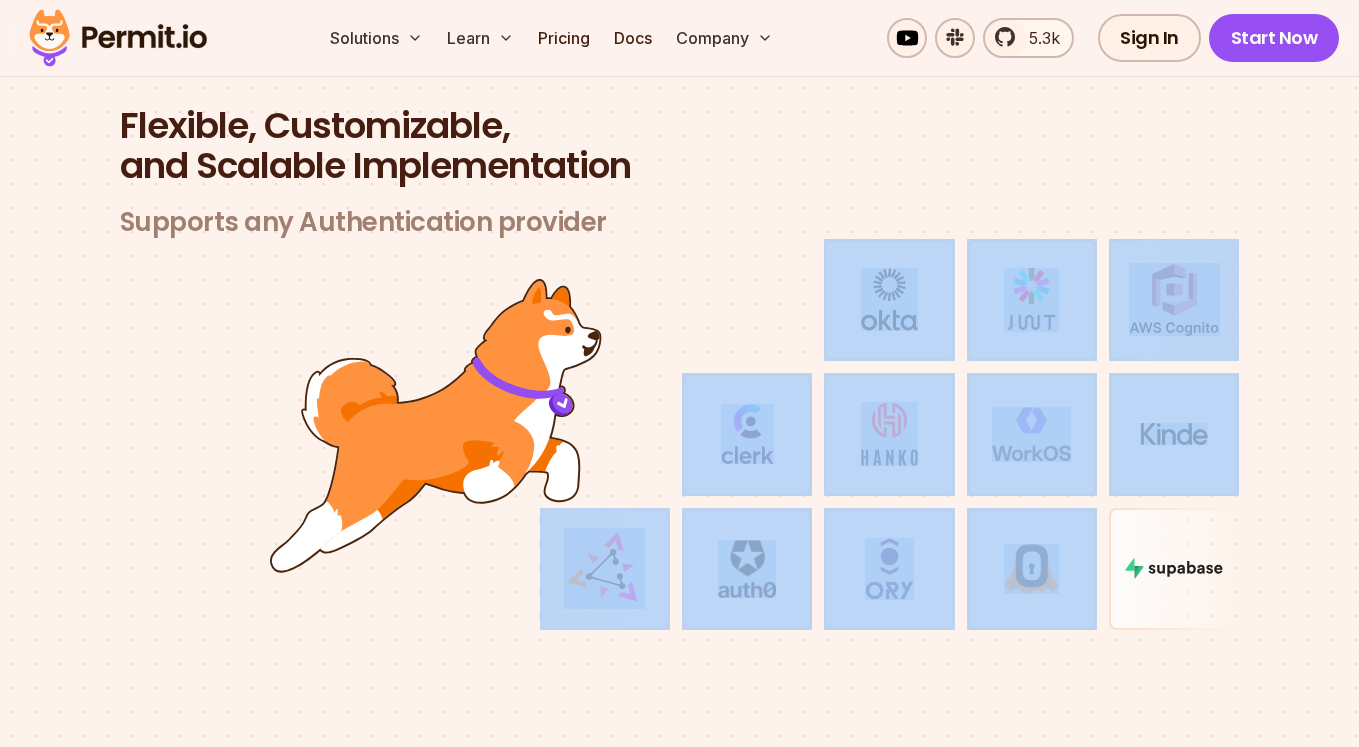 click at bounding box center [1031, 434] 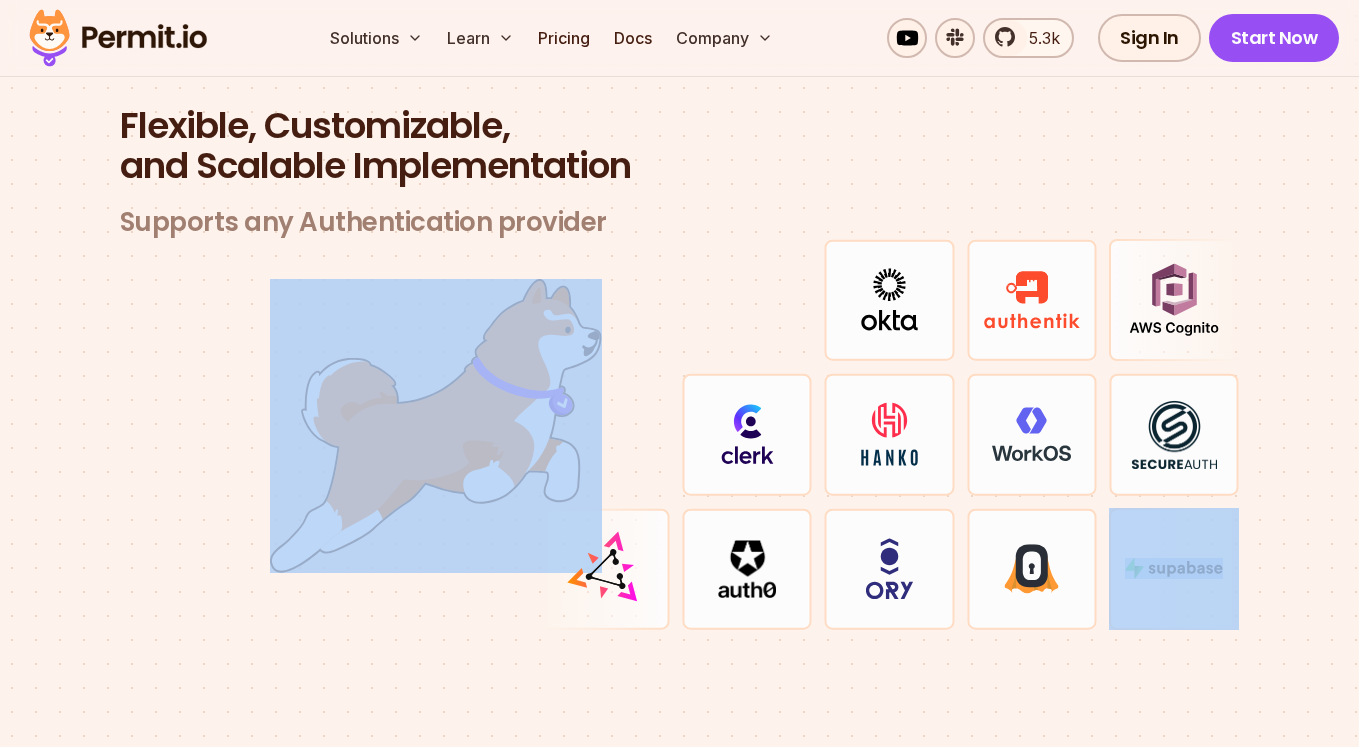 drag, startPoint x: 1274, startPoint y: 636, endPoint x: 400, endPoint y: 323, distance: 928.3561 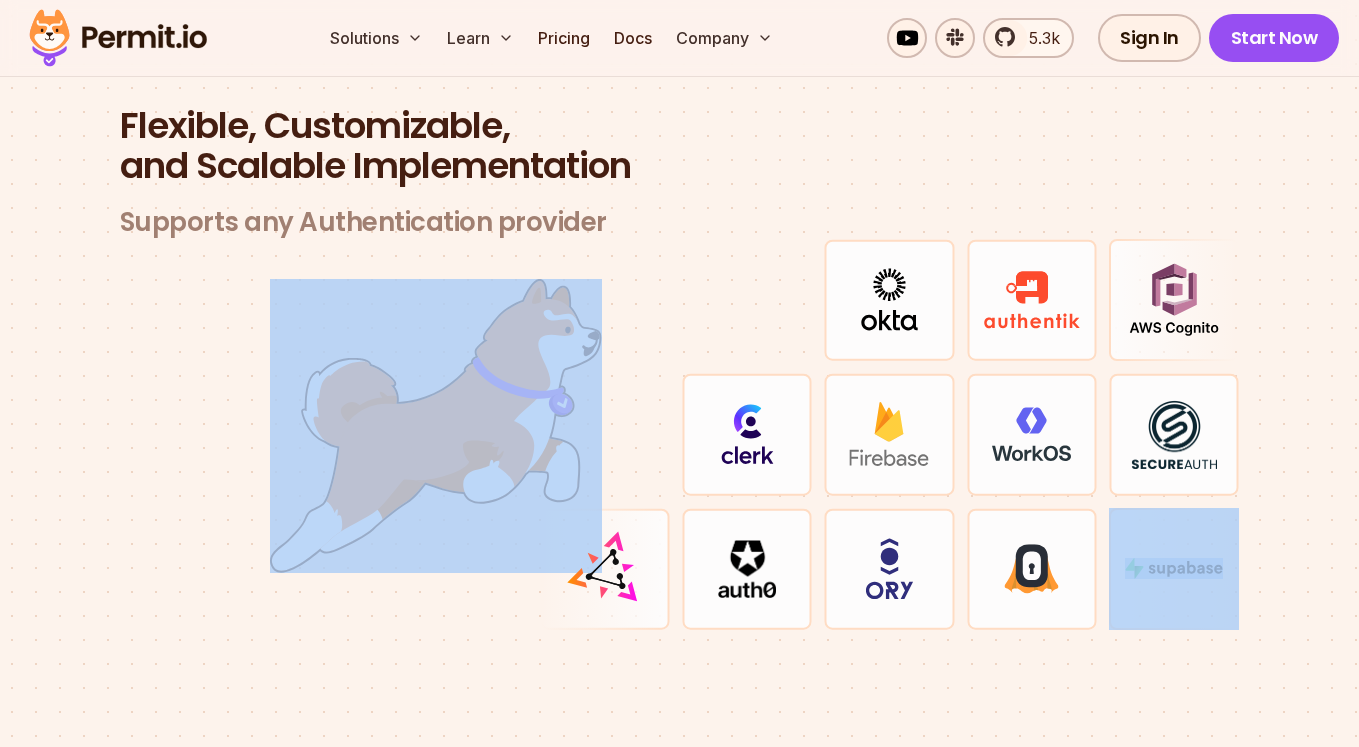 drag, startPoint x: 1303, startPoint y: 648, endPoint x: 443, endPoint y: 307, distance: 925.13837 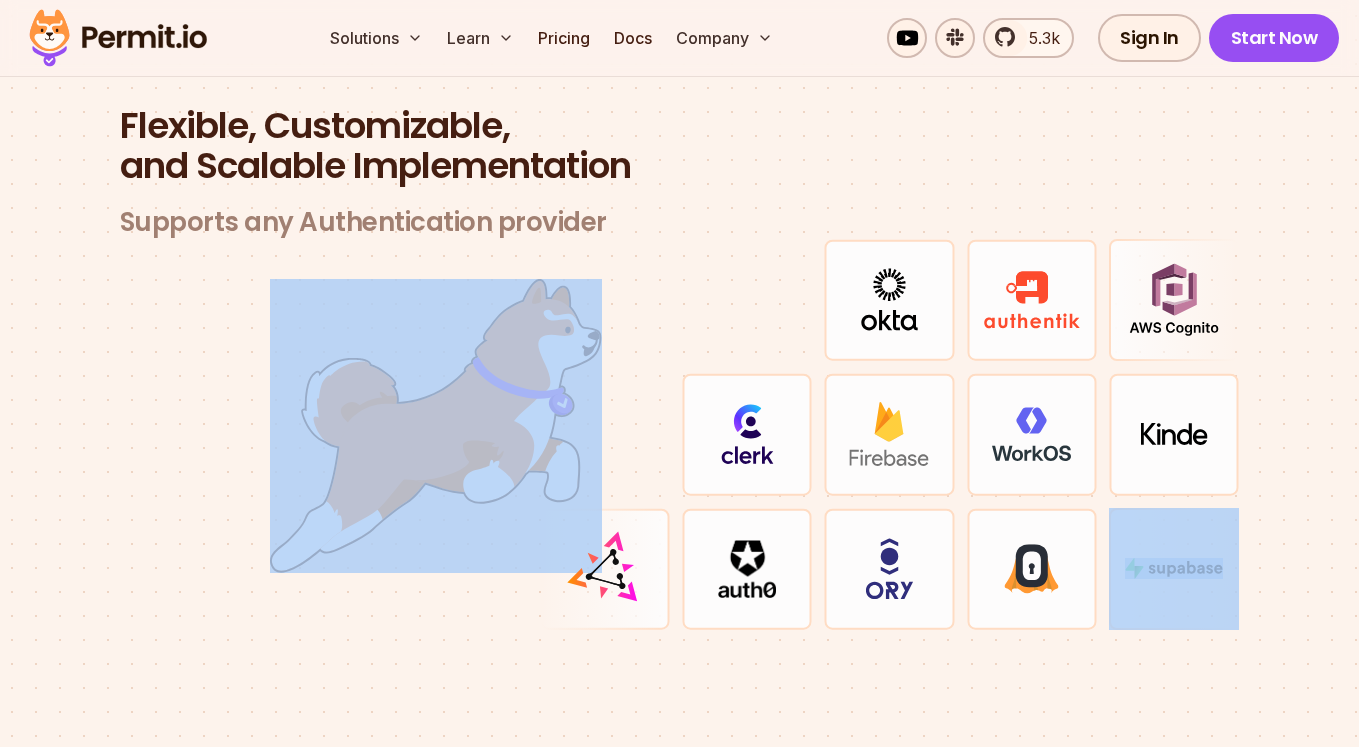 click on "Flexible, Customizable,  and Scalable Implementation Supports any Authentication provider" at bounding box center [679, 392] 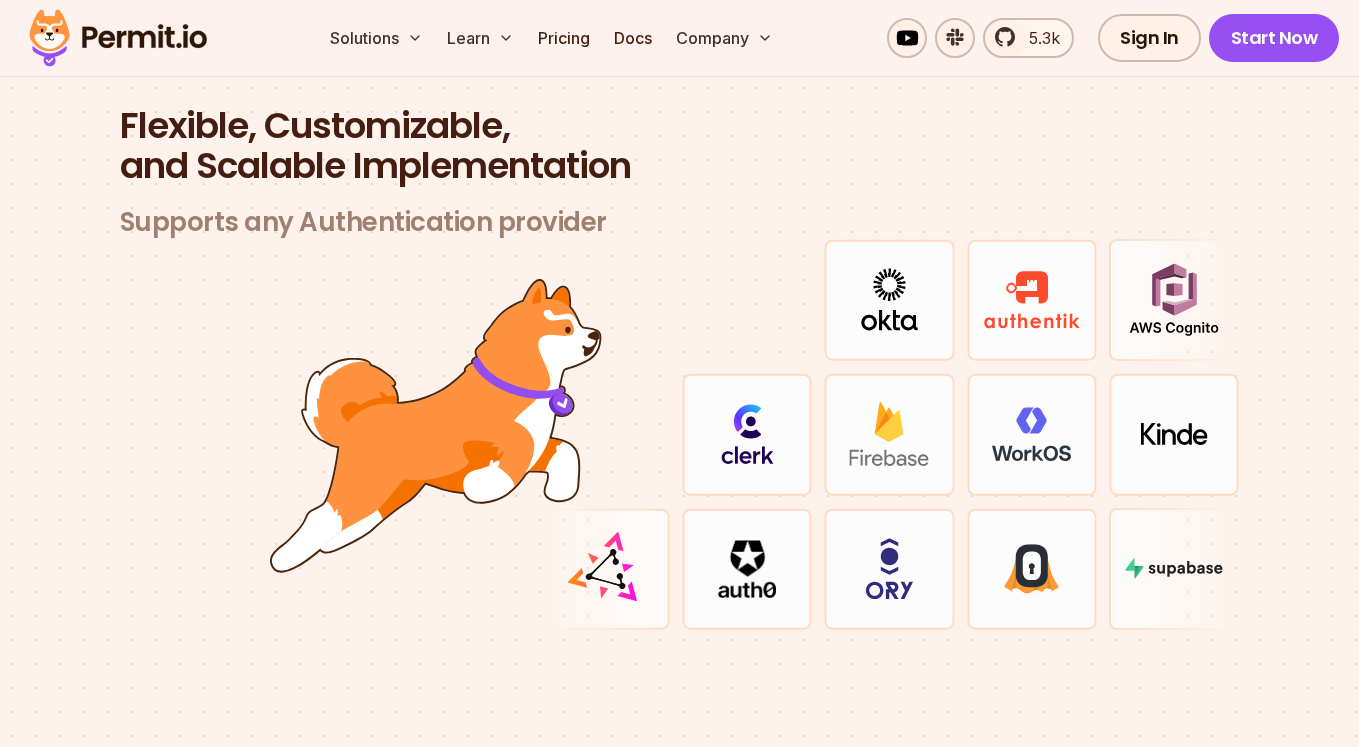 drag, startPoint x: 1138, startPoint y: 598, endPoint x: 1223, endPoint y: 658, distance: 104.04326 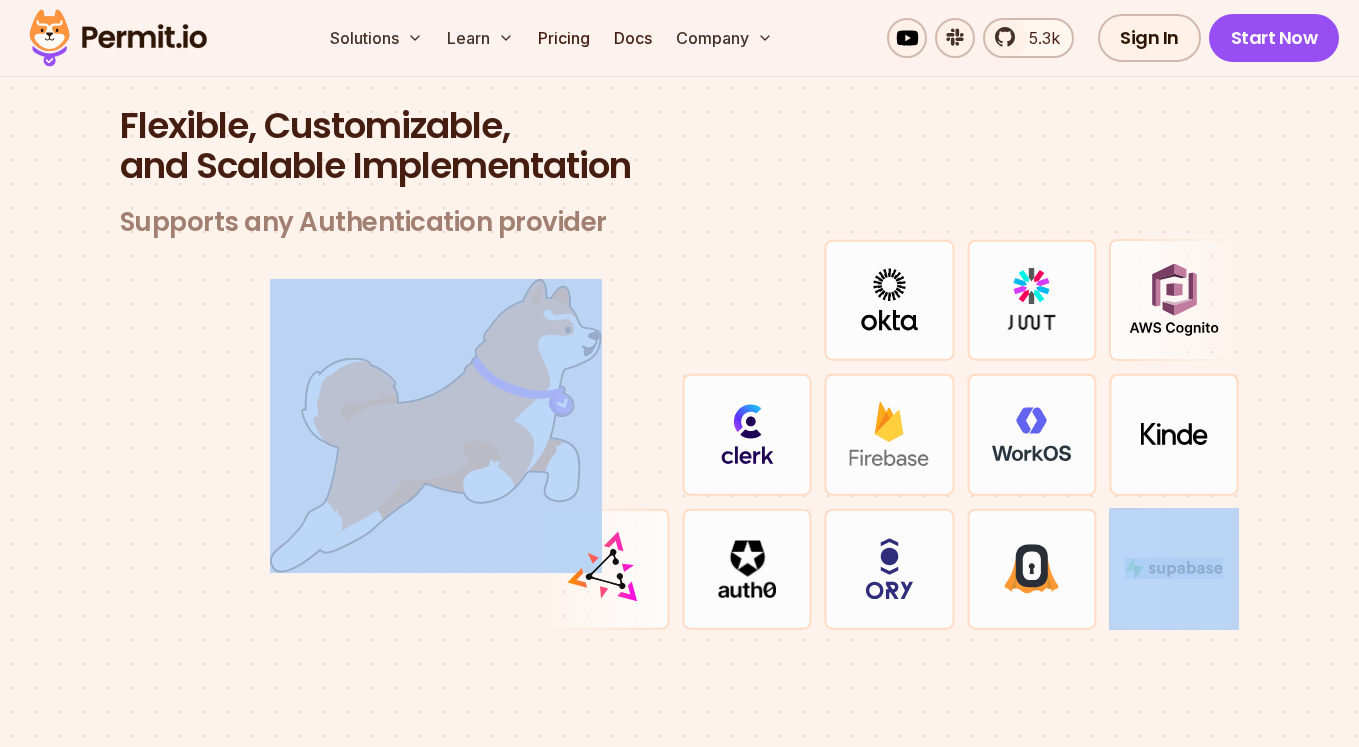 drag, startPoint x: 1219, startPoint y: 658, endPoint x: 595, endPoint y: 263, distance: 738.5127 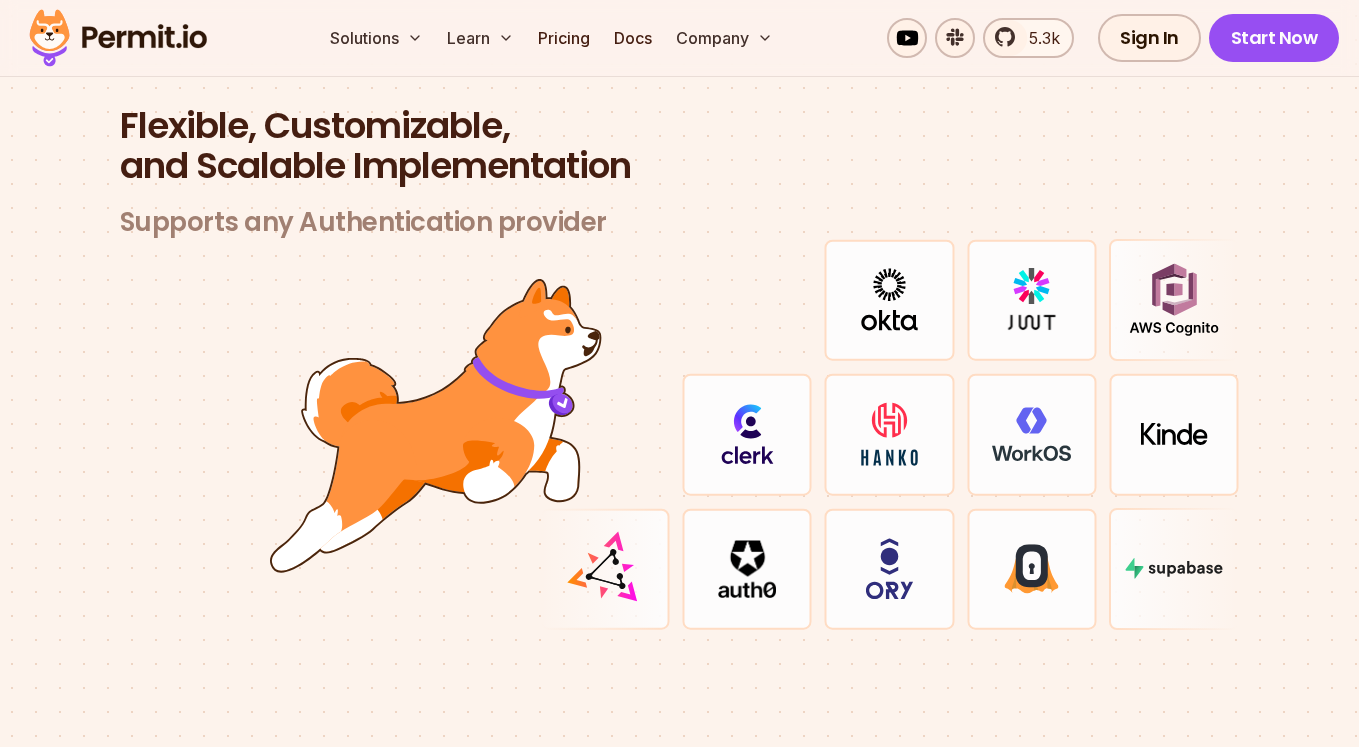 click at bounding box center (890, 434) 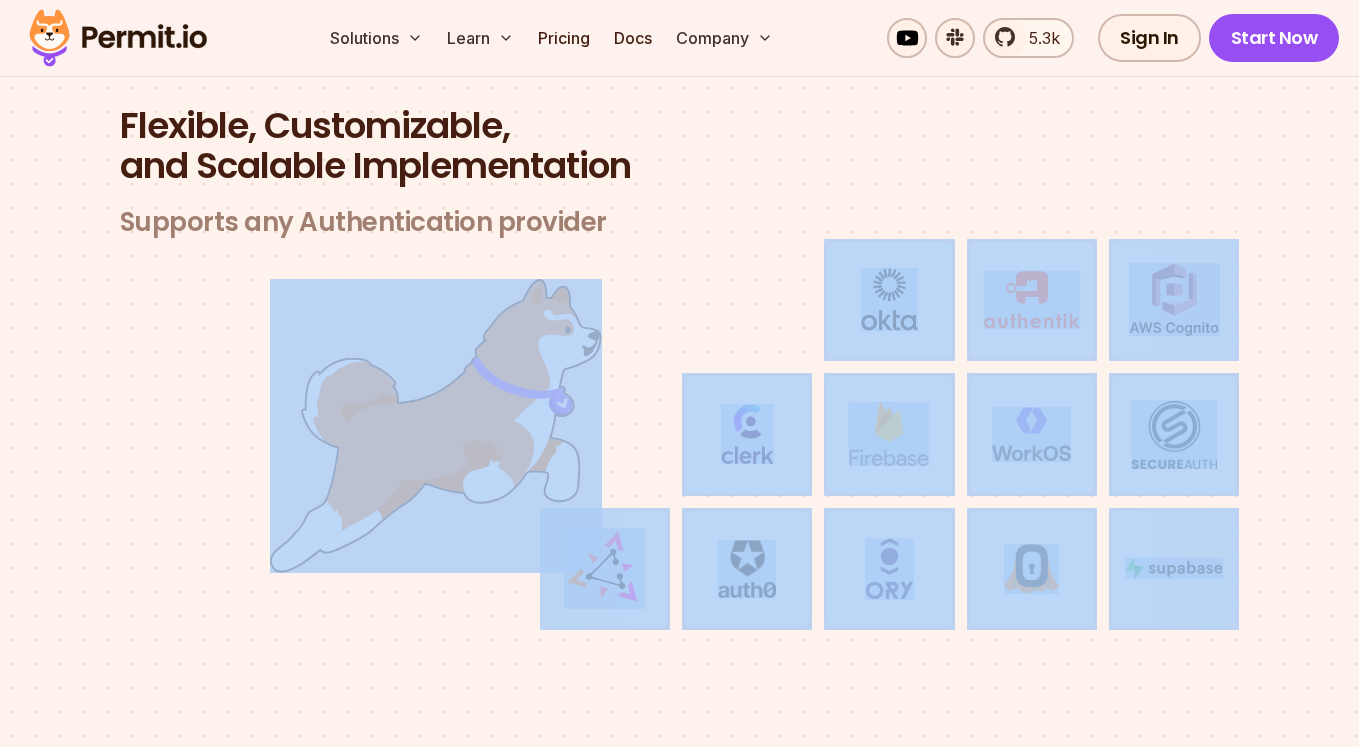 drag, startPoint x: 630, startPoint y: 374, endPoint x: 447, endPoint y: 440, distance: 194.53792 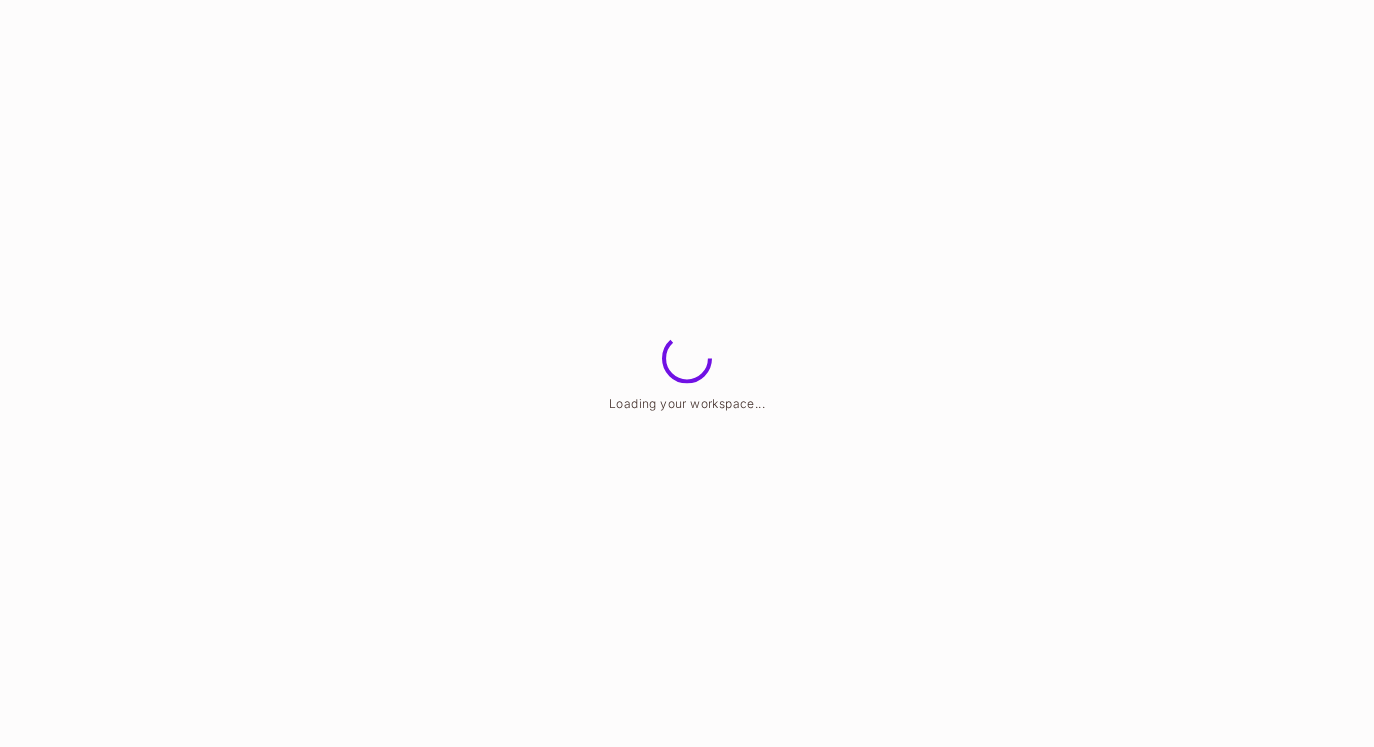 scroll, scrollTop: 0, scrollLeft: 0, axis: both 